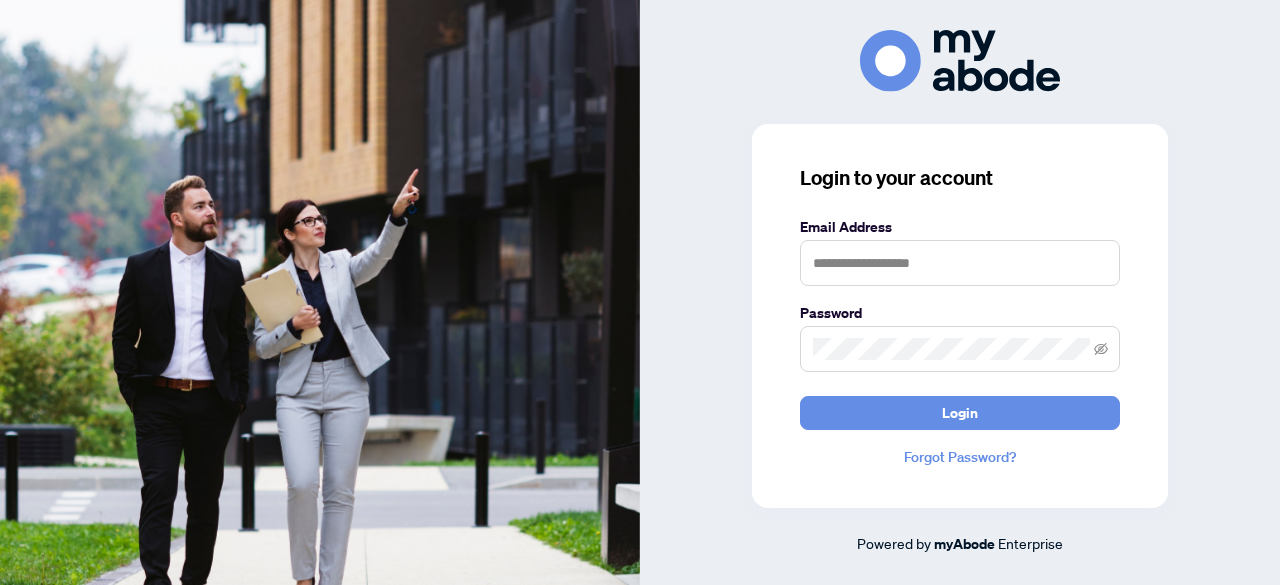 scroll, scrollTop: 0, scrollLeft: 0, axis: both 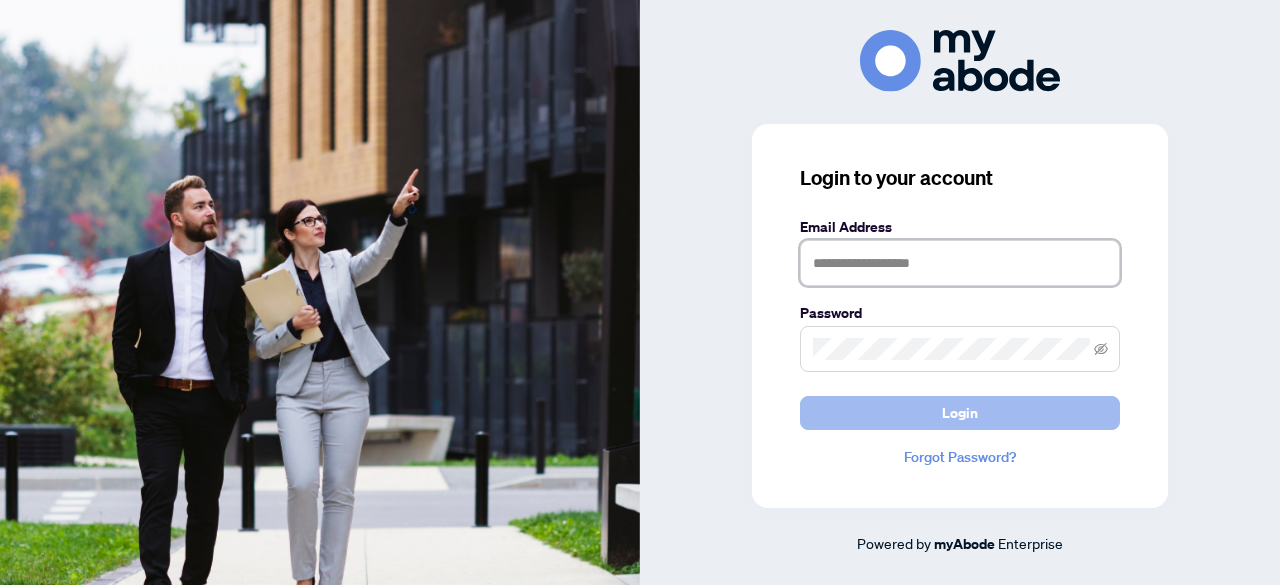 type on "**********" 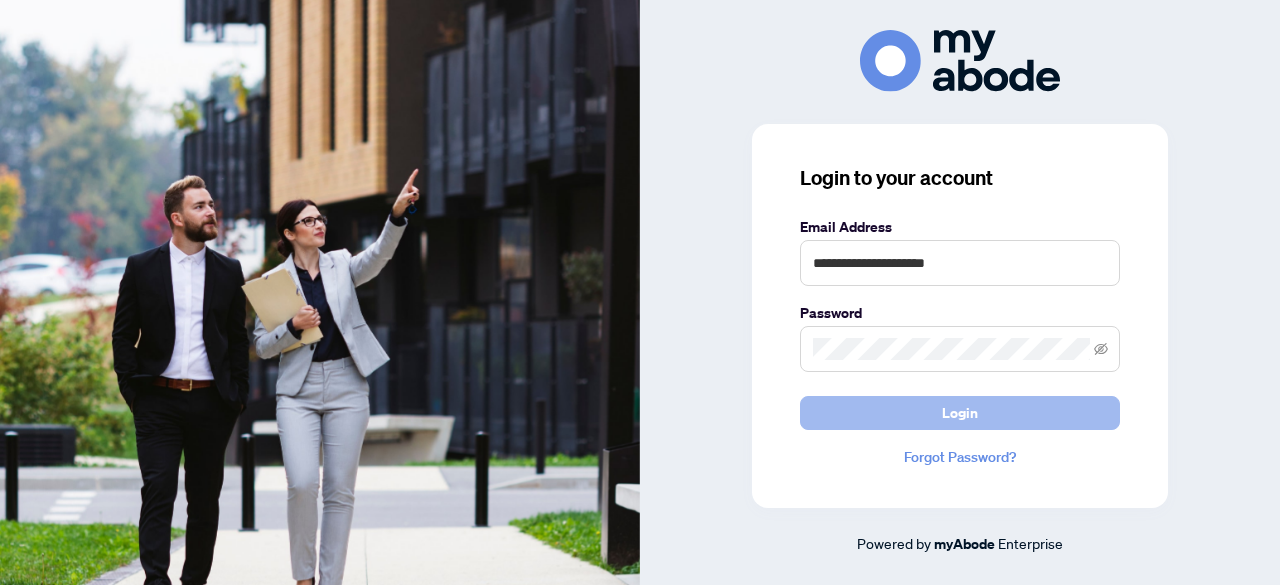 click on "Login" at bounding box center [960, 413] 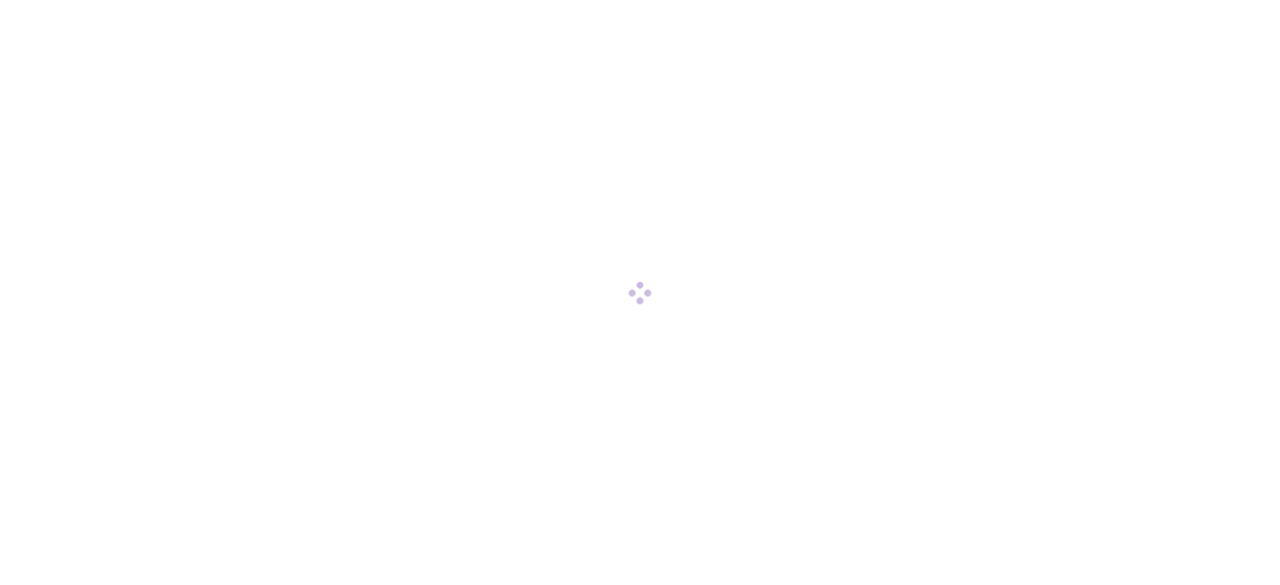 scroll, scrollTop: 0, scrollLeft: 0, axis: both 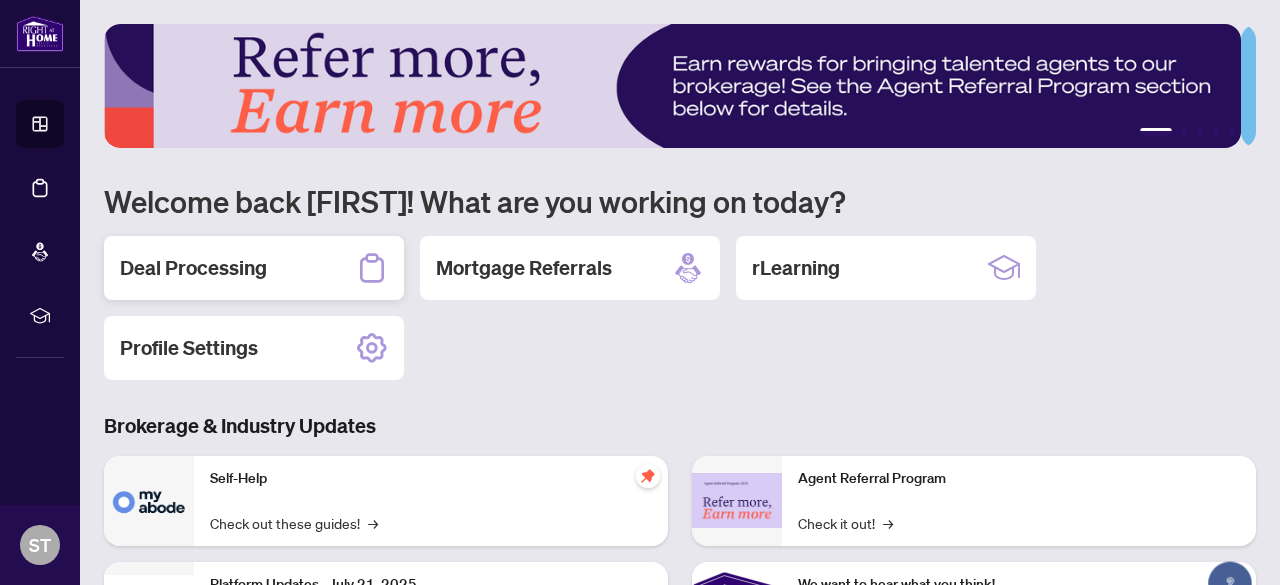 click on "Deal Processing" at bounding box center (193, 268) 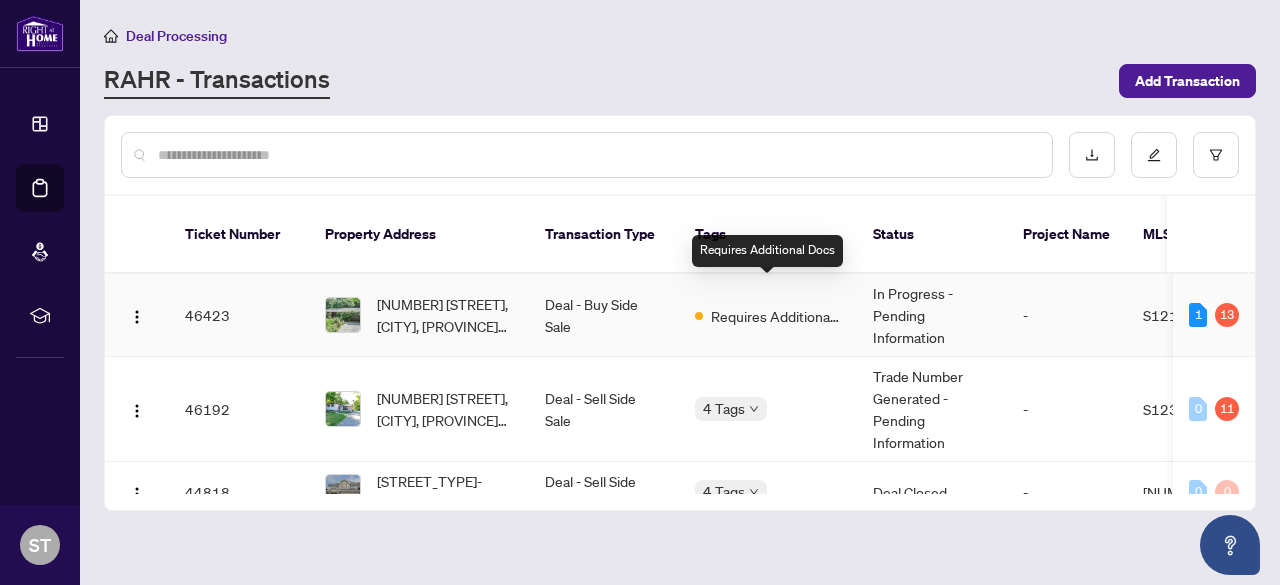 click on "Requires Additional Docs" at bounding box center [776, 316] 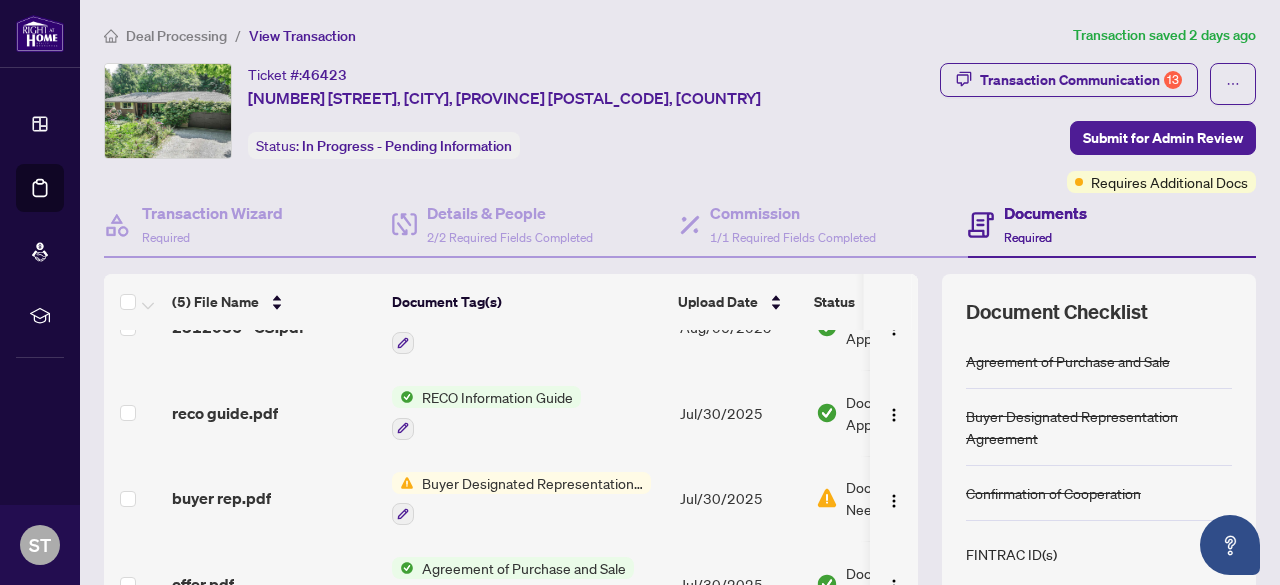 scroll, scrollTop: 128, scrollLeft: 0, axis: vertical 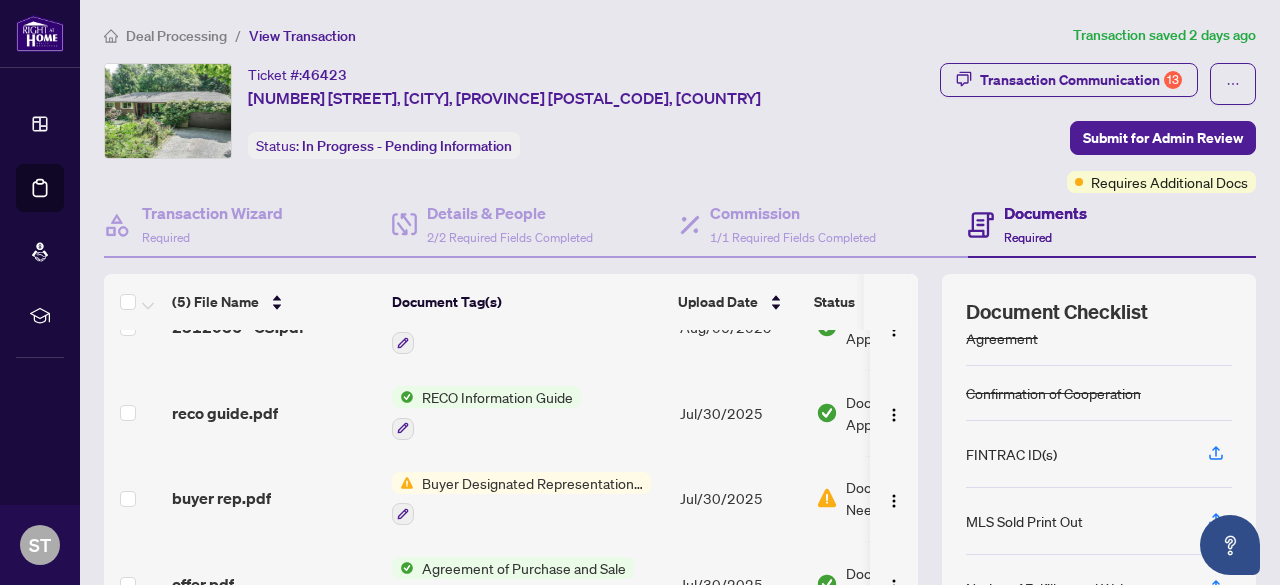 click on "Buyer Designated Representation Agreement" at bounding box center [532, 483] 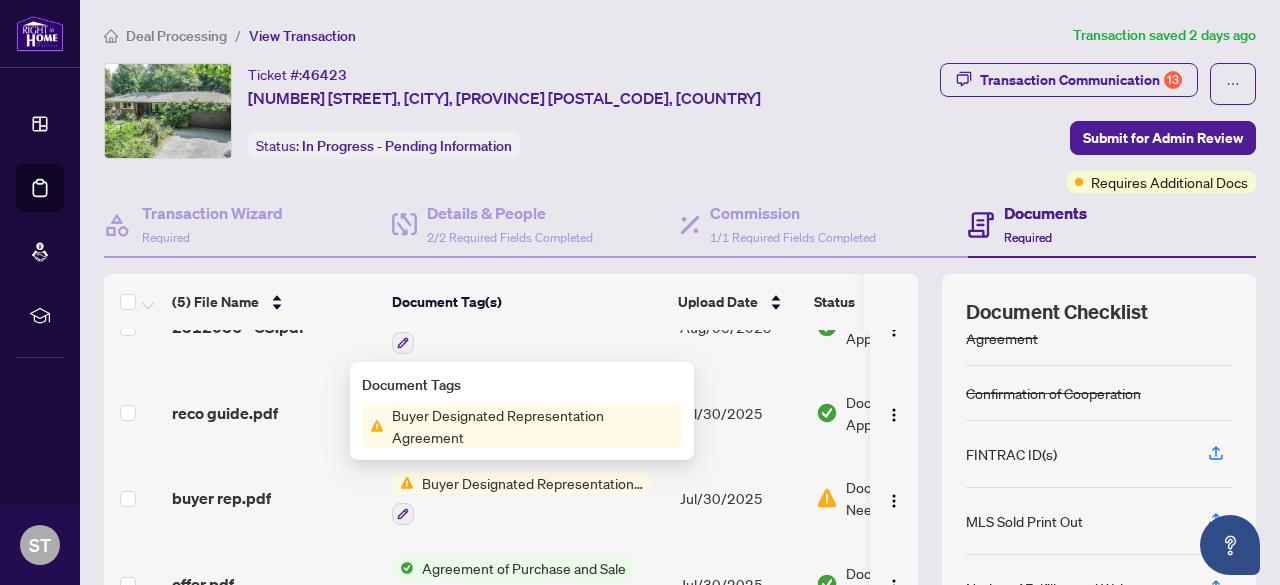 click on "Buyer Designated Representation Agreement" at bounding box center [533, 426] 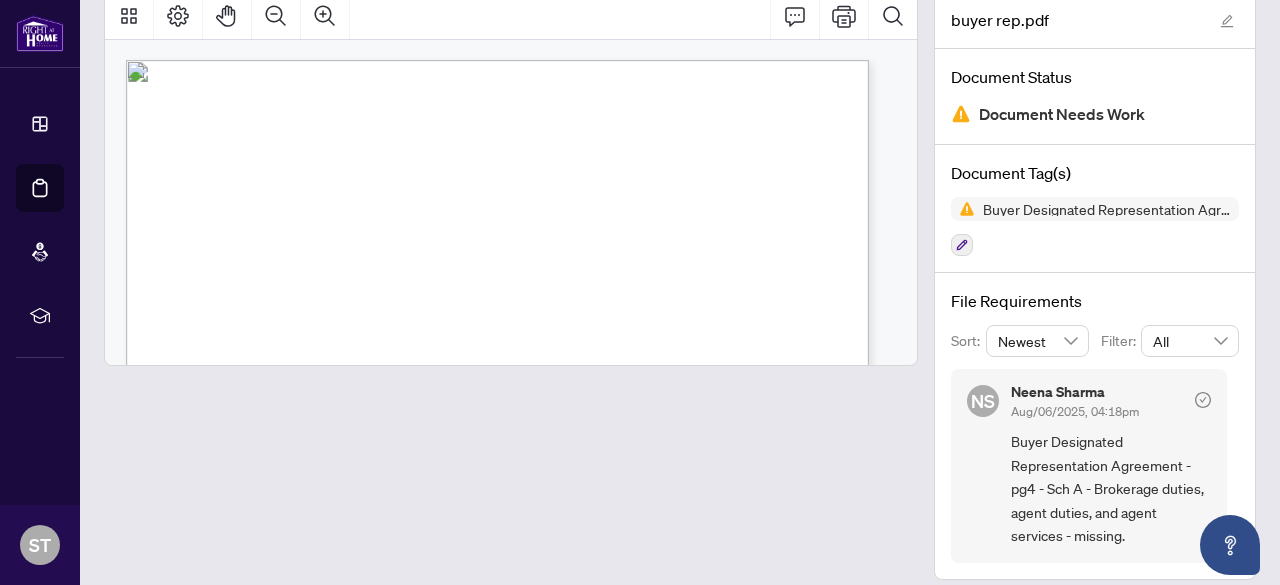 scroll, scrollTop: 142, scrollLeft: 0, axis: vertical 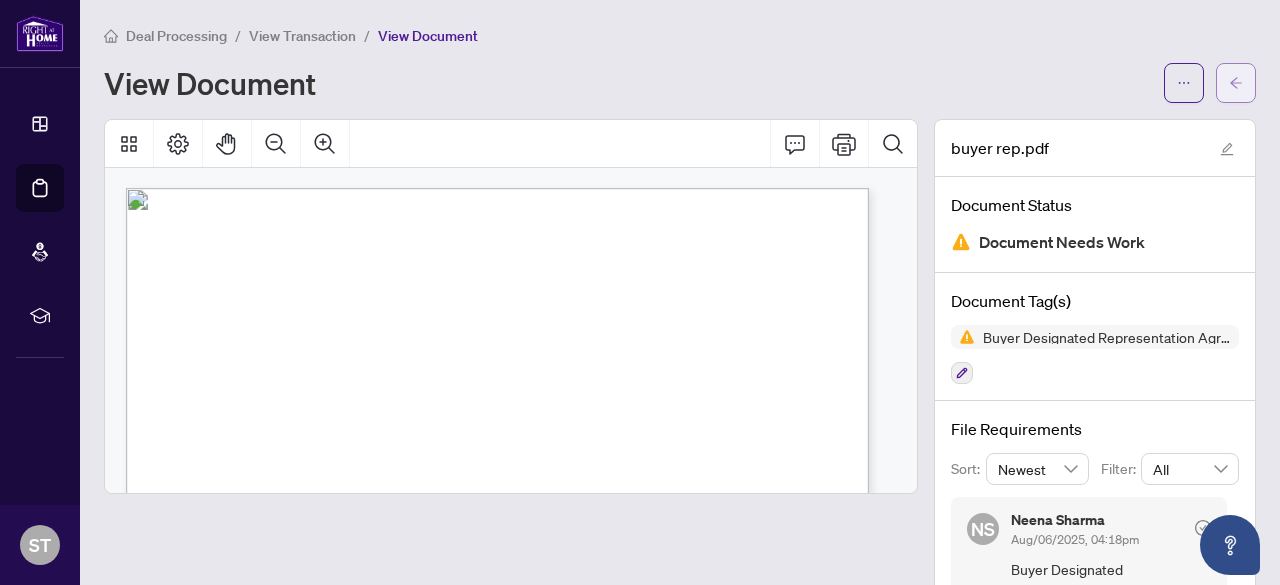 click at bounding box center (1236, 83) 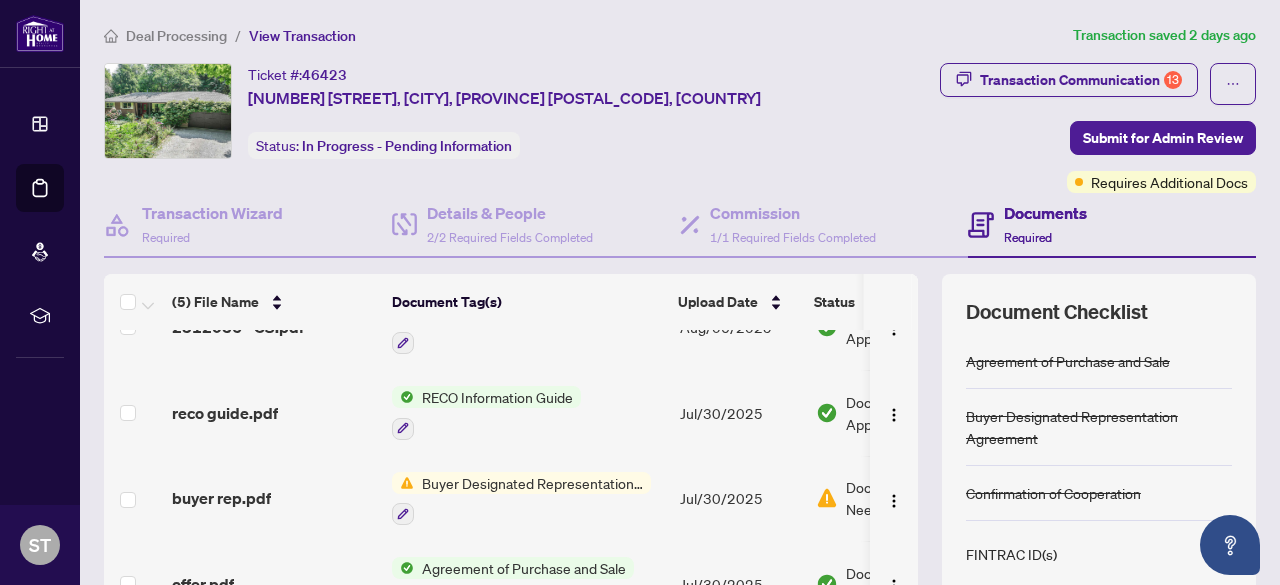 scroll, scrollTop: 128, scrollLeft: 0, axis: vertical 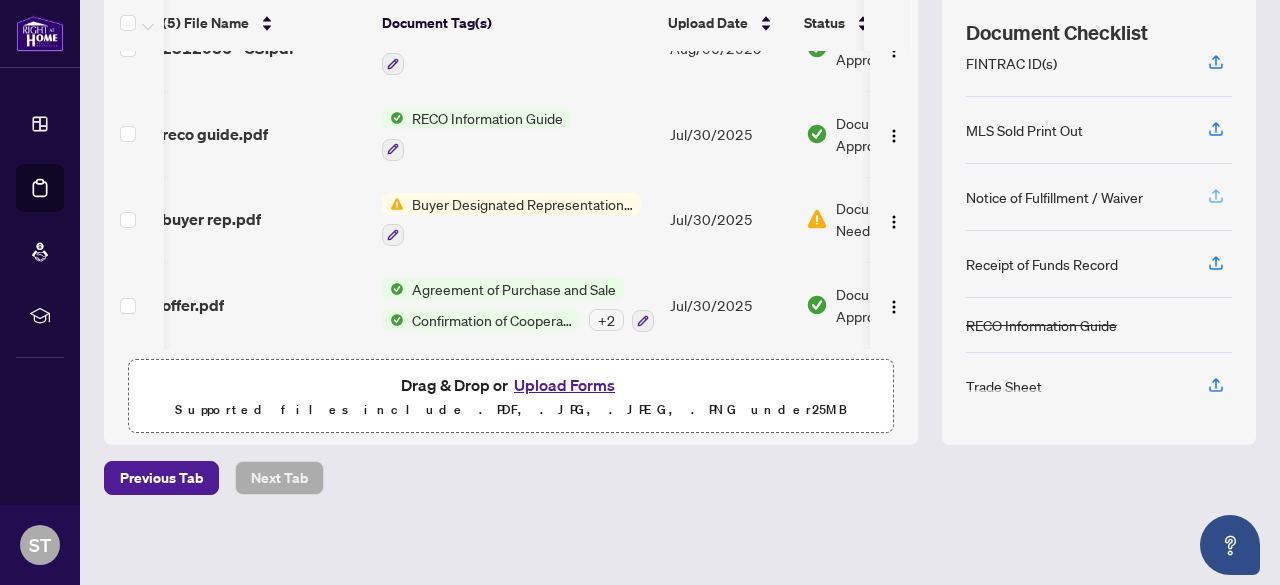 click 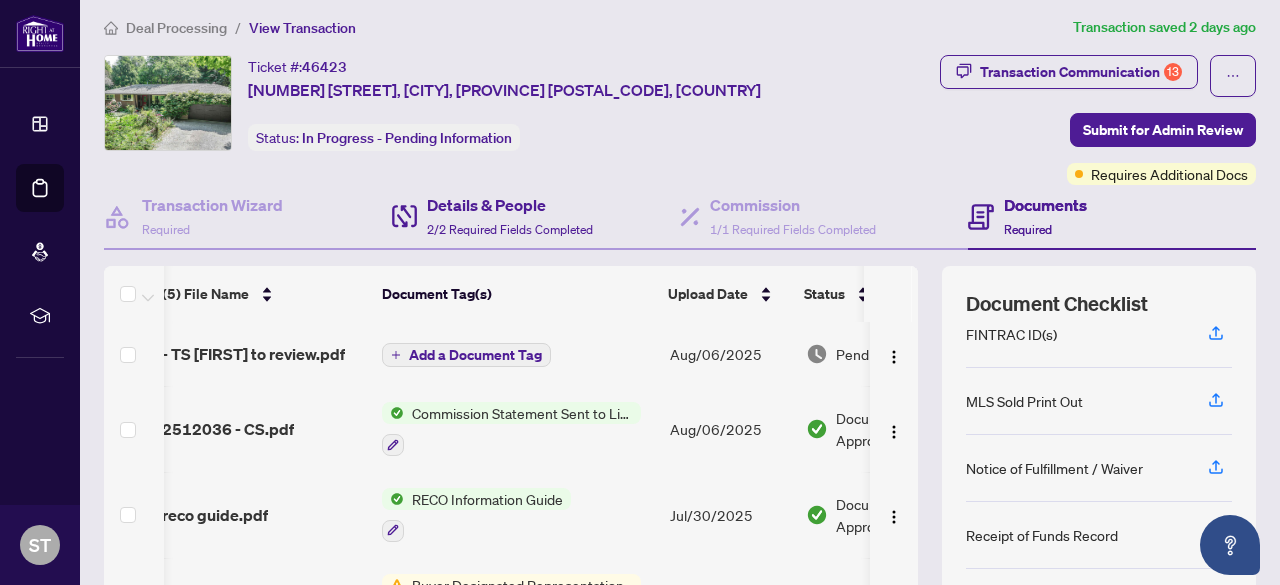 scroll, scrollTop: 0, scrollLeft: 0, axis: both 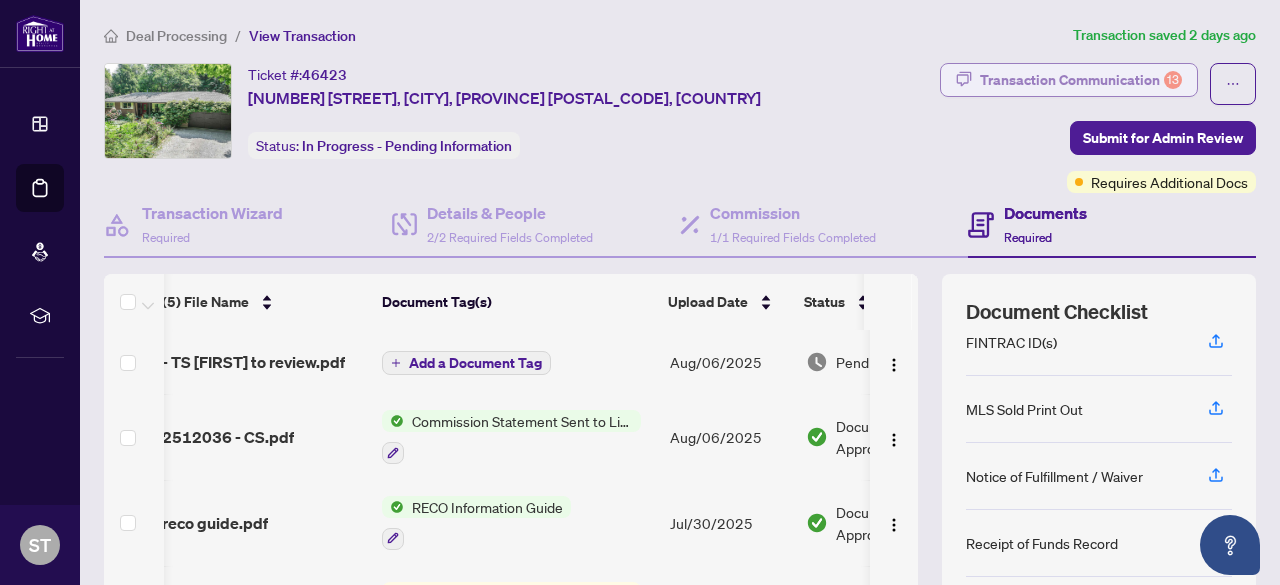 click on "Transaction Communication 13" at bounding box center (1081, 80) 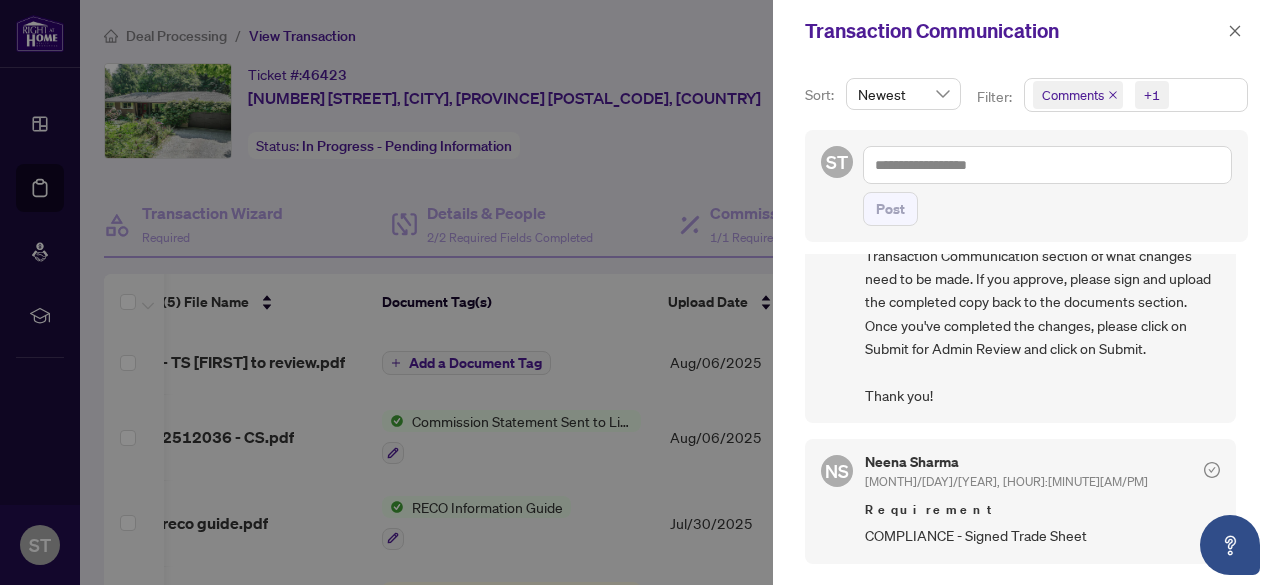 scroll, scrollTop: 0, scrollLeft: 0, axis: both 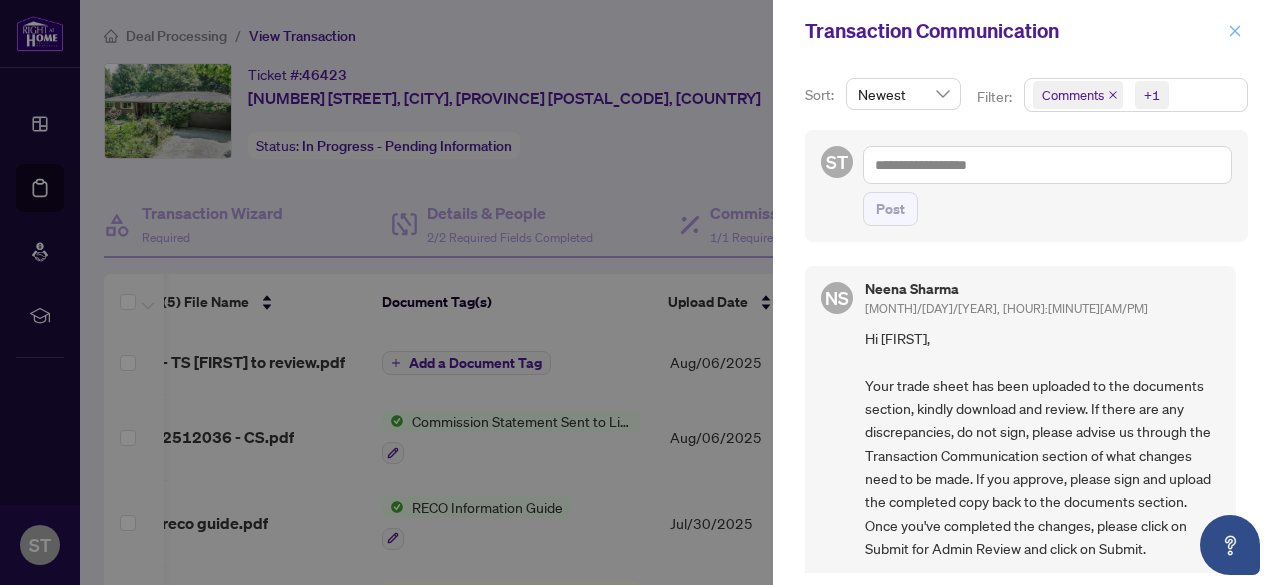 click 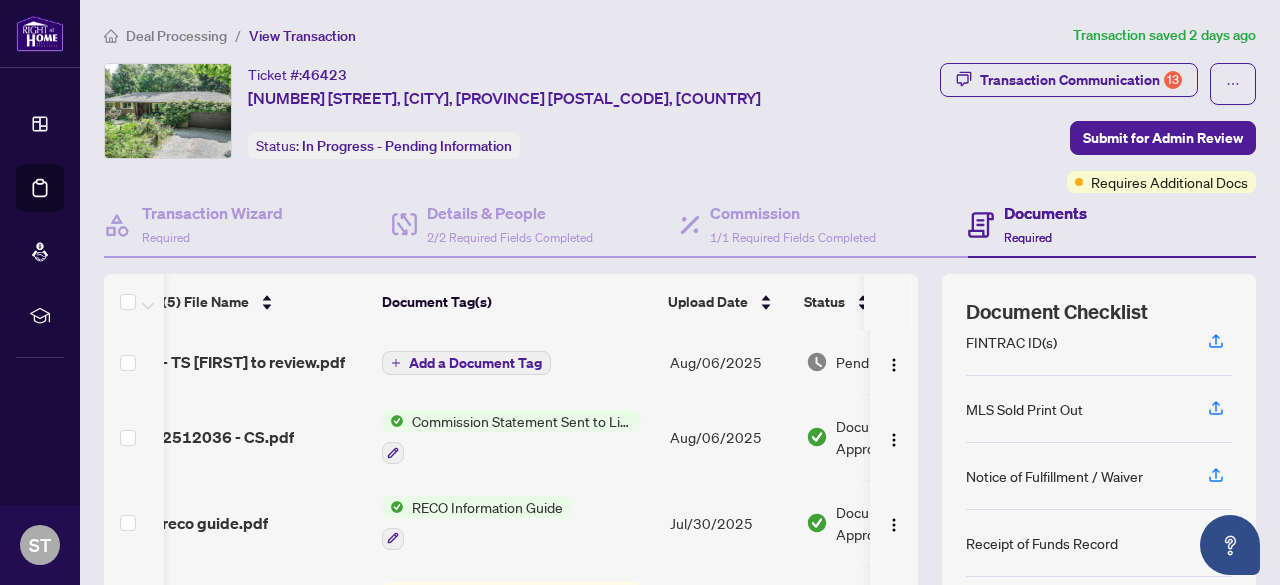 scroll, scrollTop: 128, scrollLeft: 10, axis: both 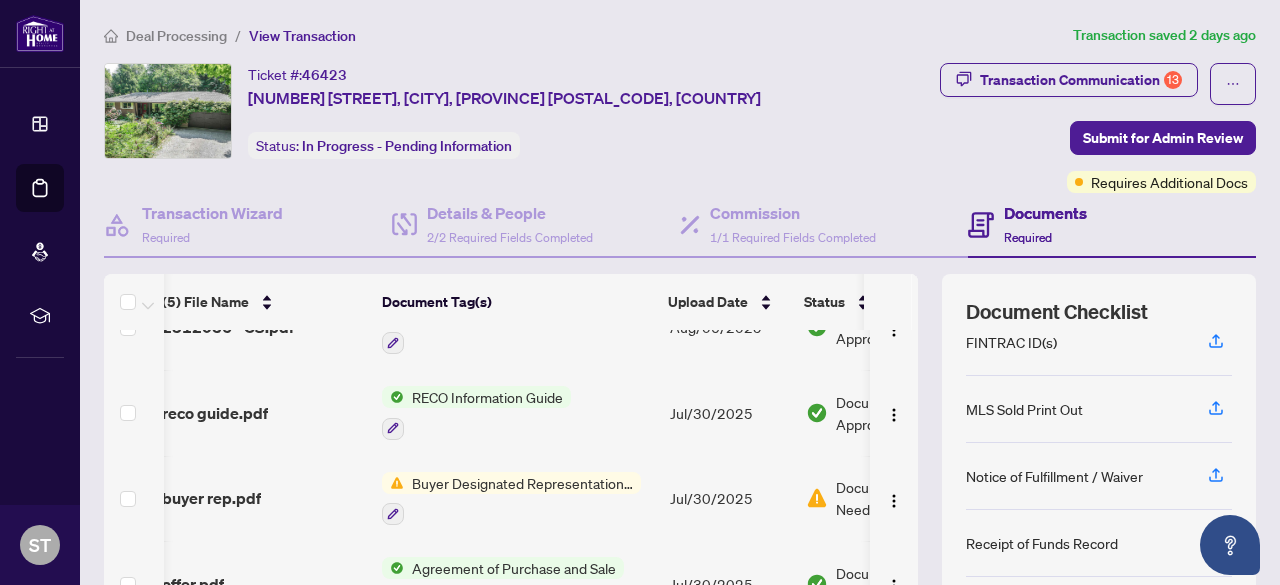 click on "Buyer Designated Representation Agreement" at bounding box center (522, 483) 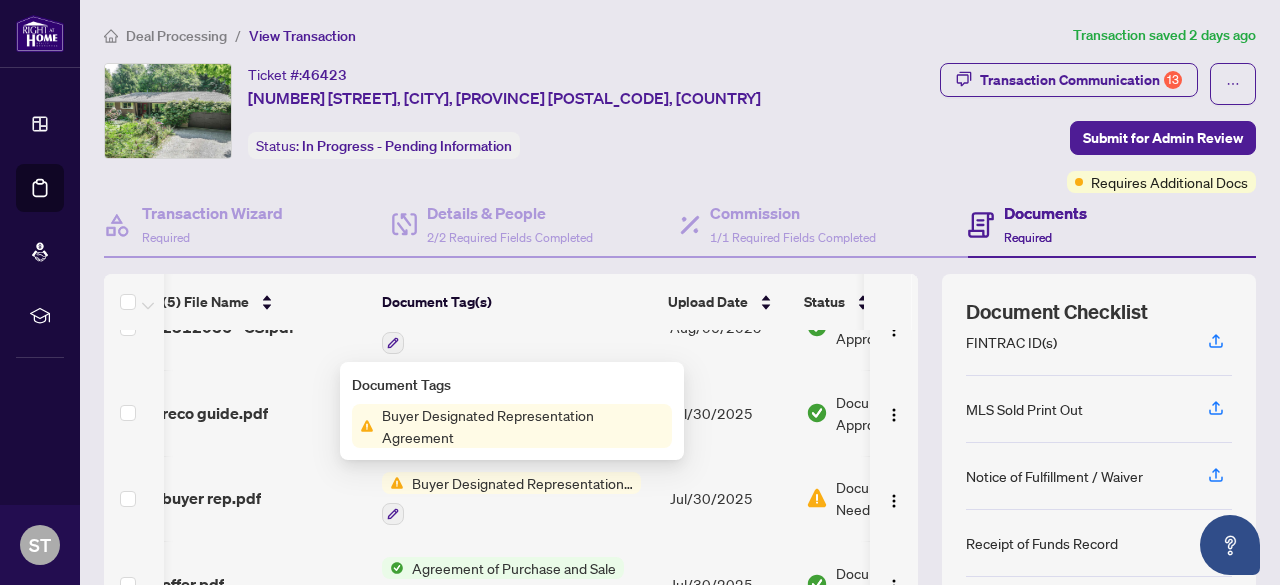 click on "Buyer Designated Representation Agreement" at bounding box center (523, 426) 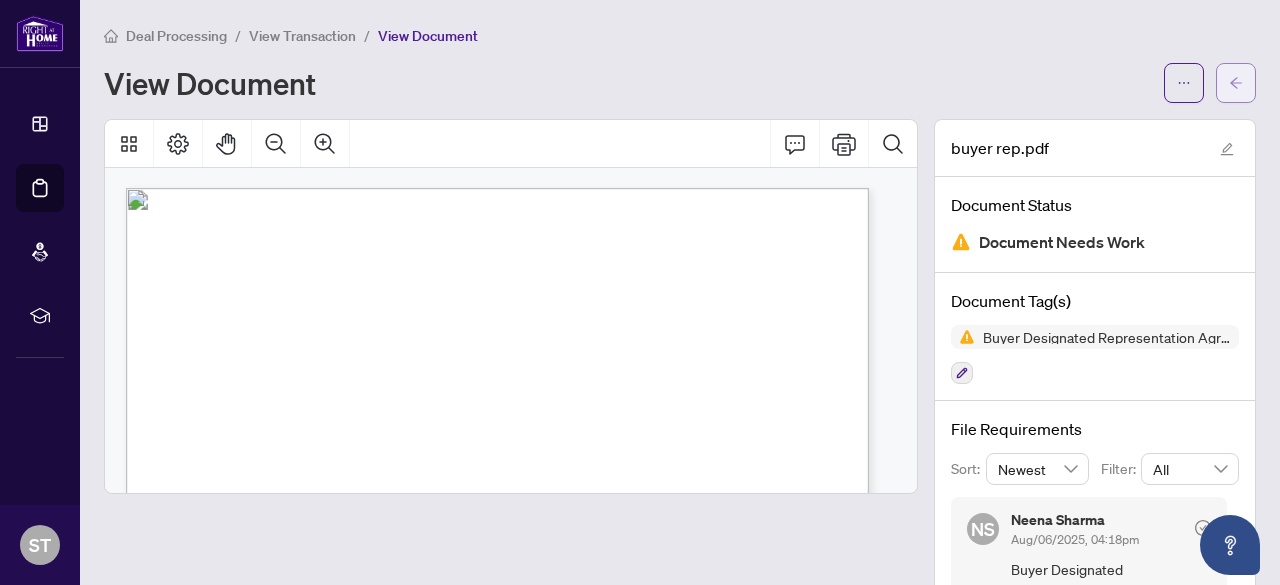click at bounding box center [1236, 83] 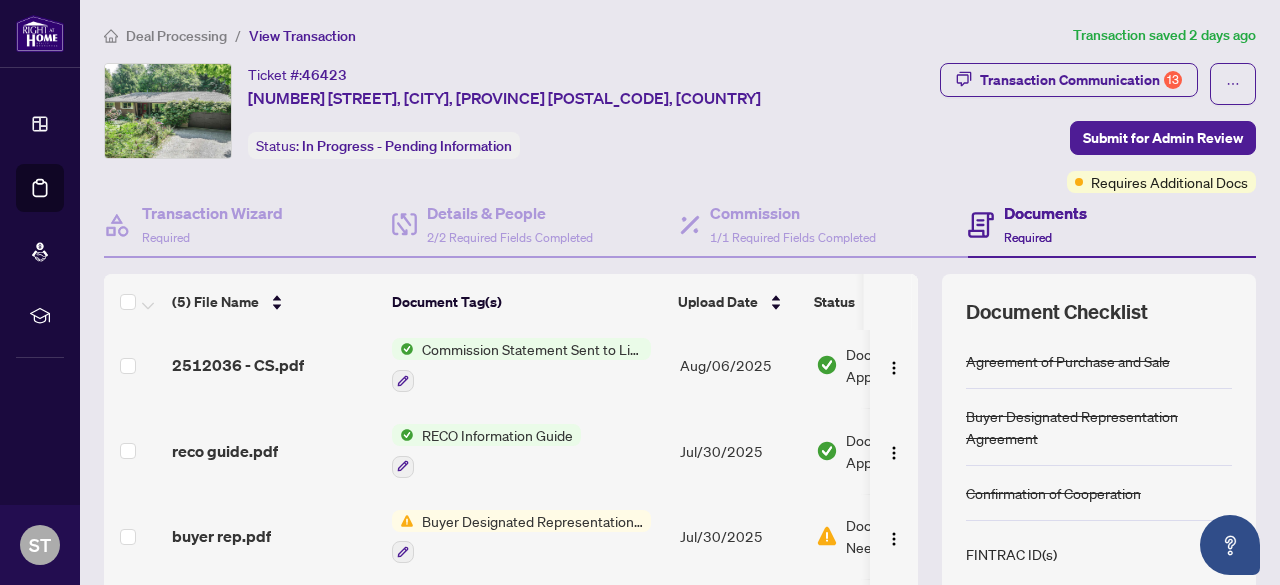 scroll, scrollTop: 128, scrollLeft: 0, axis: vertical 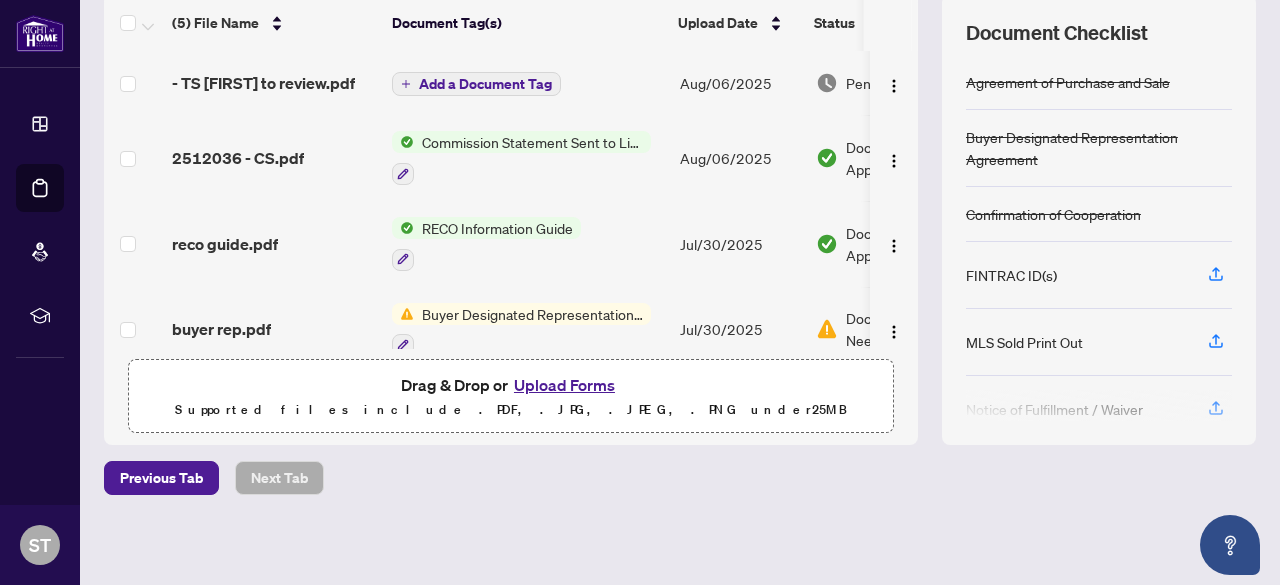 click on "Add a Document Tag" at bounding box center [485, 84] 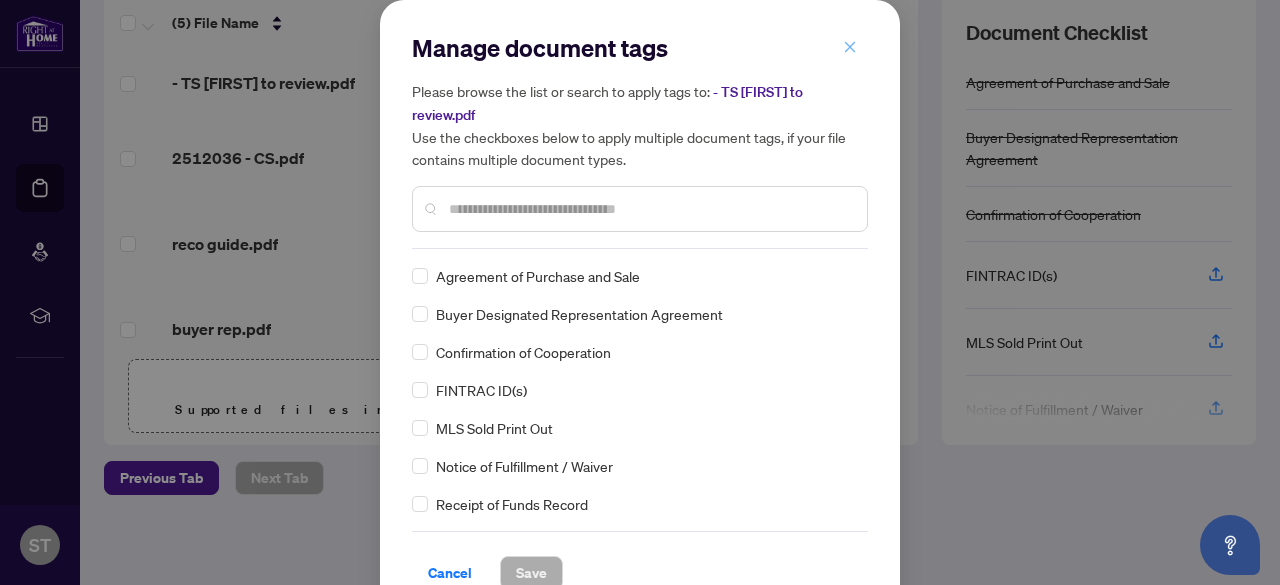 click 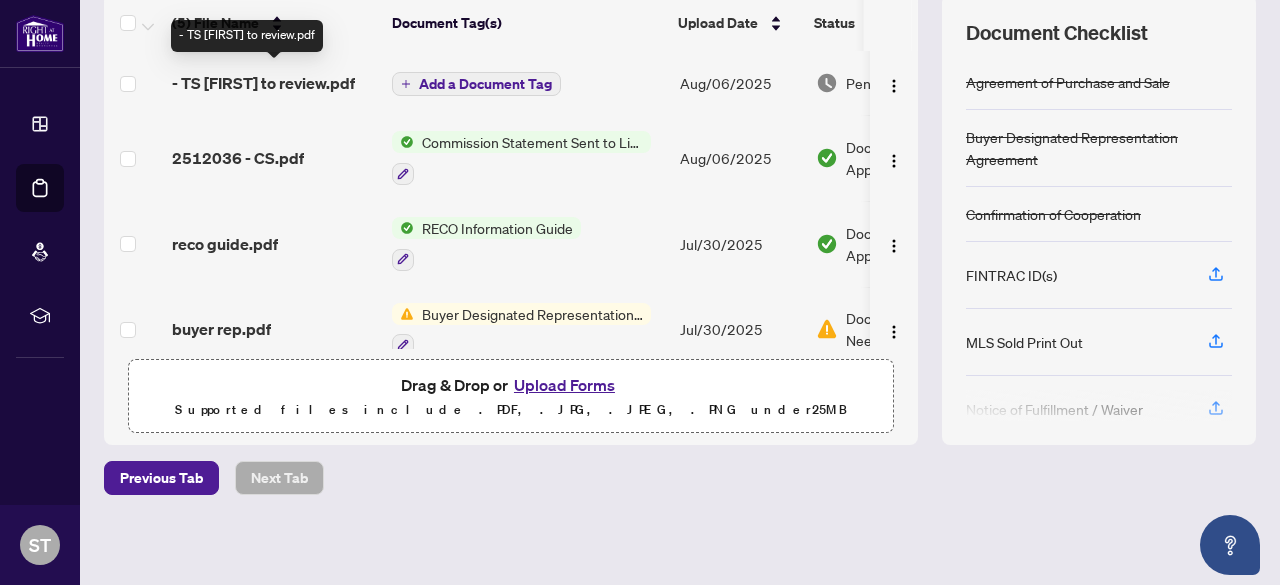 click on "- TS [FIRST] to review.pdf" at bounding box center [263, 83] 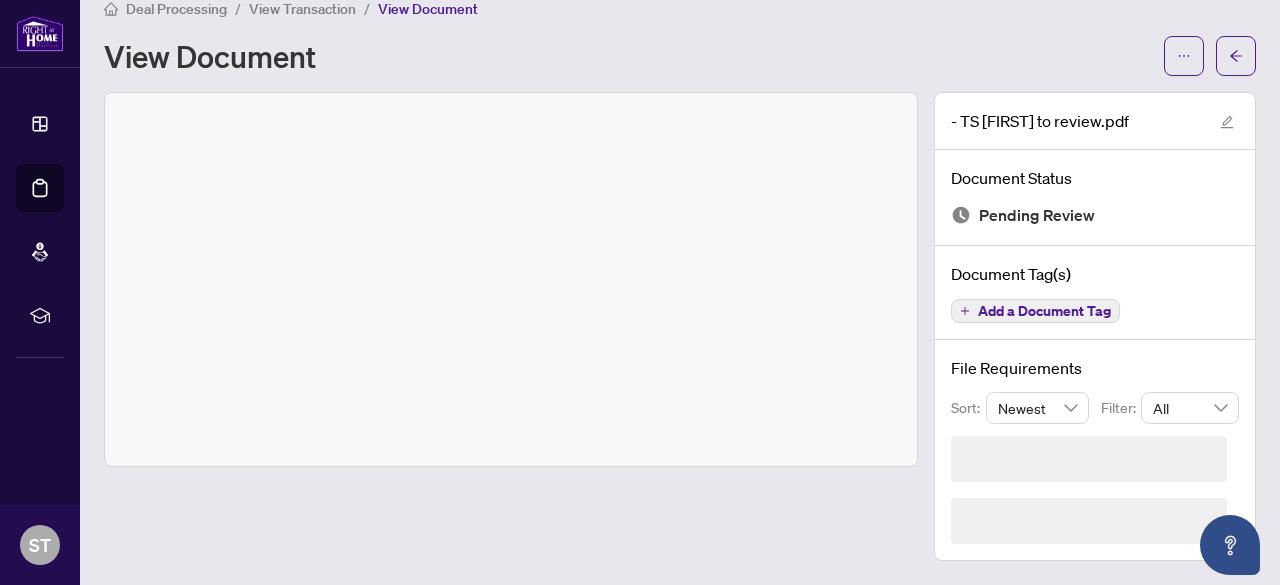 scroll, scrollTop: 0, scrollLeft: 0, axis: both 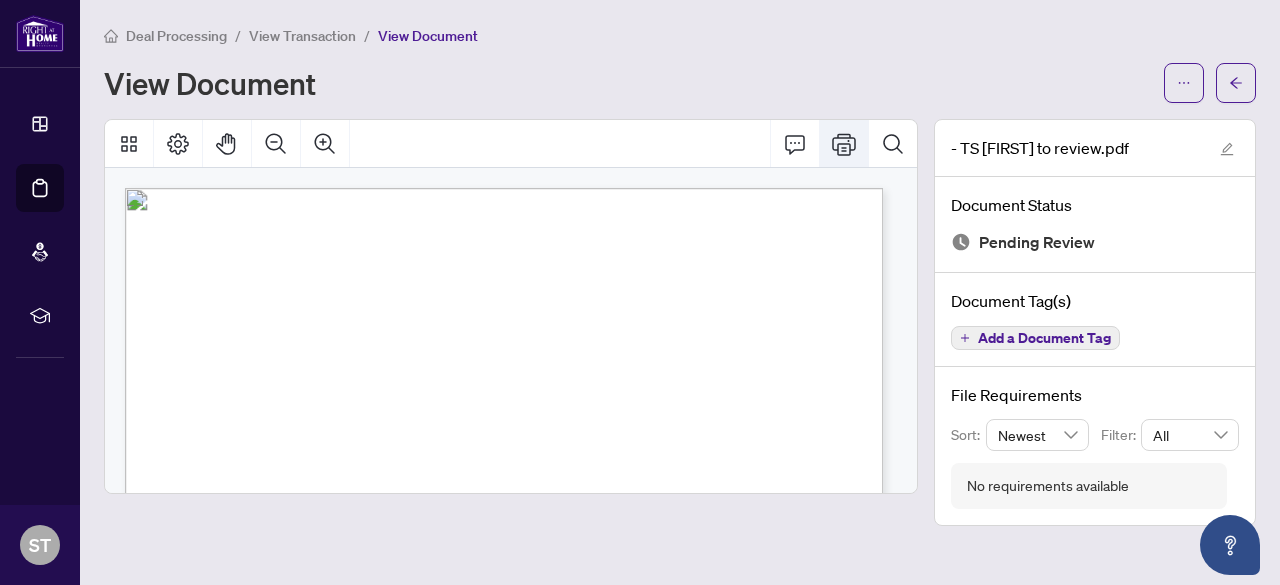 click 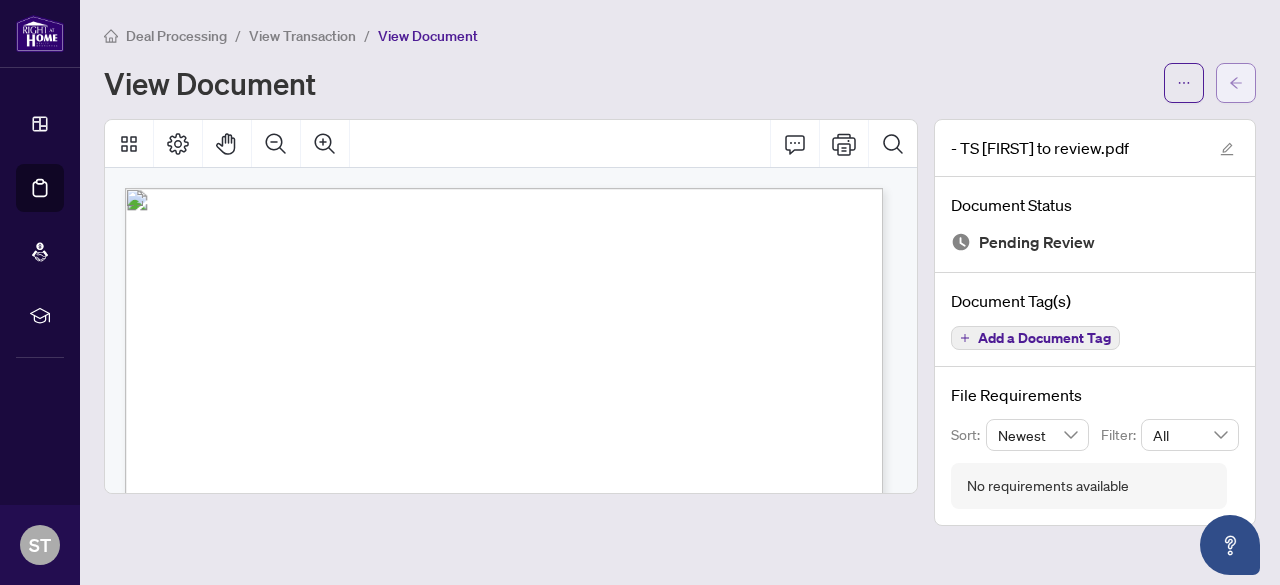 click 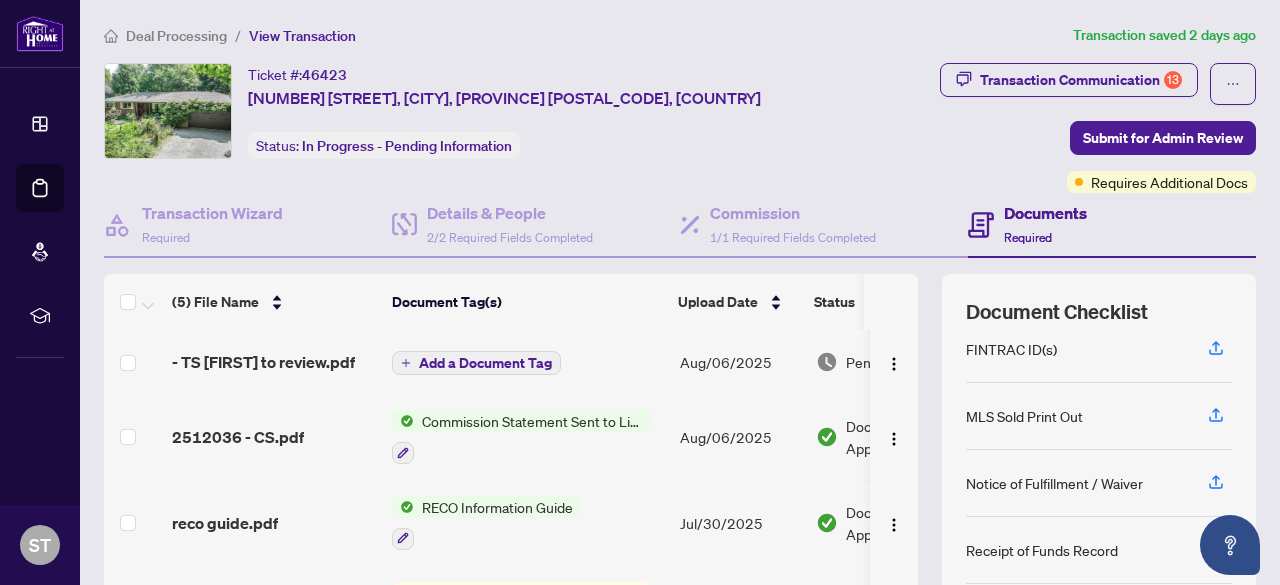 scroll, scrollTop: 212, scrollLeft: 0, axis: vertical 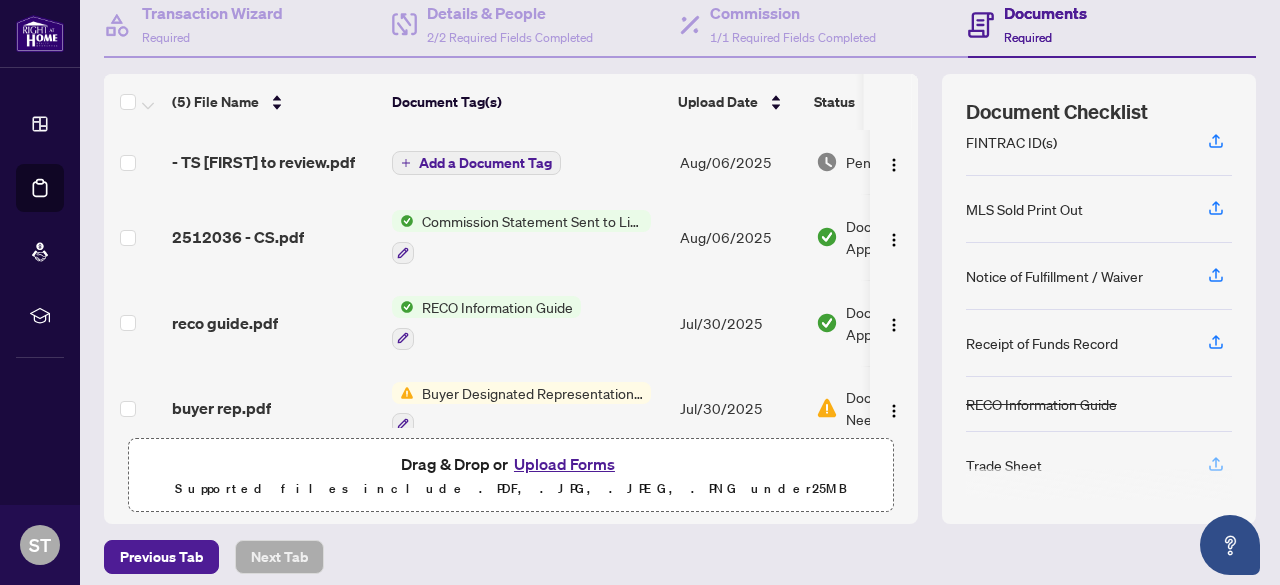 click 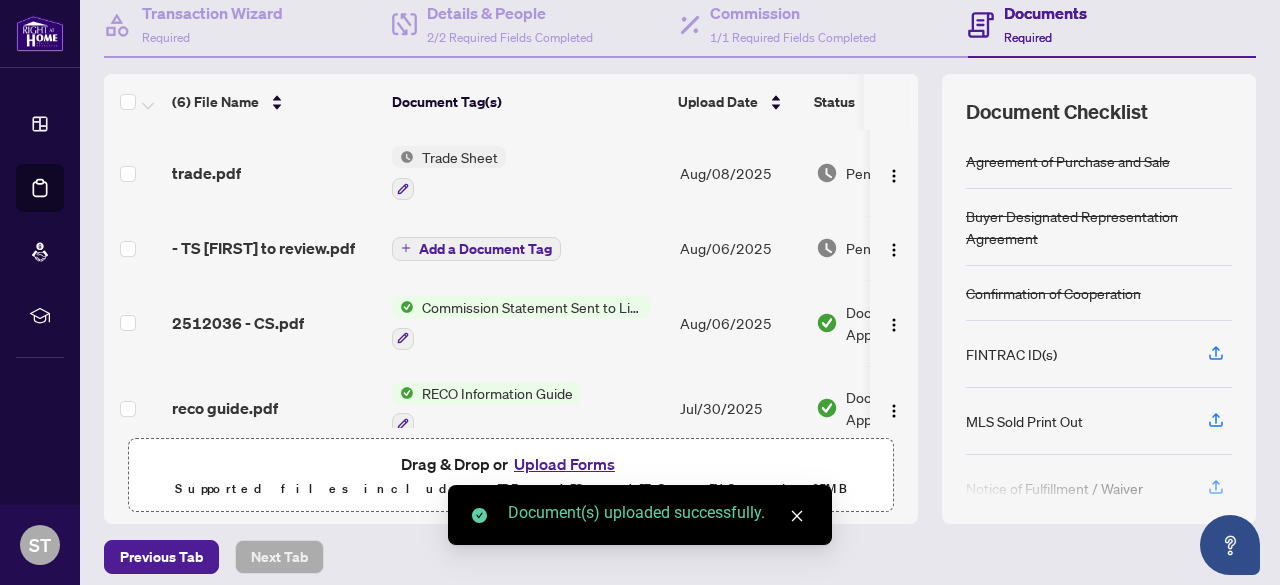 scroll, scrollTop: 200, scrollLeft: 0, axis: vertical 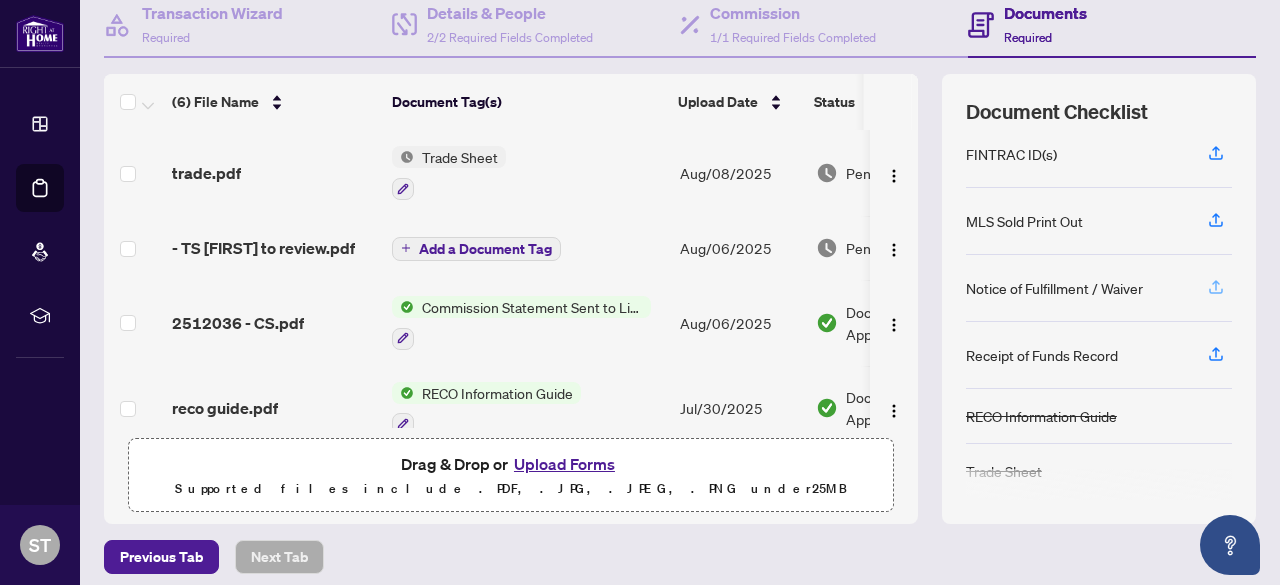 click 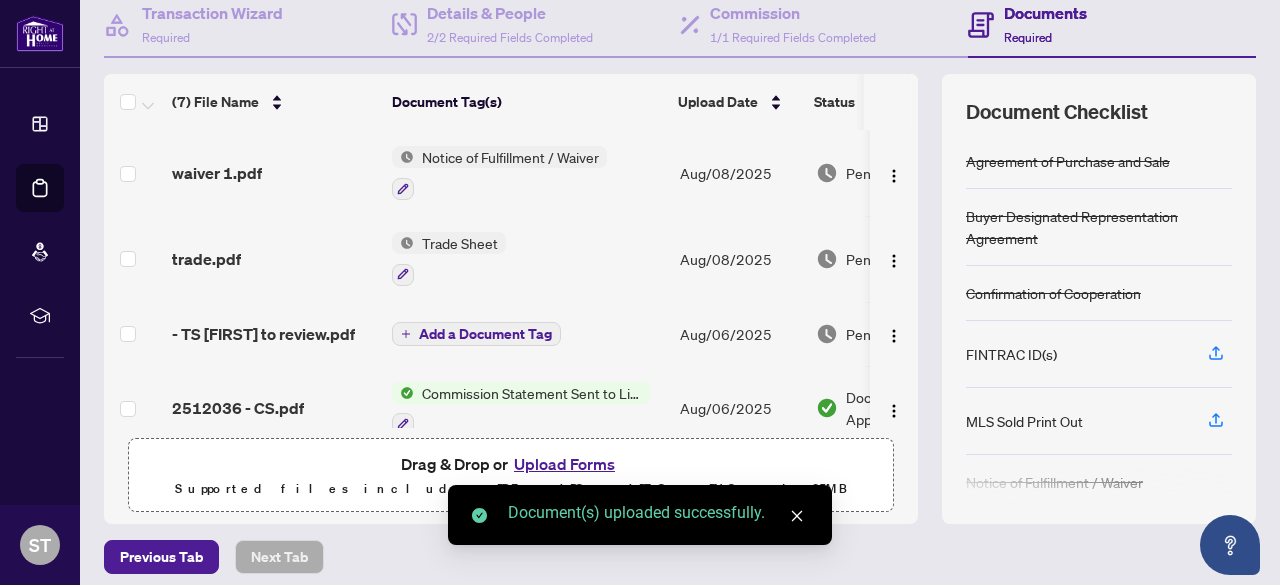 scroll, scrollTop: 189, scrollLeft: 0, axis: vertical 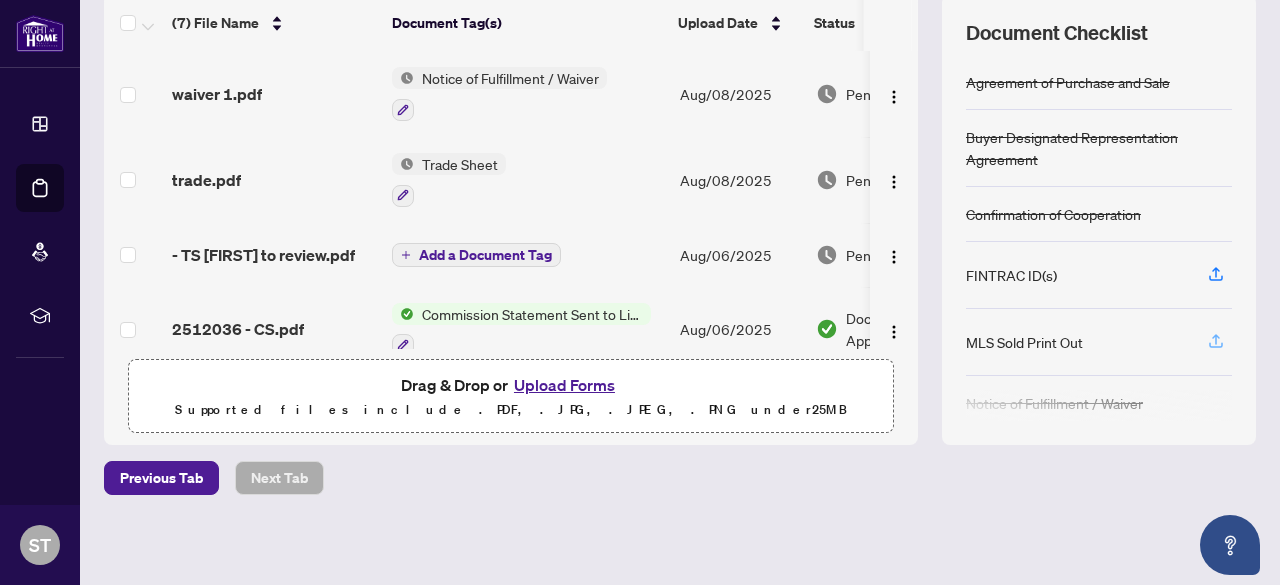 click 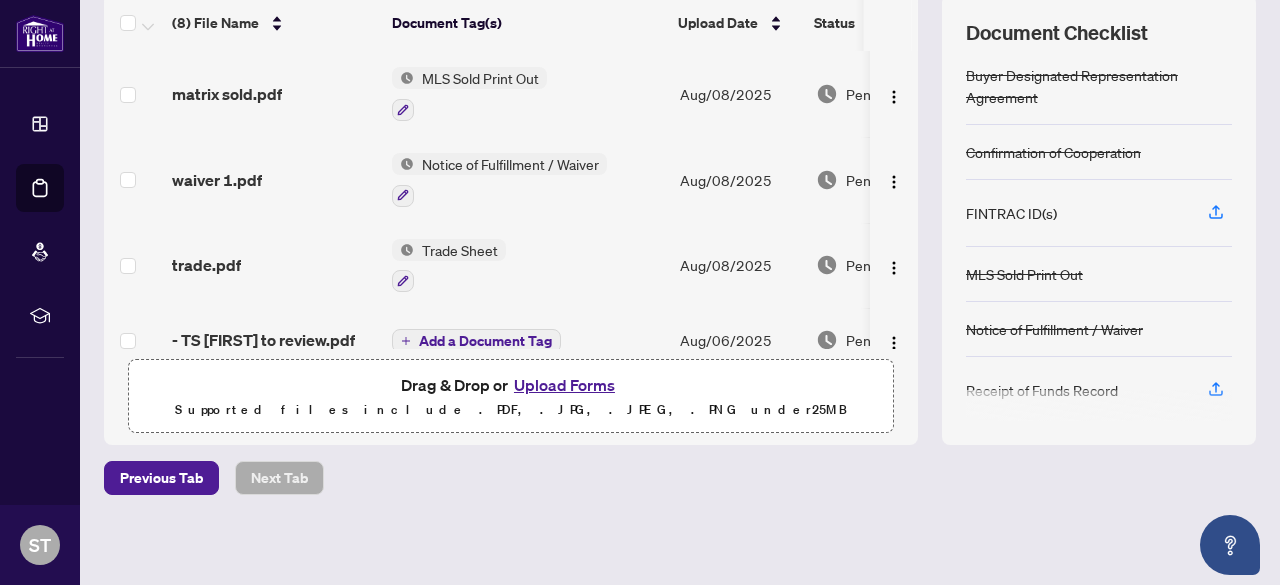 scroll, scrollTop: 0, scrollLeft: 0, axis: both 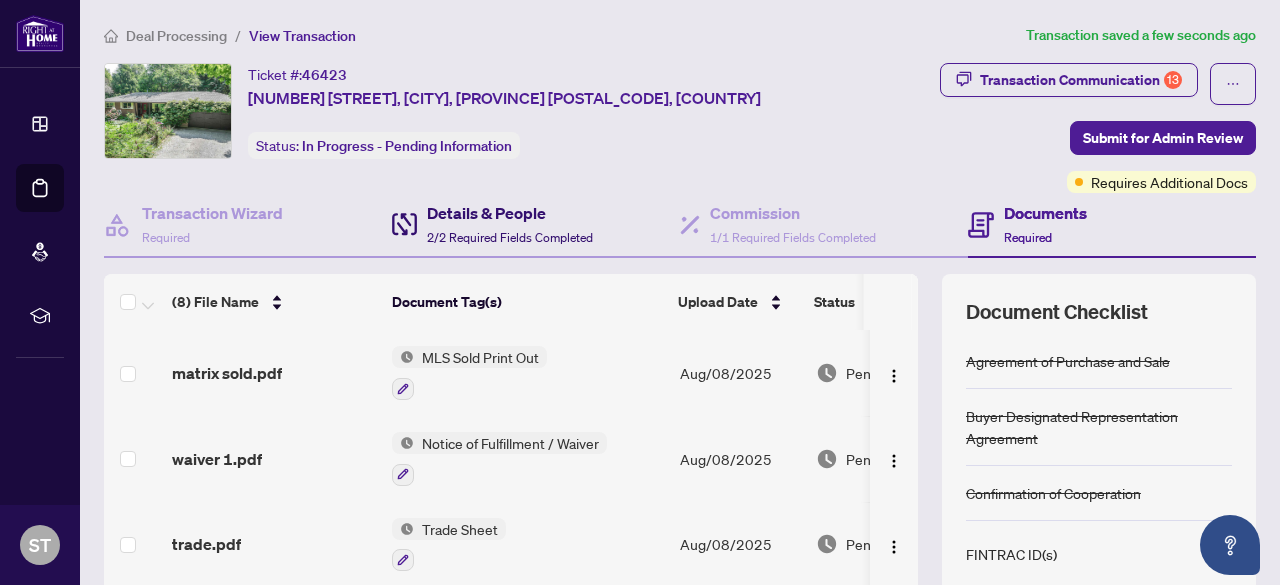 click on "Details & People" at bounding box center [510, 213] 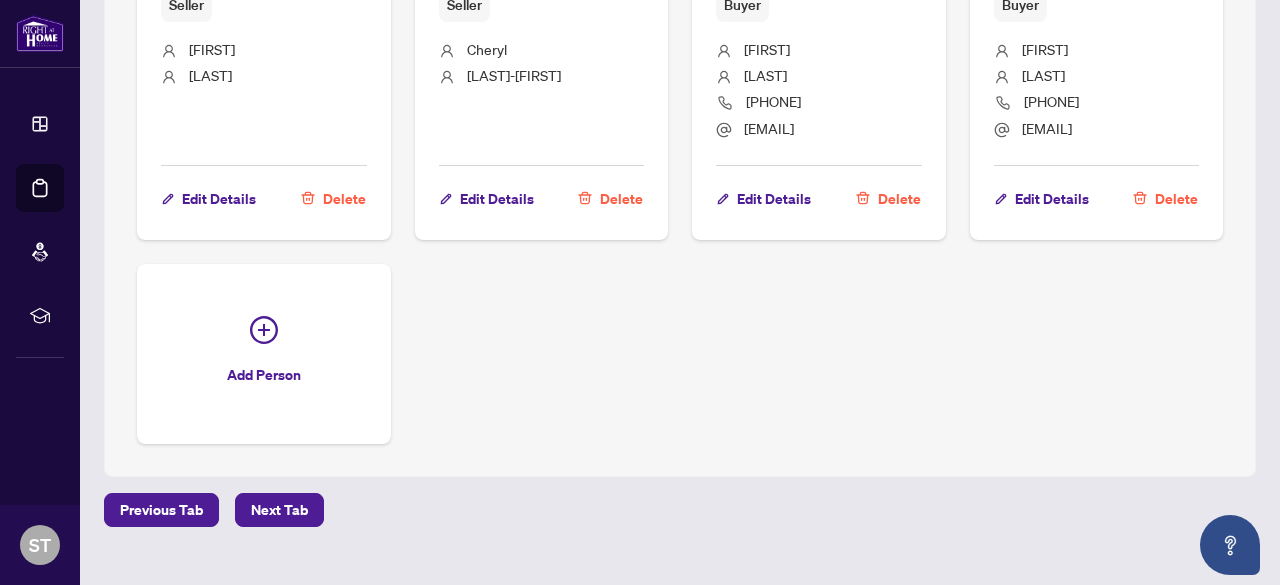 scroll, scrollTop: 1000, scrollLeft: 0, axis: vertical 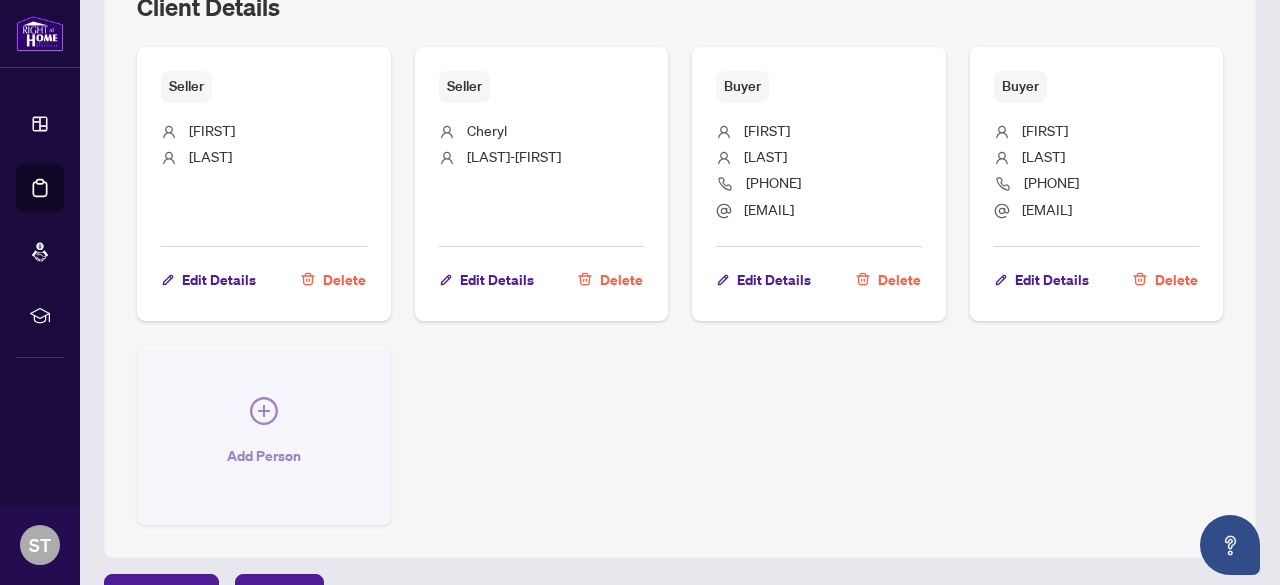 click on "Add Person" at bounding box center [264, 456] 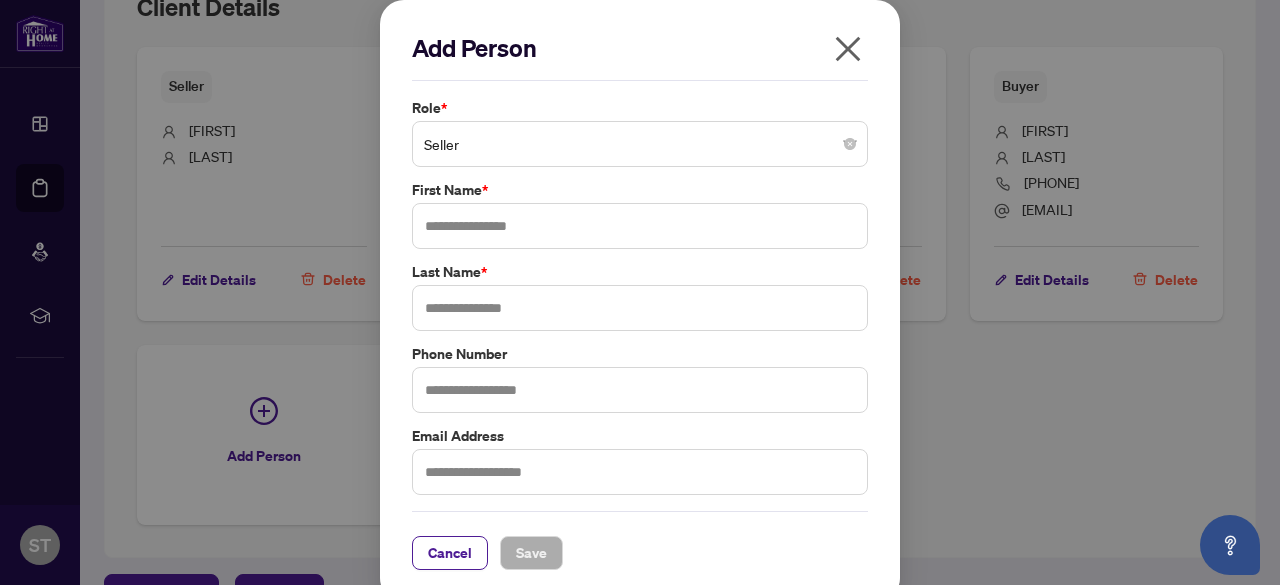 click on "Seller" at bounding box center [640, 144] 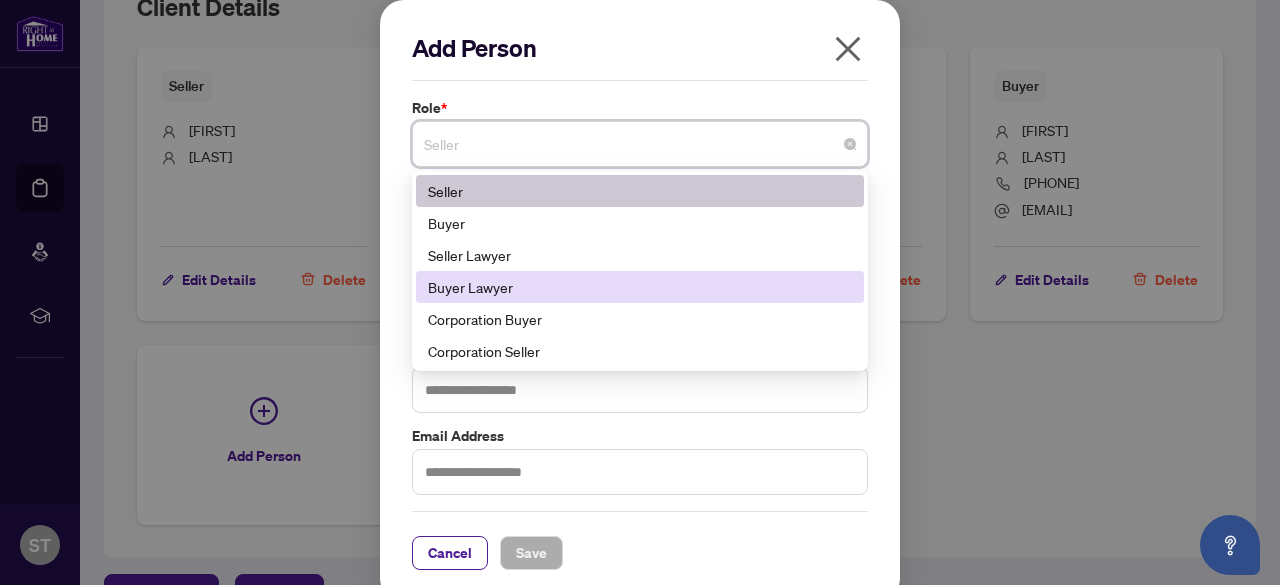 click on "Buyer Lawyer" at bounding box center [640, 287] 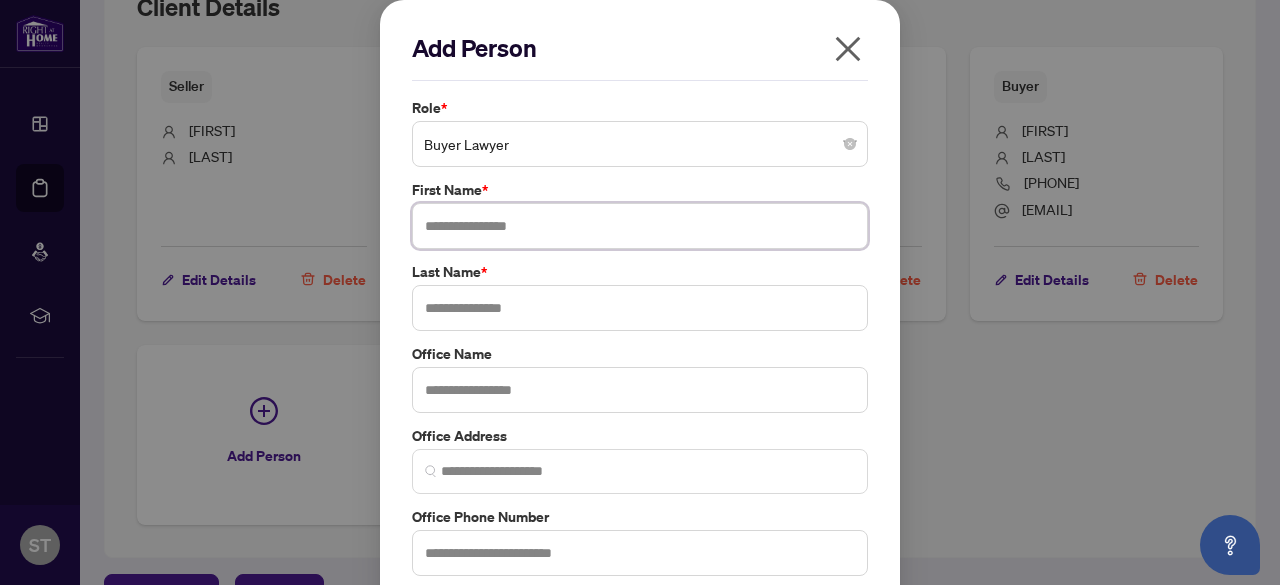 click at bounding box center [640, 226] 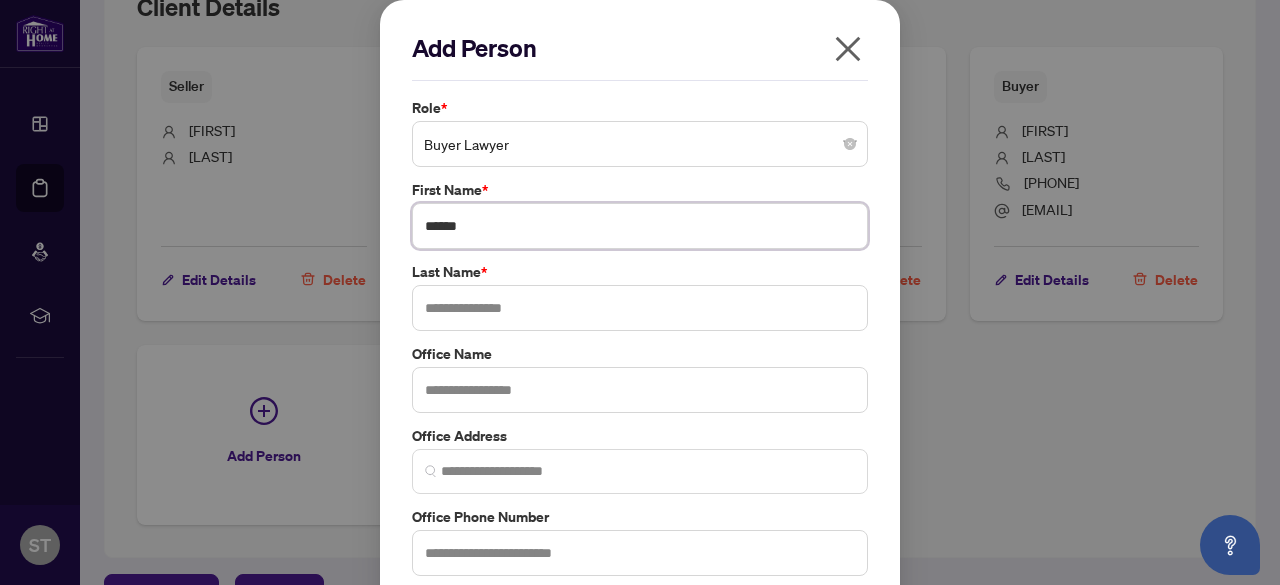 type on "******" 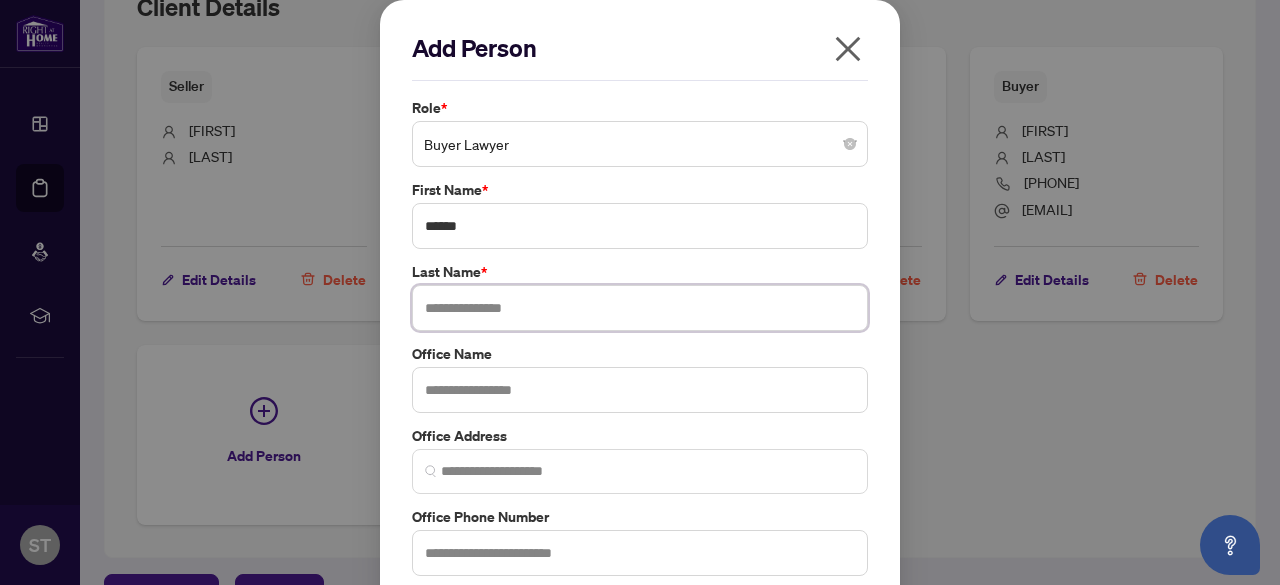 click at bounding box center (640, 308) 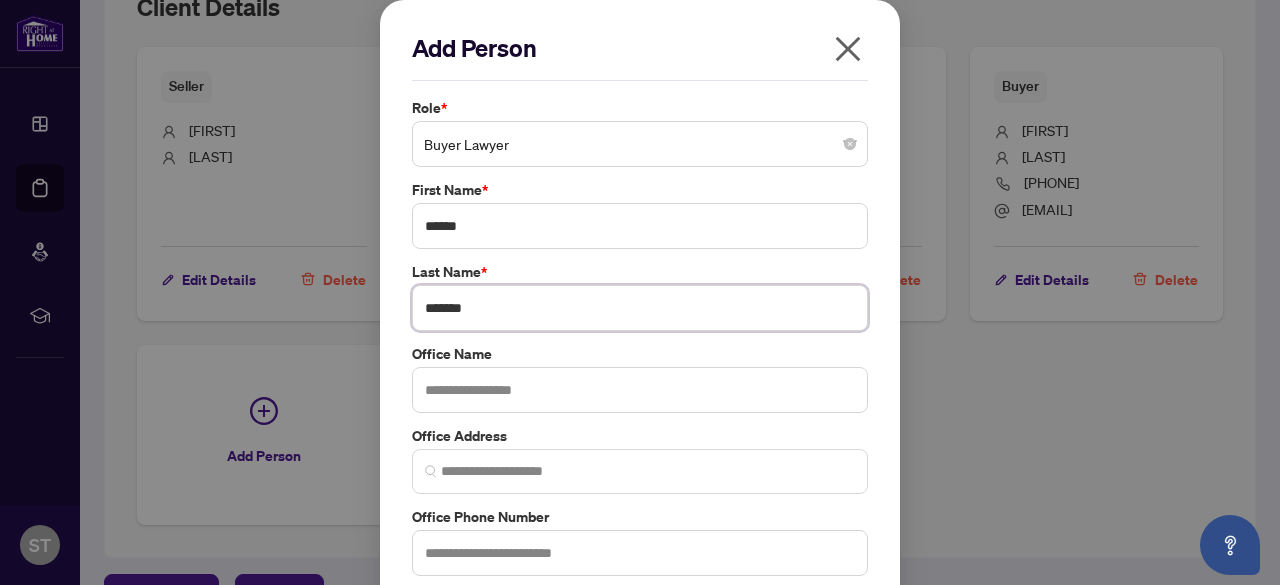 type on "*******" 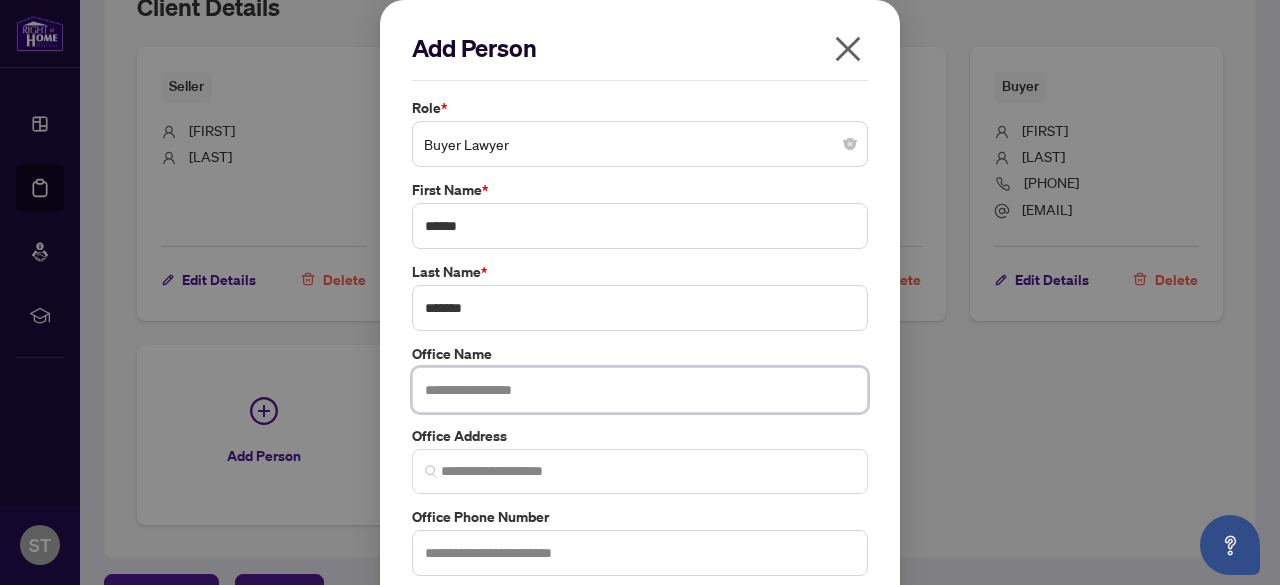 click at bounding box center (640, 390) 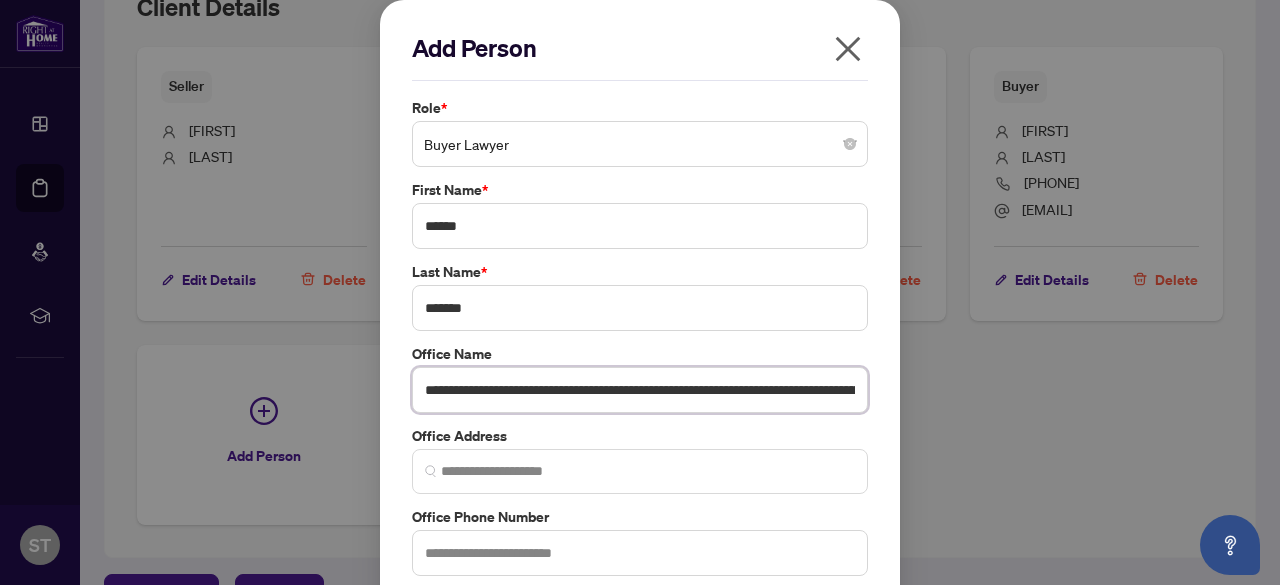 scroll, scrollTop: 0, scrollLeft: 282, axis: horizontal 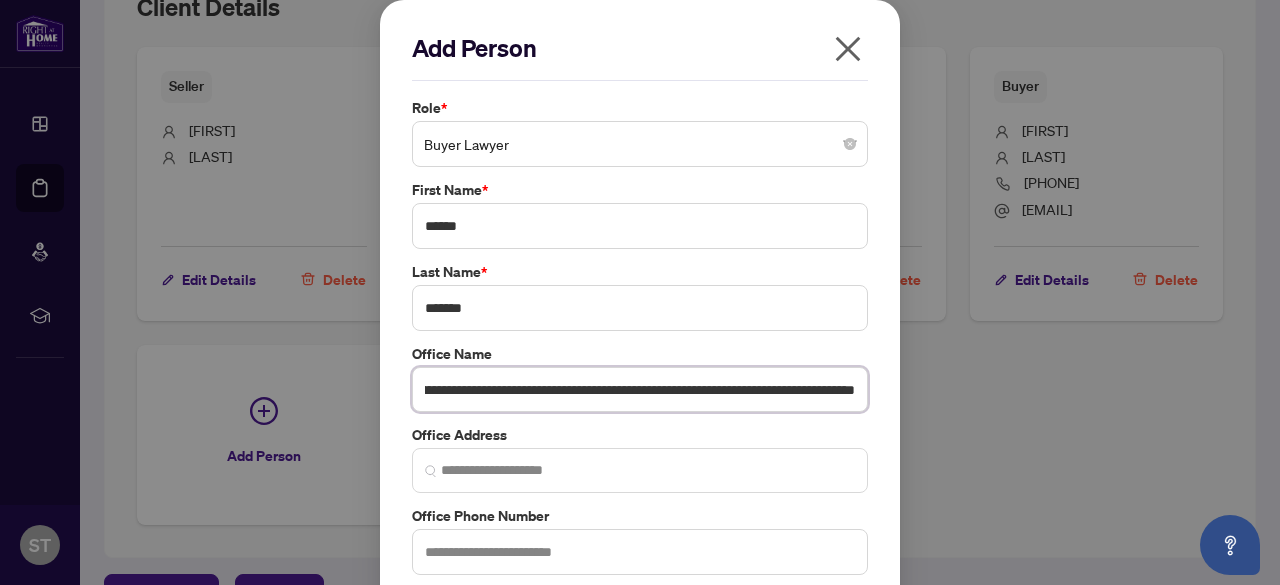 drag, startPoint x: 470, startPoint y: 385, endPoint x: 706, endPoint y: 393, distance: 236.13556 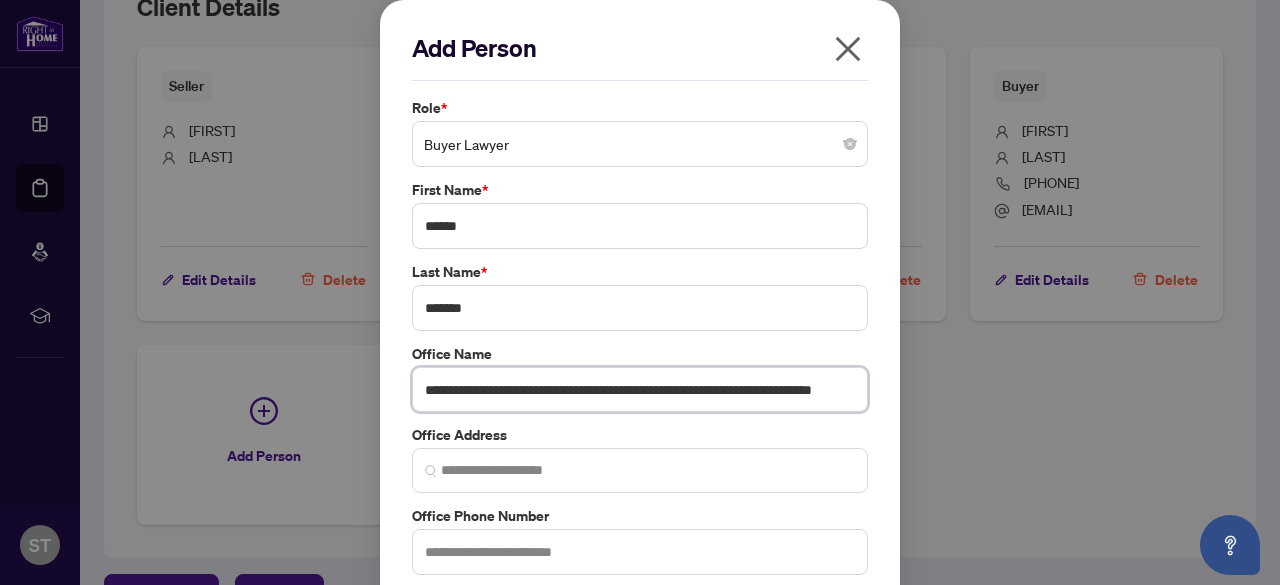scroll, scrollTop: 0, scrollLeft: 46, axis: horizontal 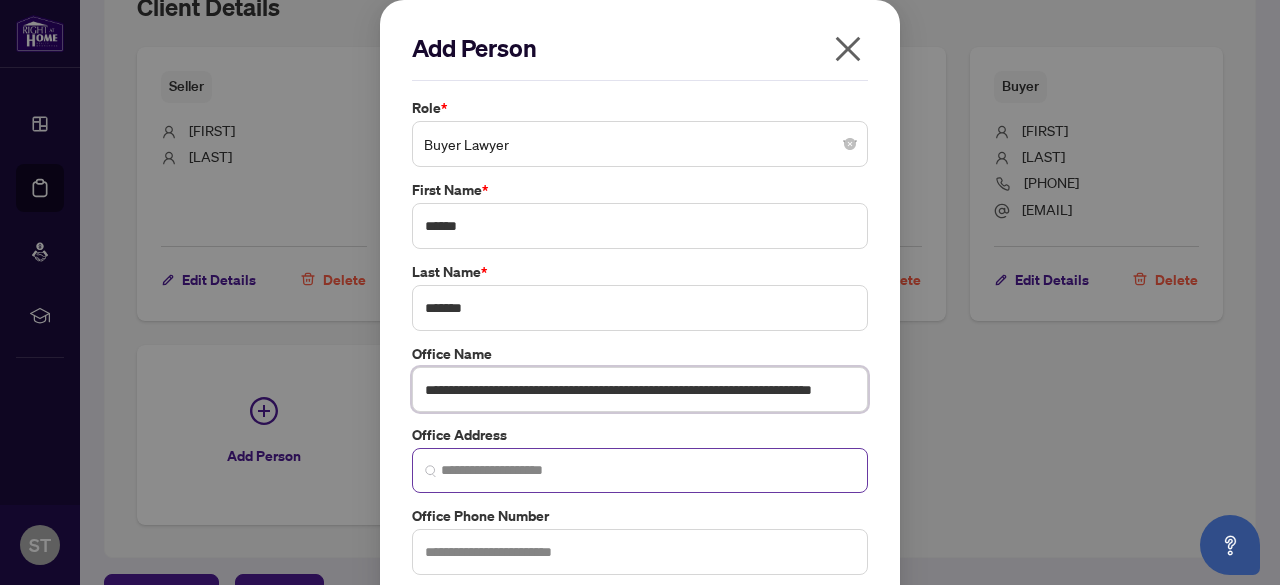 type on "**********" 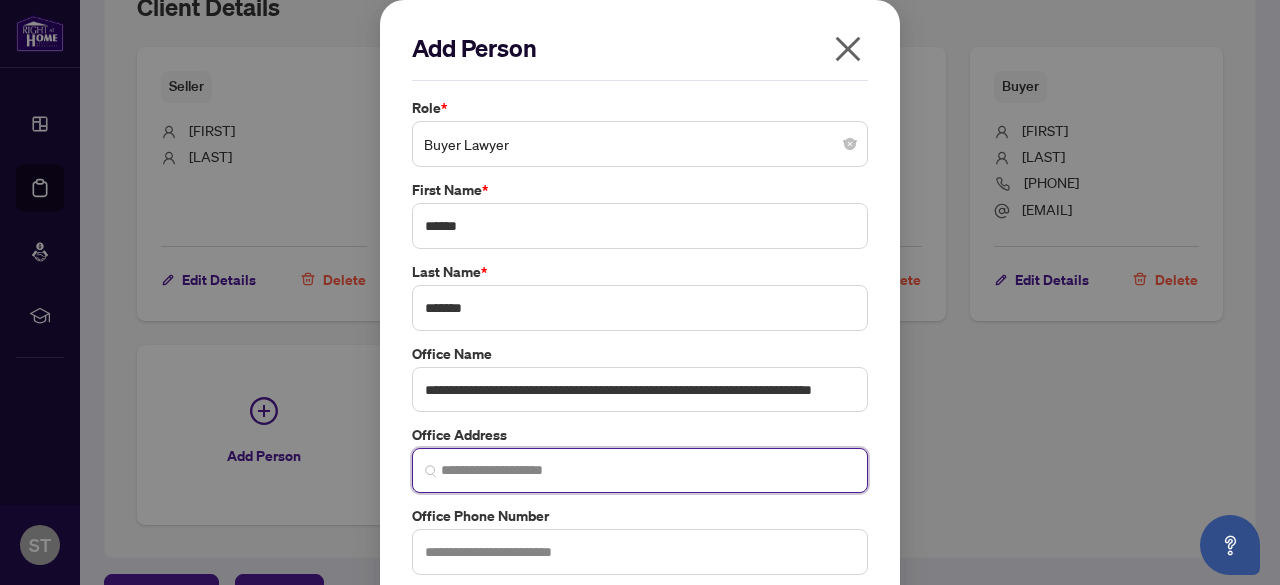 scroll, scrollTop: 0, scrollLeft: 0, axis: both 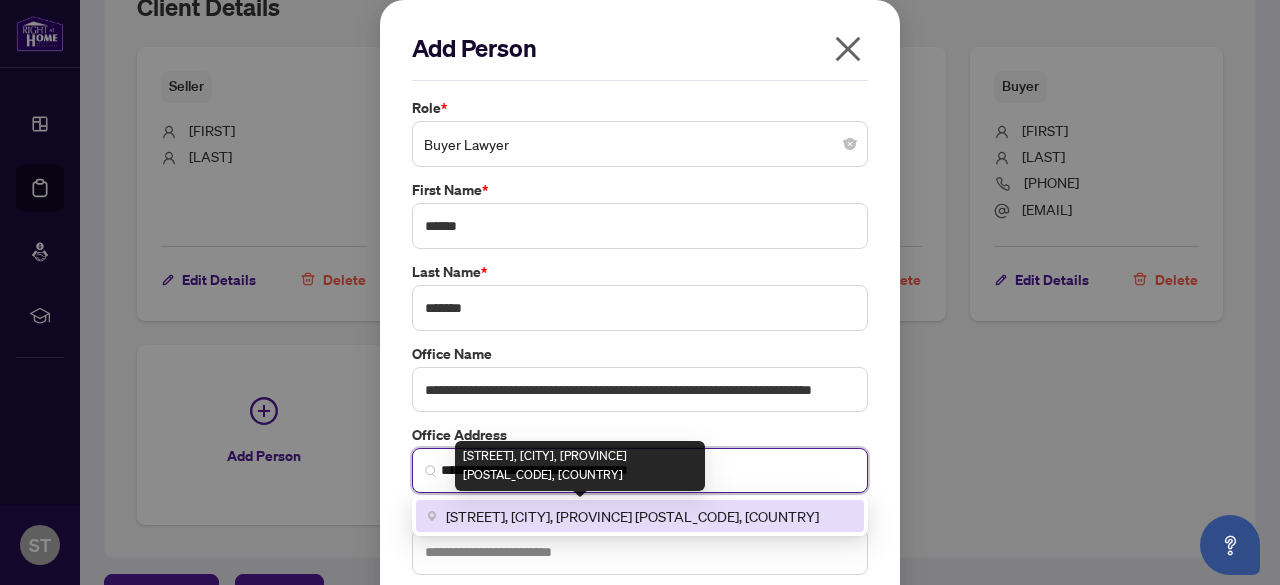 click on "[STREET], [CITY], [PROVINCE] [POSTAL_CODE], [COUNTRY]" at bounding box center [632, 516] 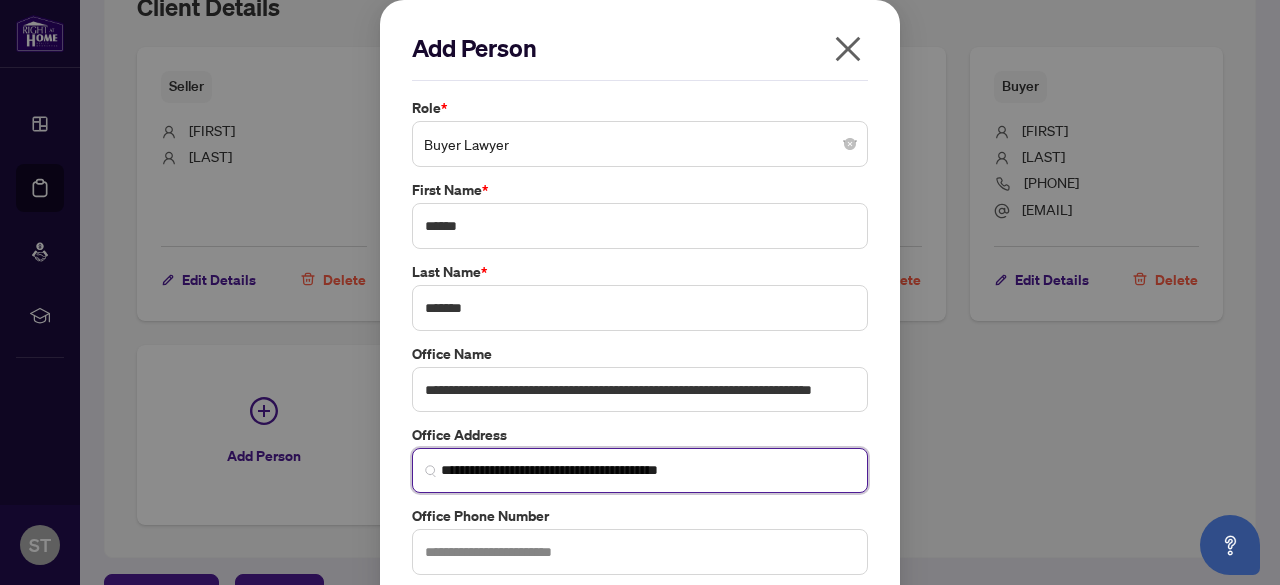 type on "**********" 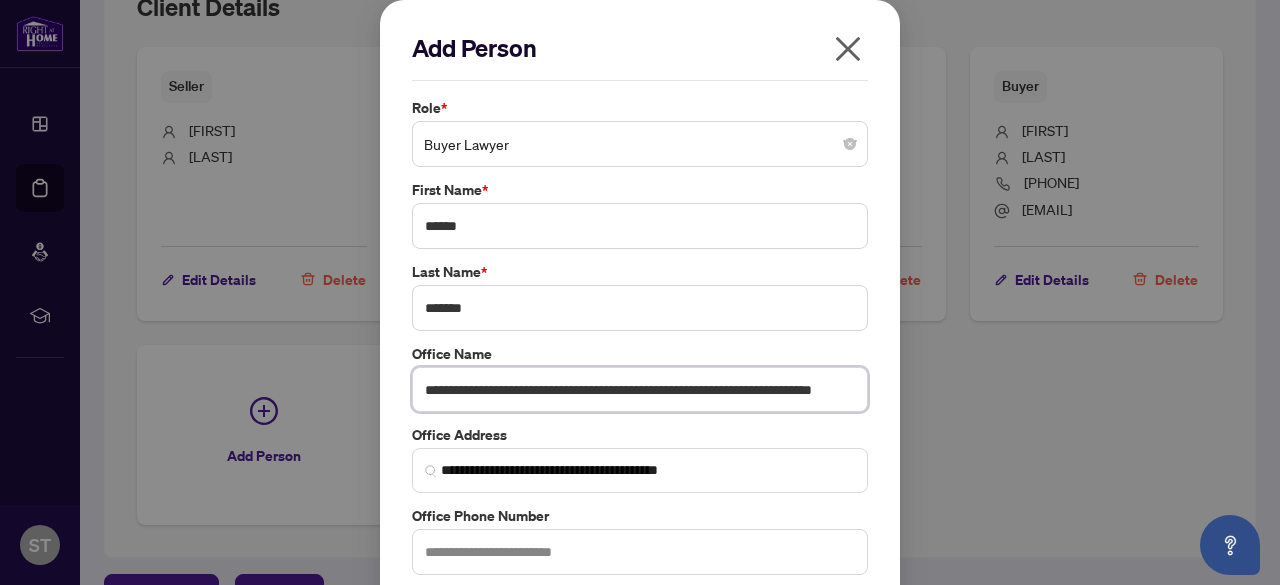 click on "**********" at bounding box center [640, 389] 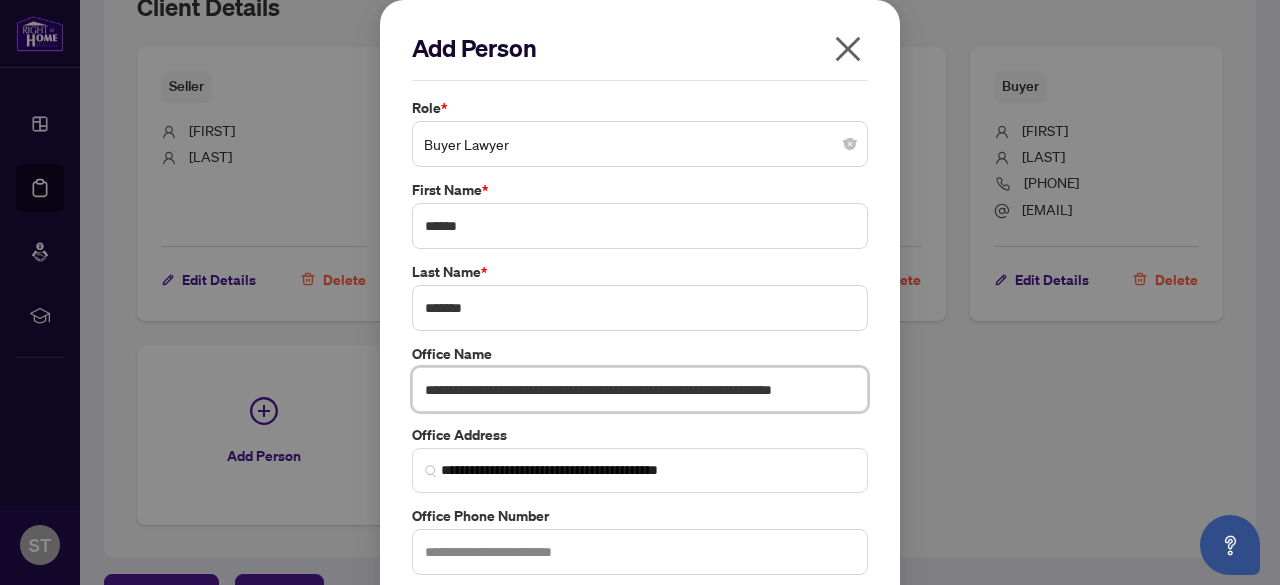drag, startPoint x: 752, startPoint y: 385, endPoint x: 845, endPoint y: 389, distance: 93.08598 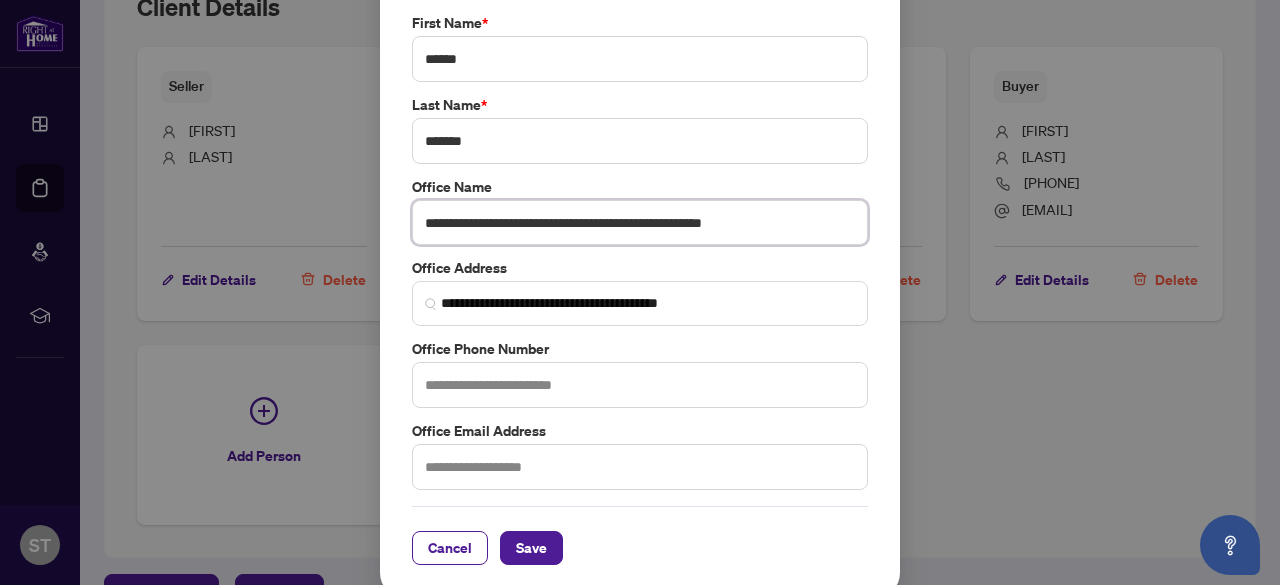 scroll, scrollTop: 174, scrollLeft: 0, axis: vertical 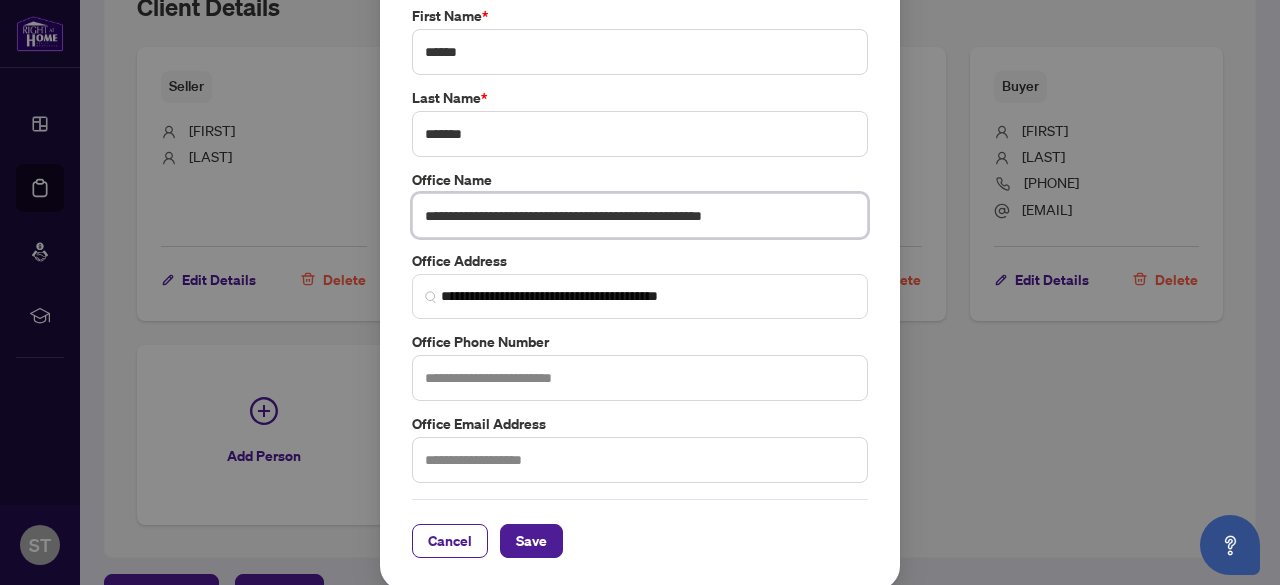 type on "**********" 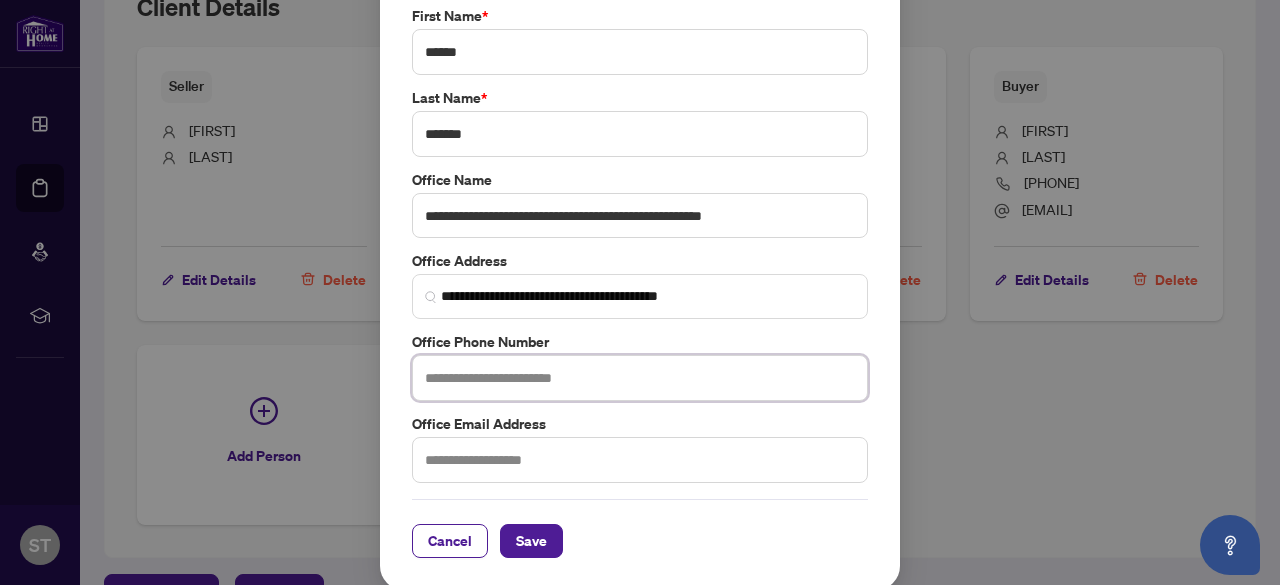 paste on "**********" 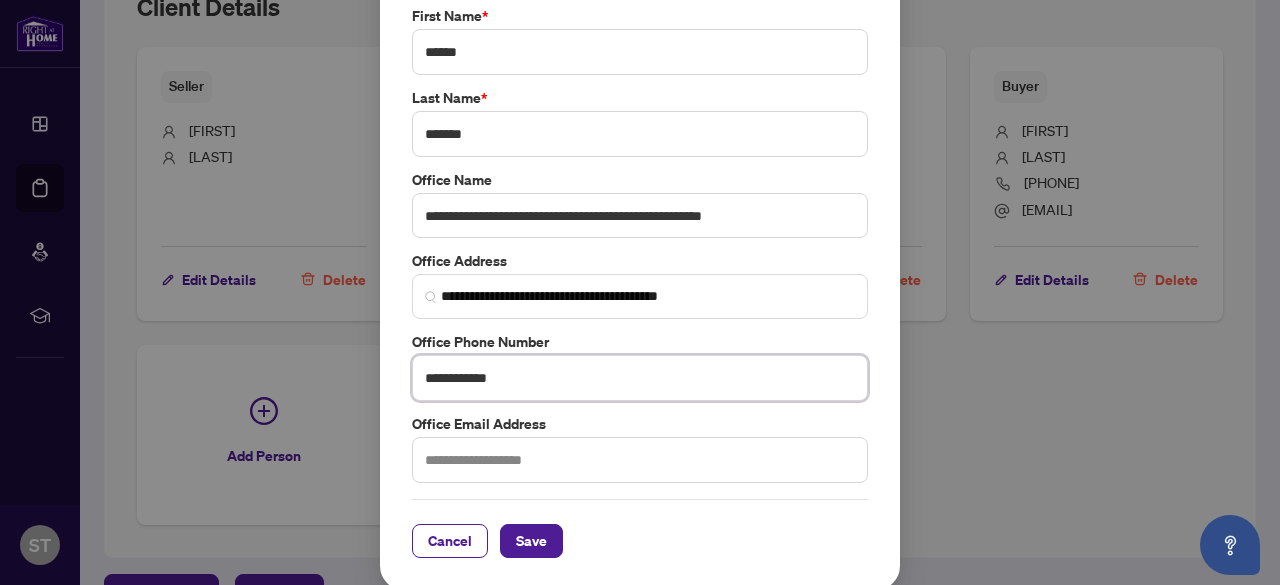 type on "**********" 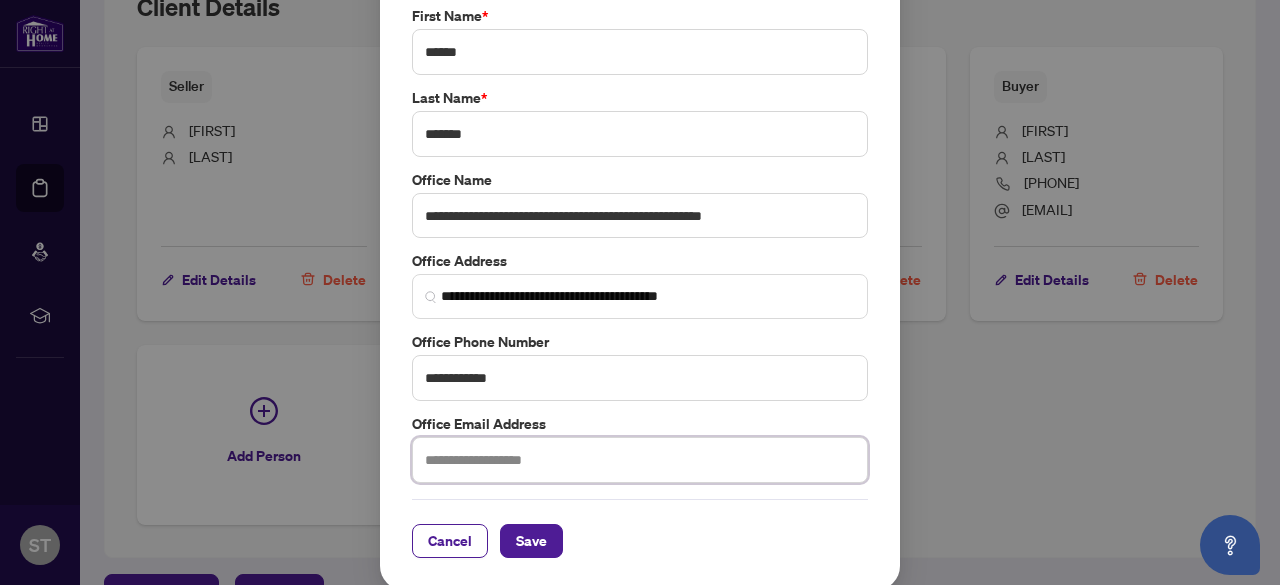click at bounding box center (640, 460) 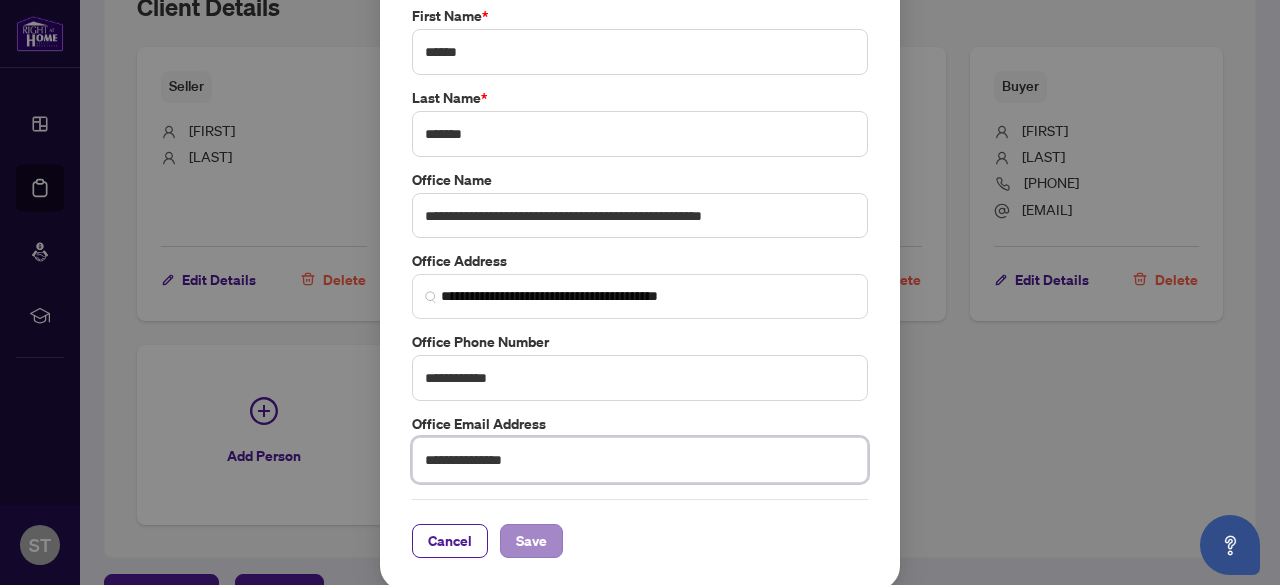 type on "**********" 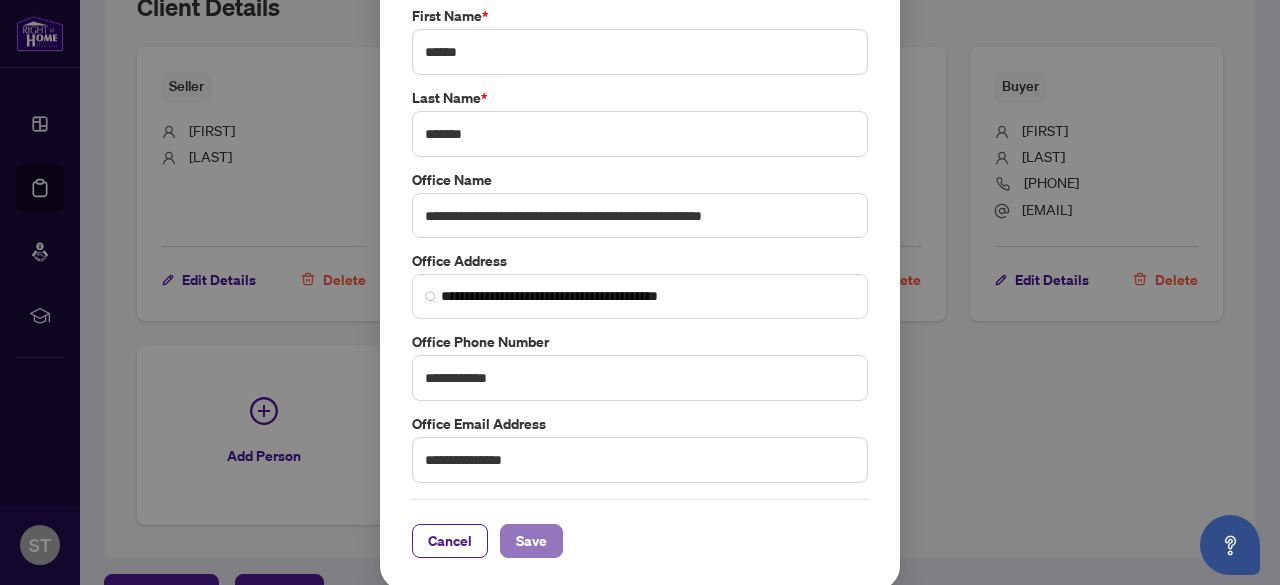 click on "Save" at bounding box center (531, 541) 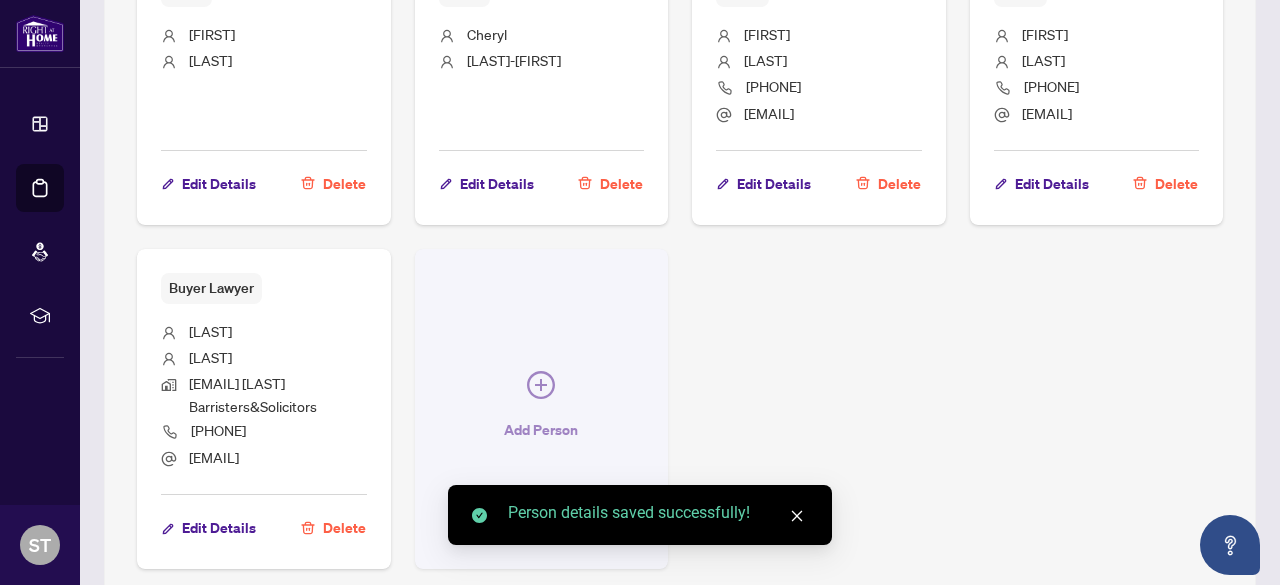 scroll, scrollTop: 1200, scrollLeft: 0, axis: vertical 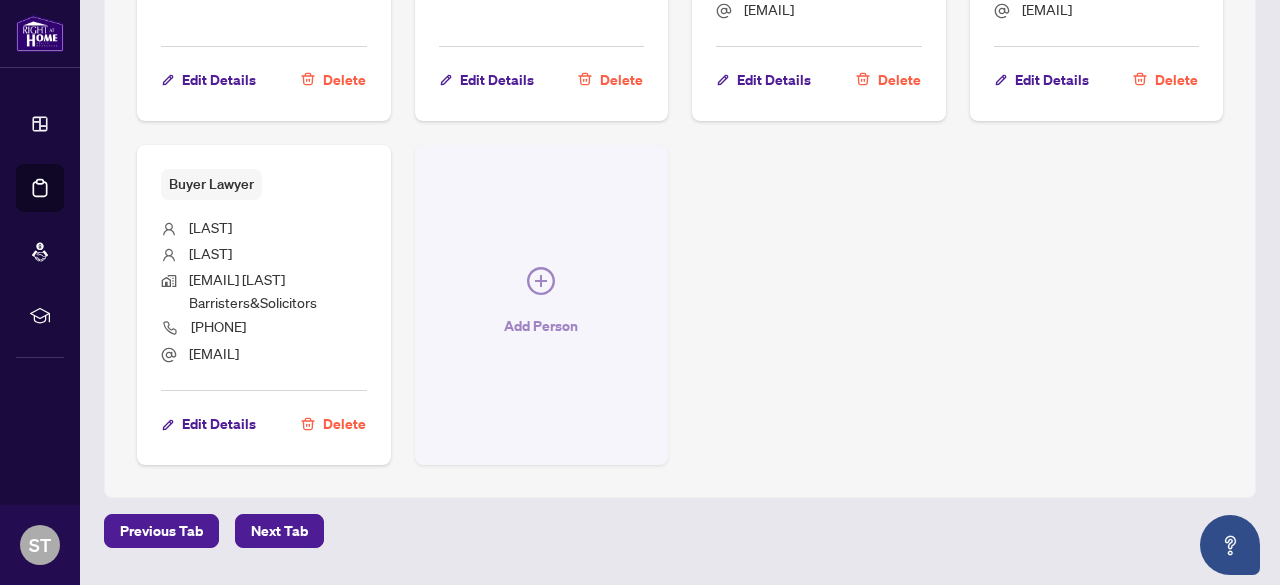 click on "Add Person" at bounding box center (541, 326) 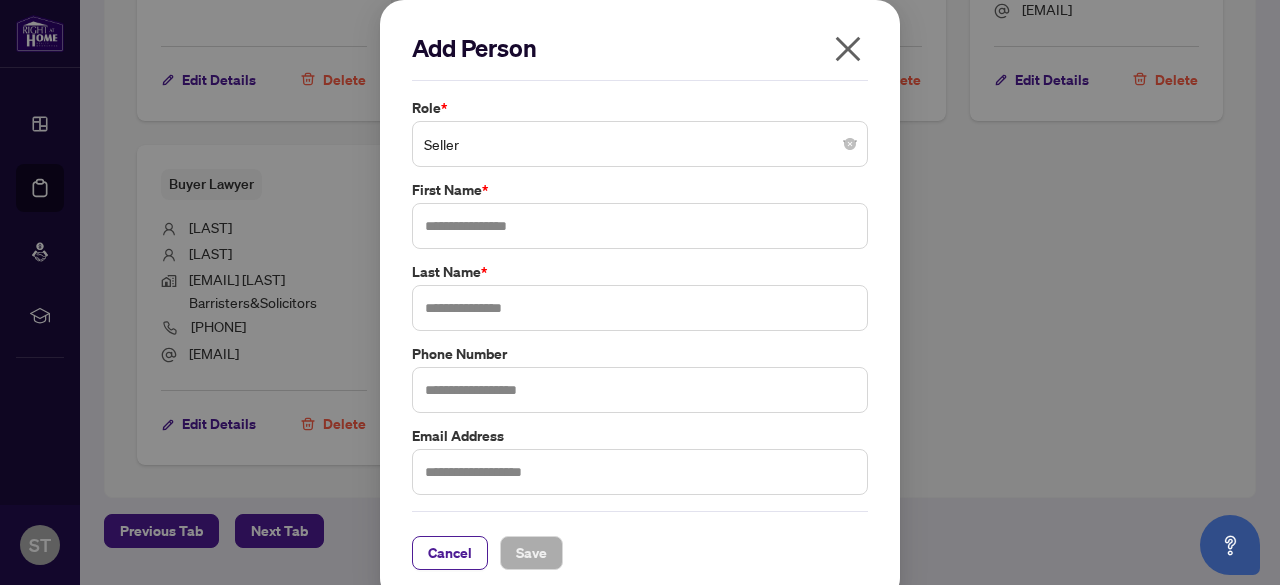 click on "Seller" at bounding box center [640, 144] 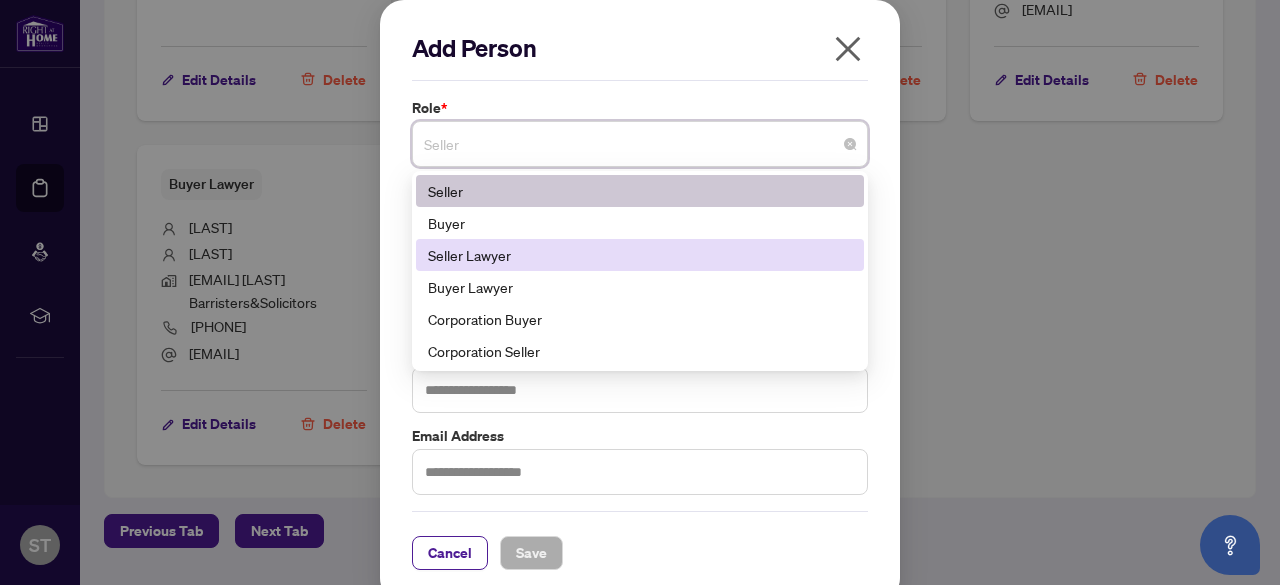 click on "Seller Lawyer" at bounding box center [640, 255] 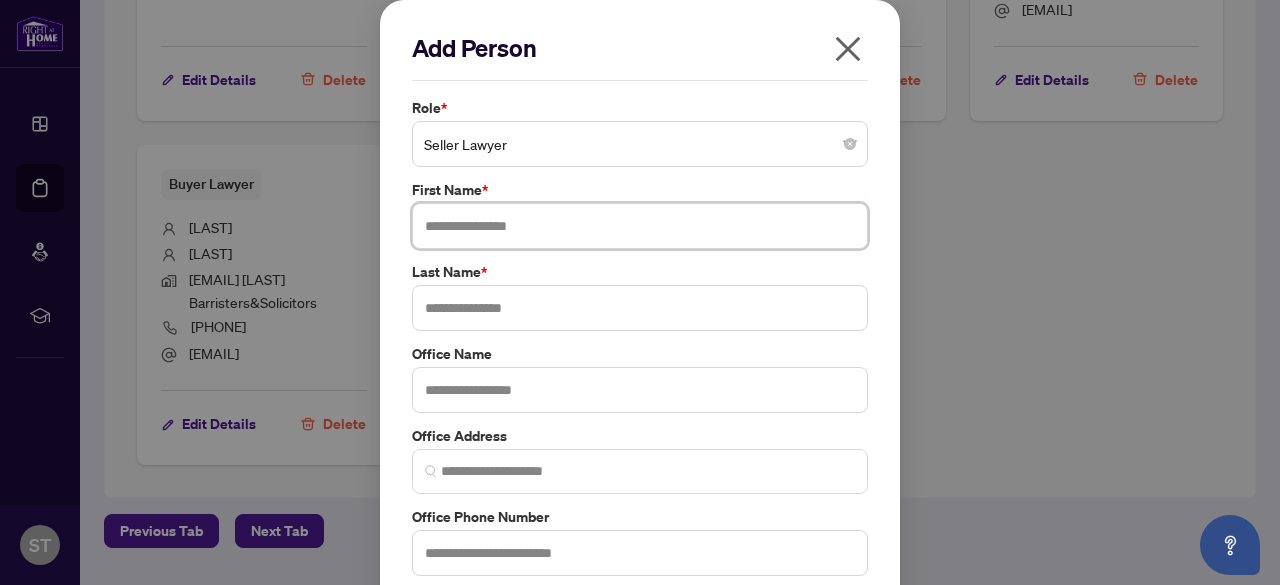 click at bounding box center [640, 226] 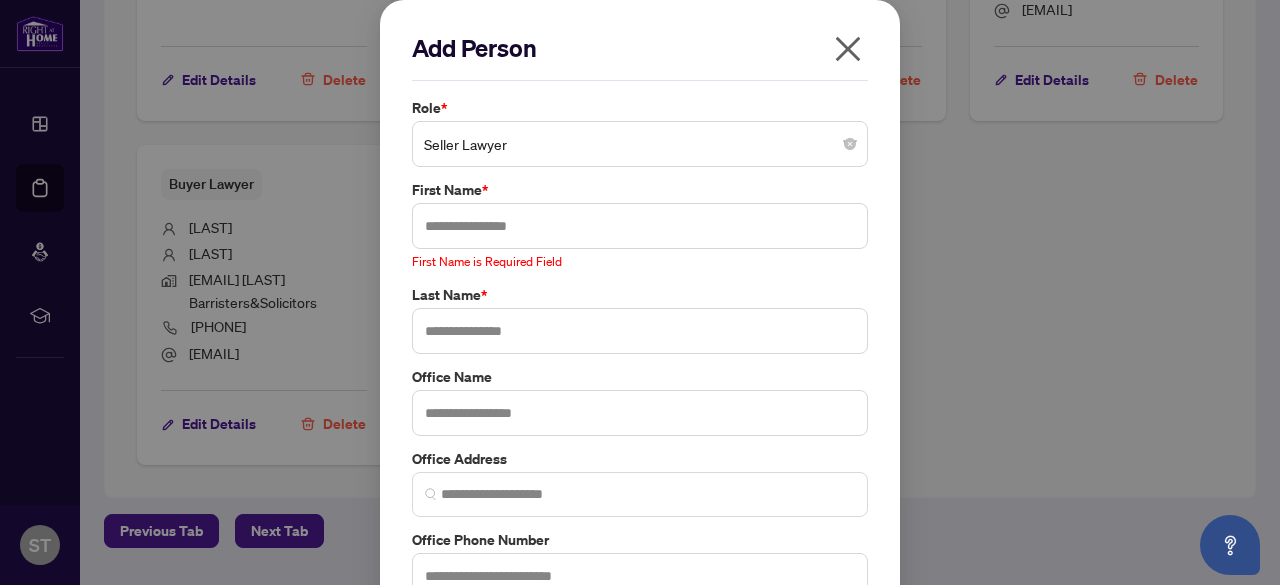 click 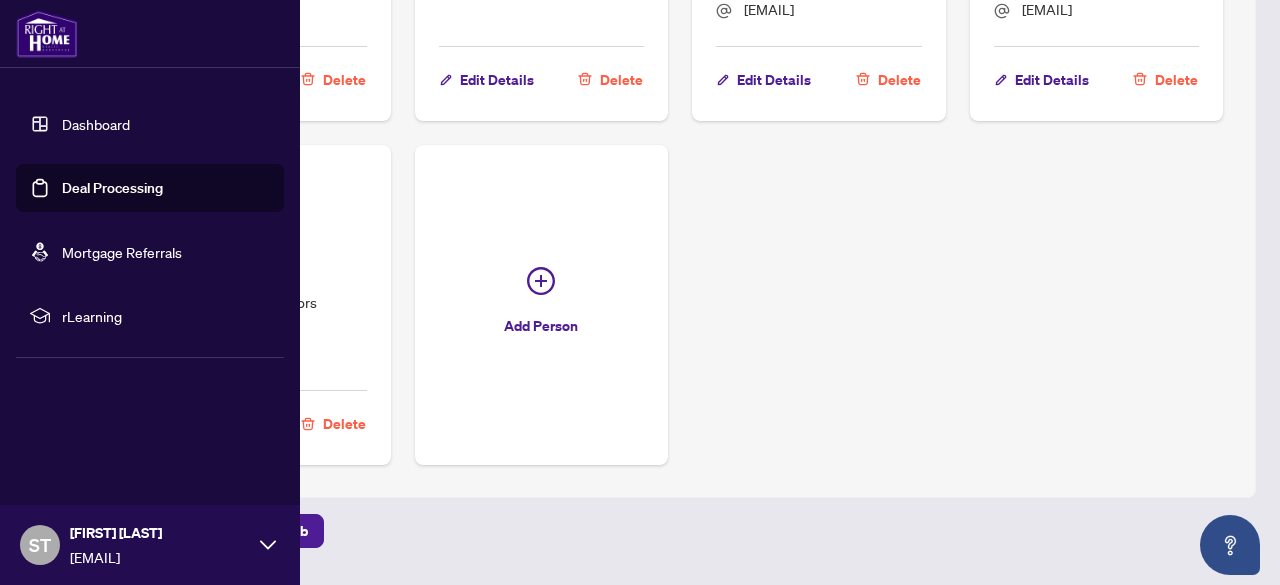 click on "Dashboard" at bounding box center [96, 124] 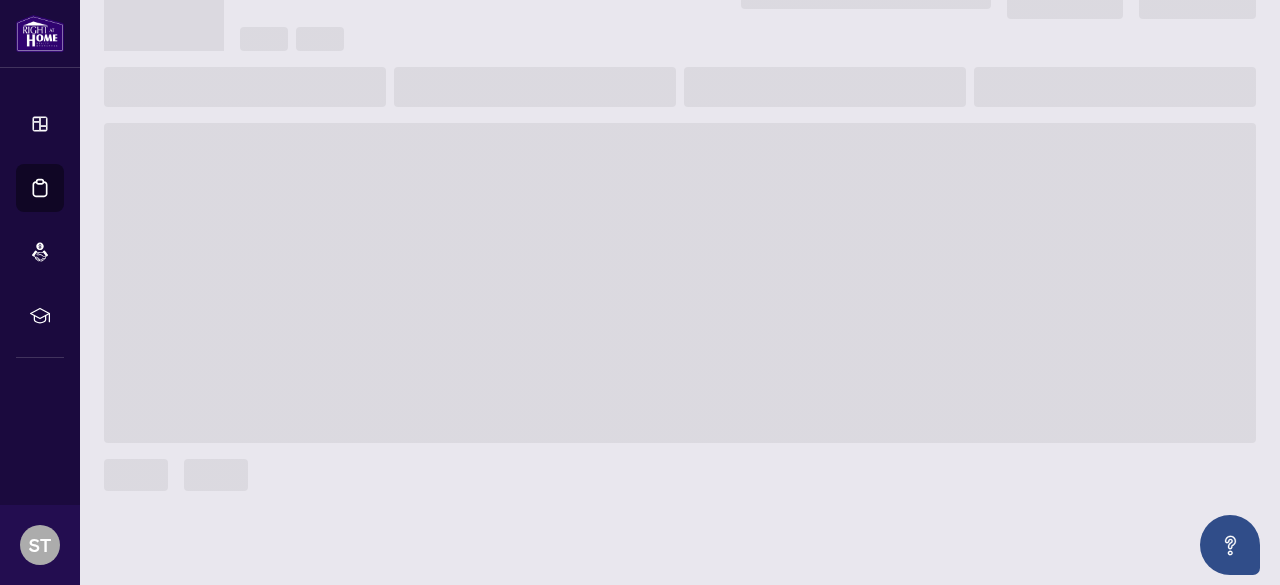 scroll, scrollTop: 130, scrollLeft: 0, axis: vertical 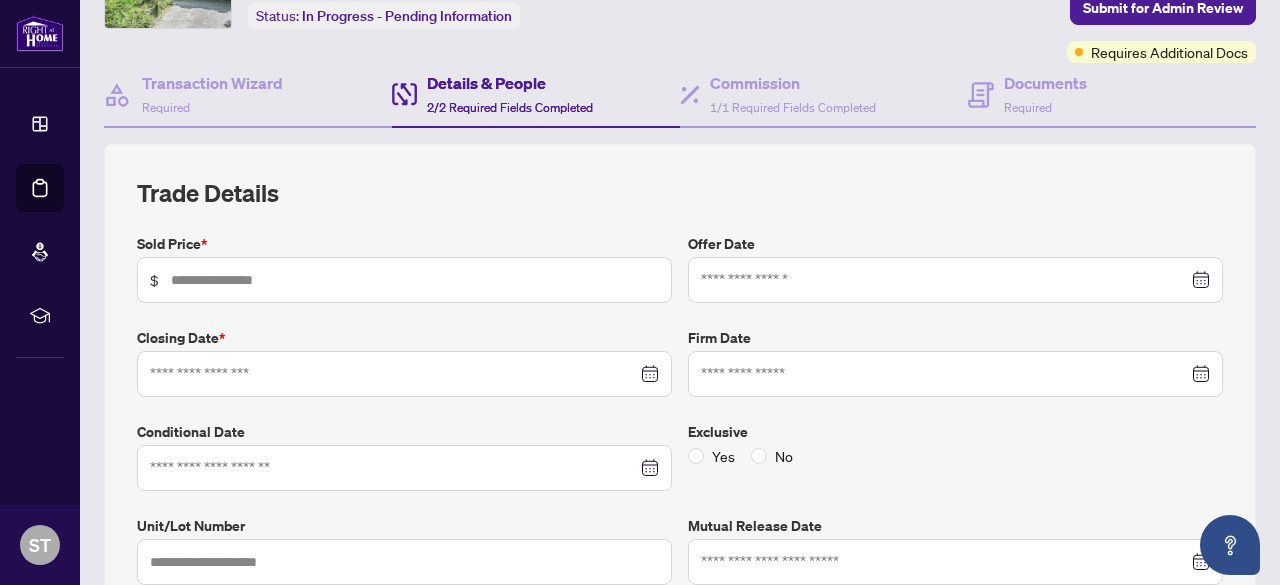 type on "*******" 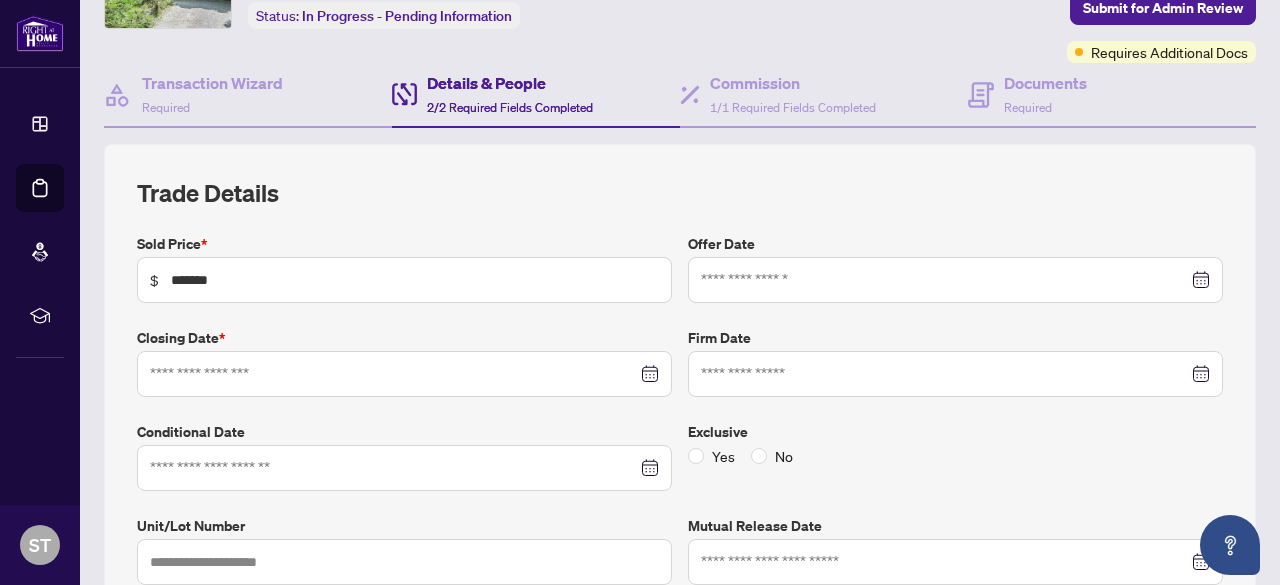 type on "**********" 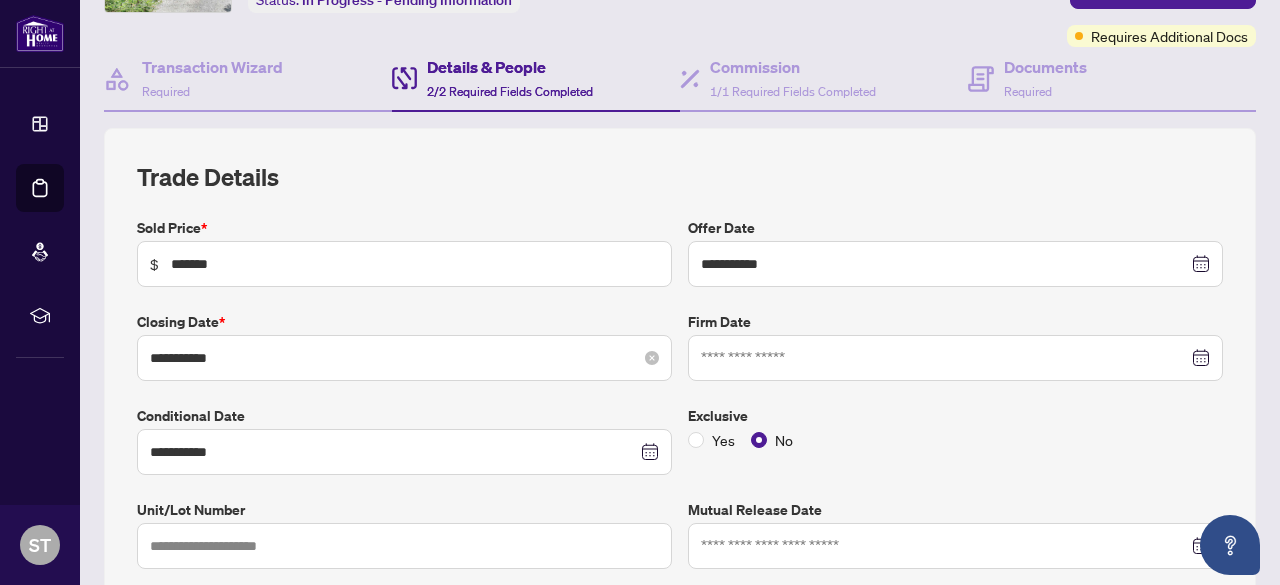 scroll, scrollTop: 0, scrollLeft: 0, axis: both 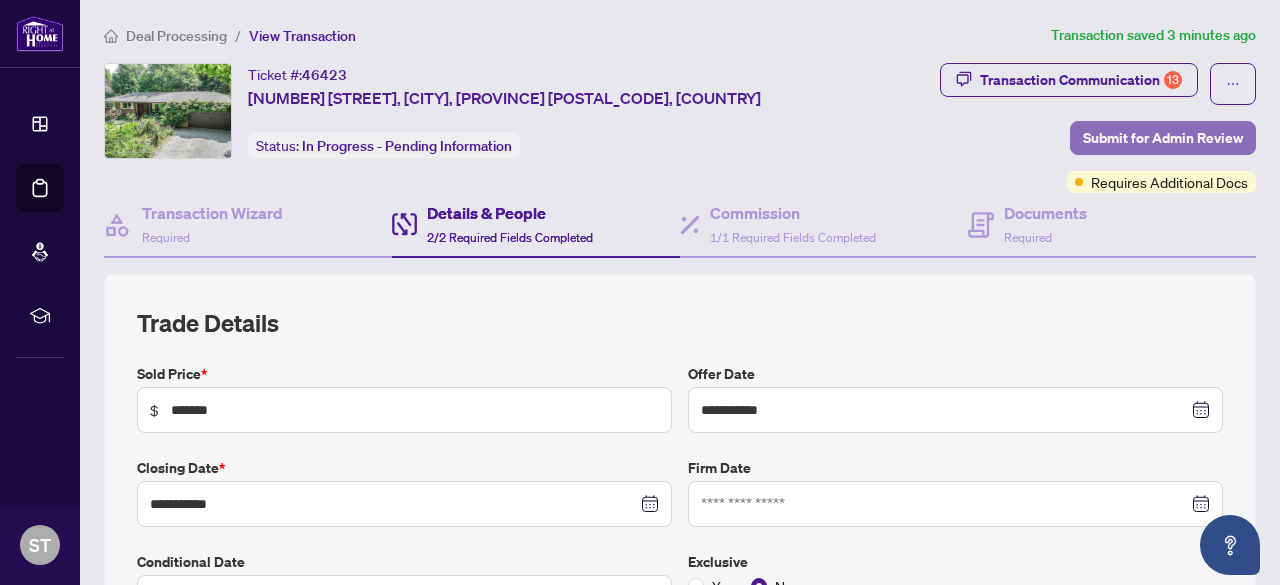 click on "Submit for Admin Review" at bounding box center [1163, 138] 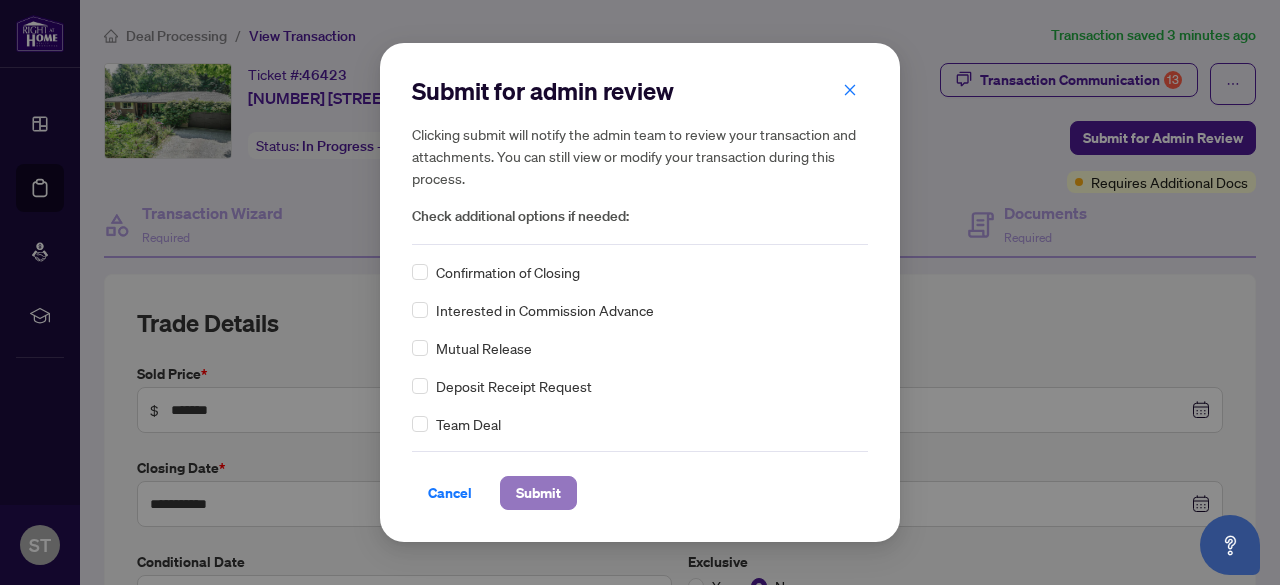 click on "Submit" at bounding box center (538, 493) 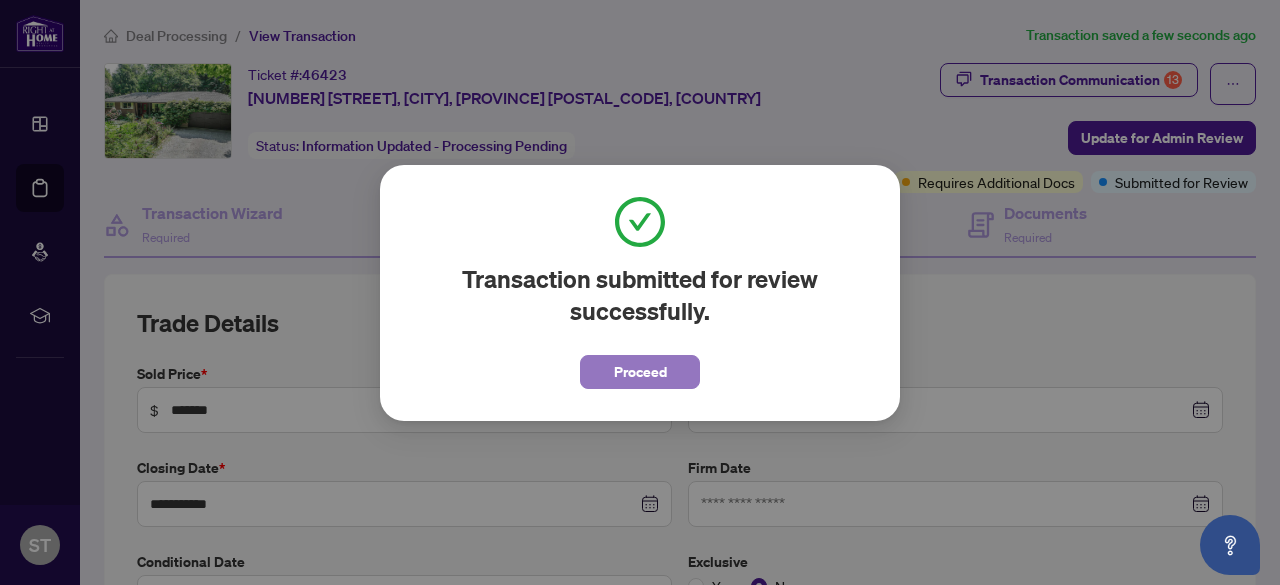 click on "Proceed" at bounding box center (640, 372) 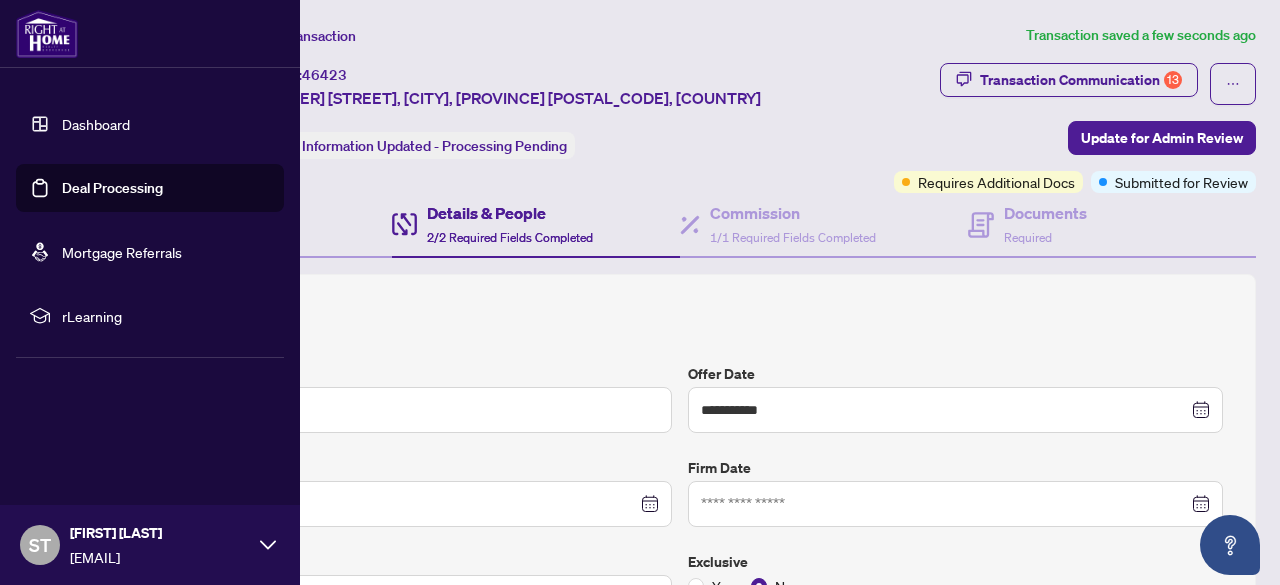 click on "Dashboard" at bounding box center (96, 124) 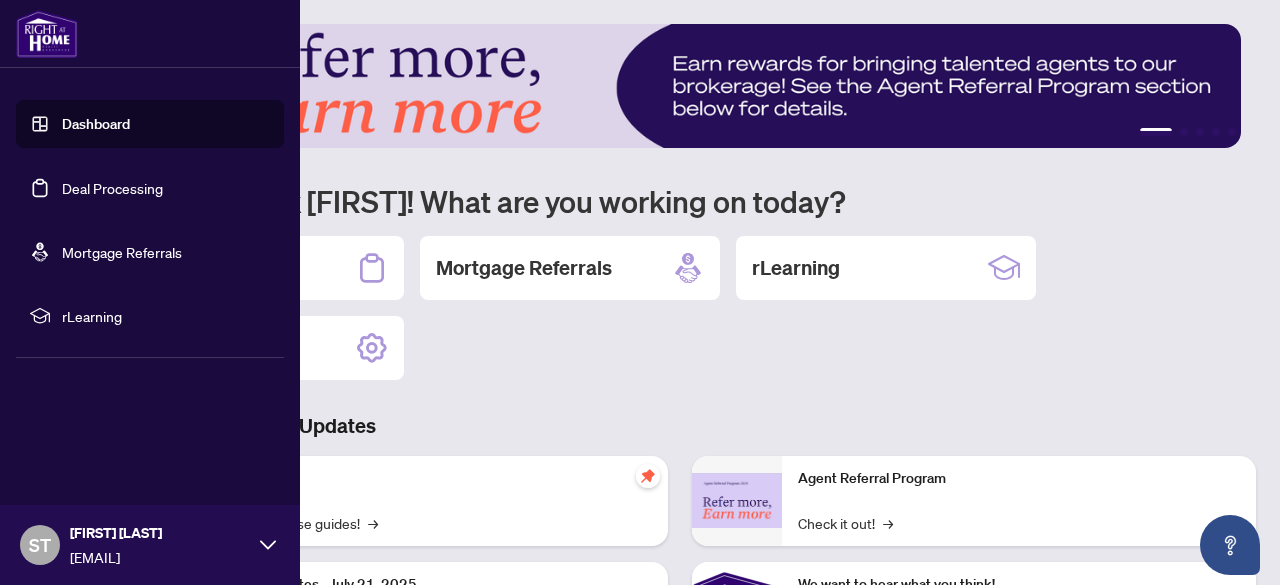 click on "Deal Processing" at bounding box center (112, 188) 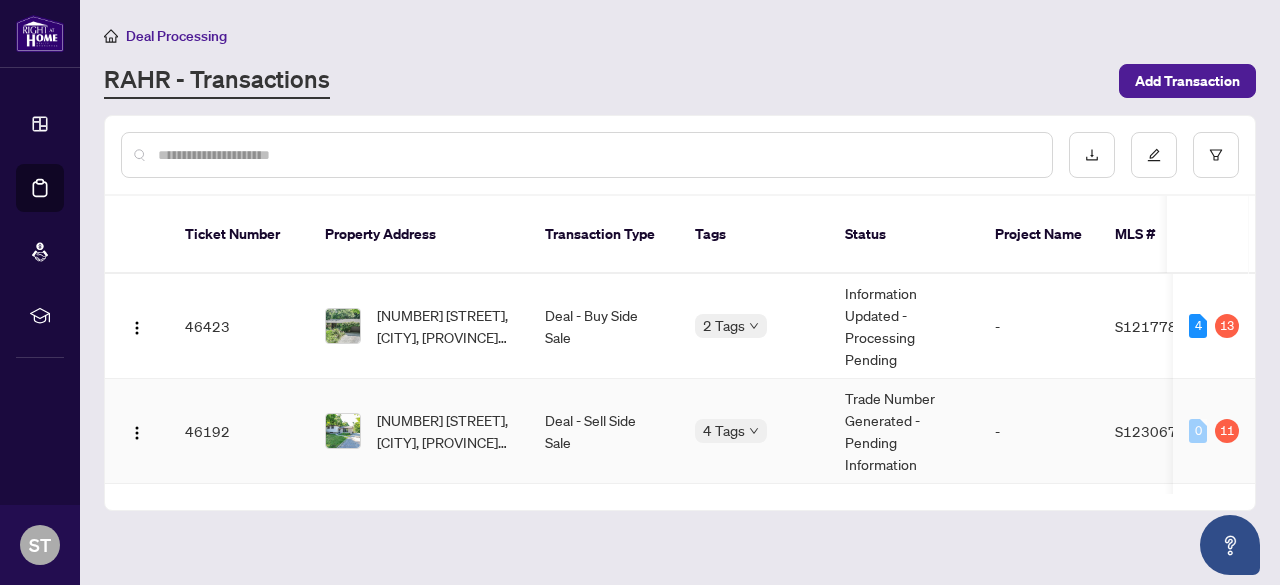 scroll, scrollTop: 100, scrollLeft: 0, axis: vertical 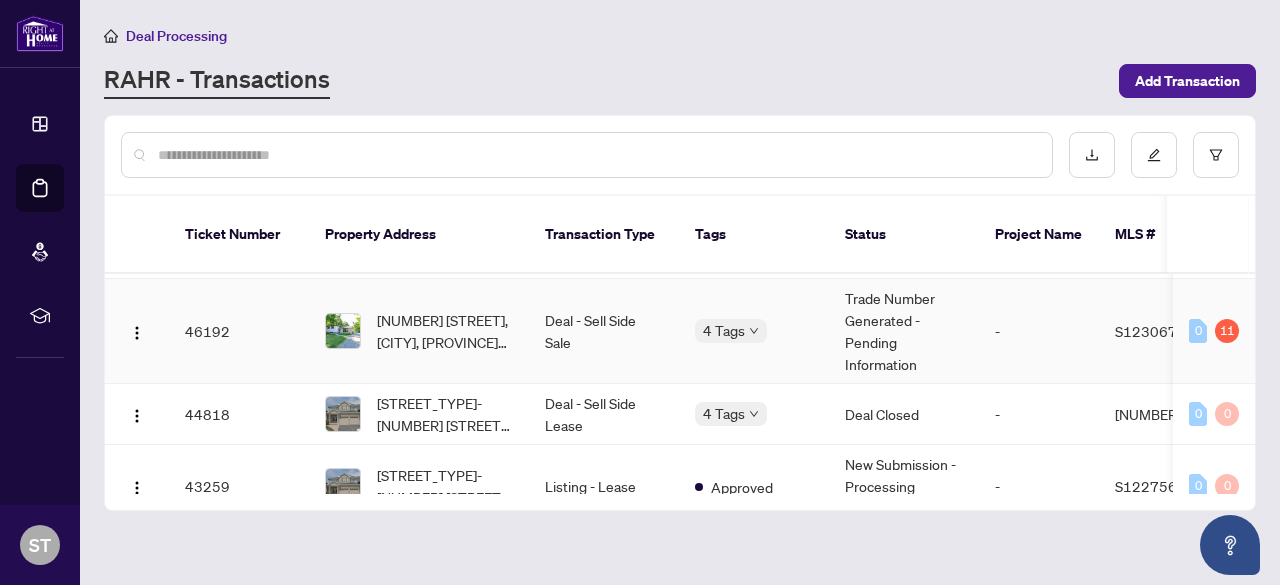 click on "Deal - Sell Side Sale" at bounding box center [604, 331] 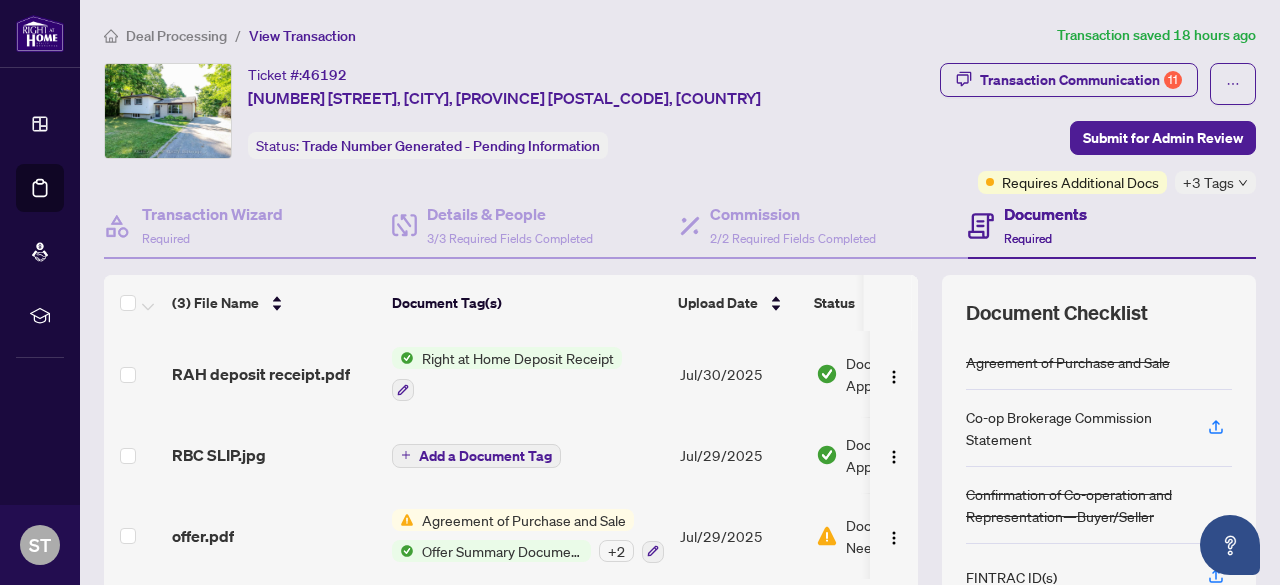 scroll, scrollTop: 0, scrollLeft: 0, axis: both 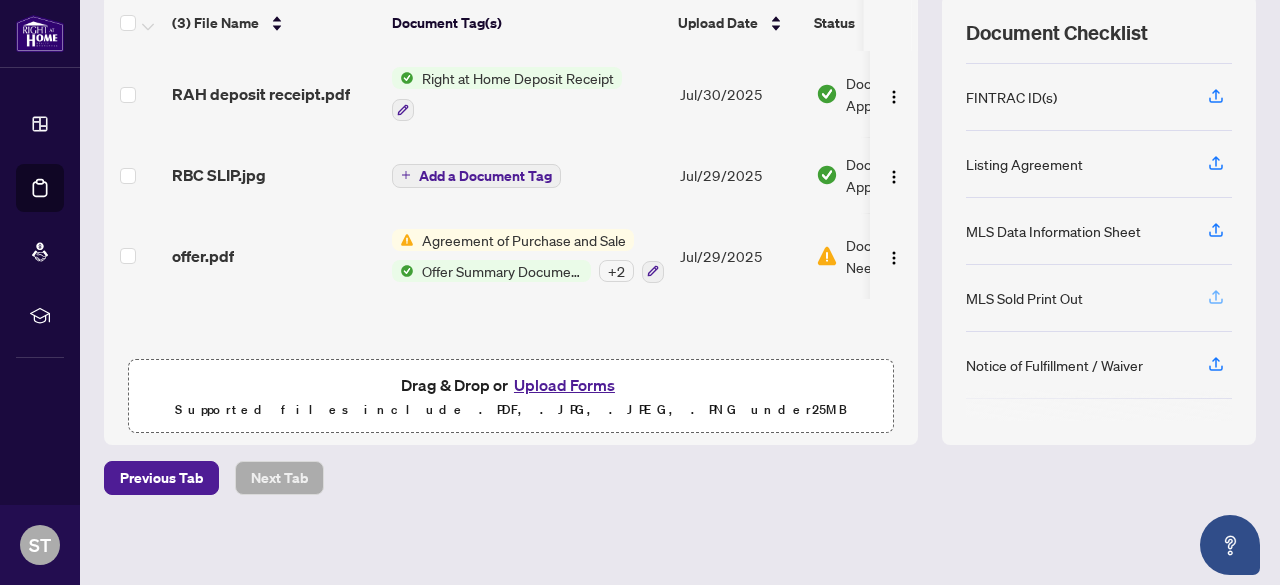 click 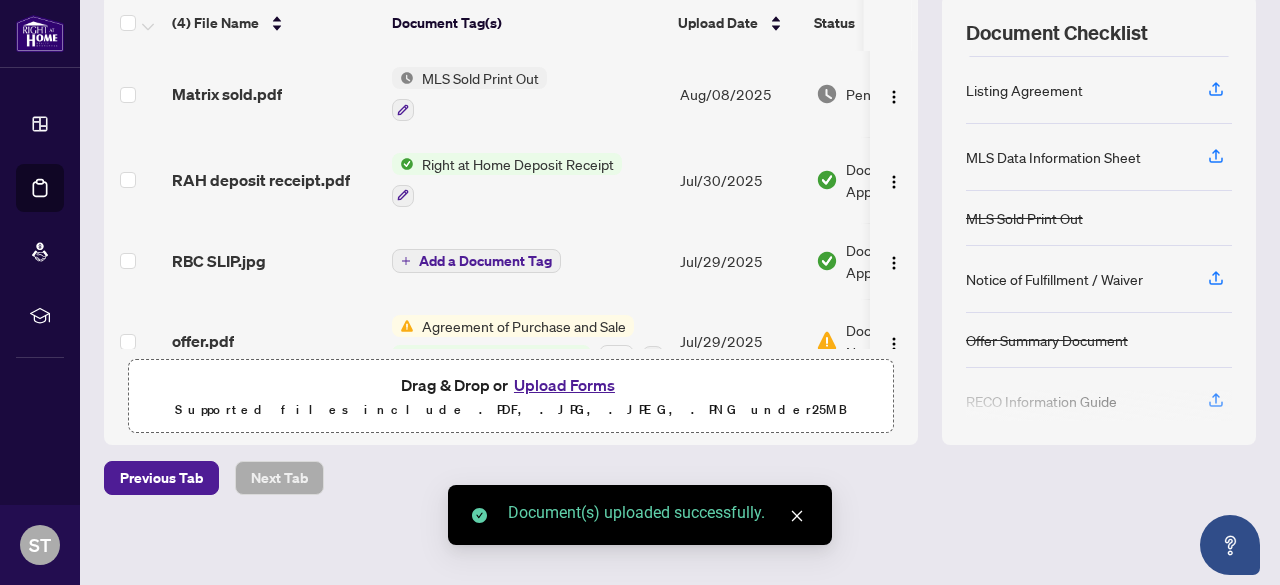 scroll, scrollTop: 300, scrollLeft: 0, axis: vertical 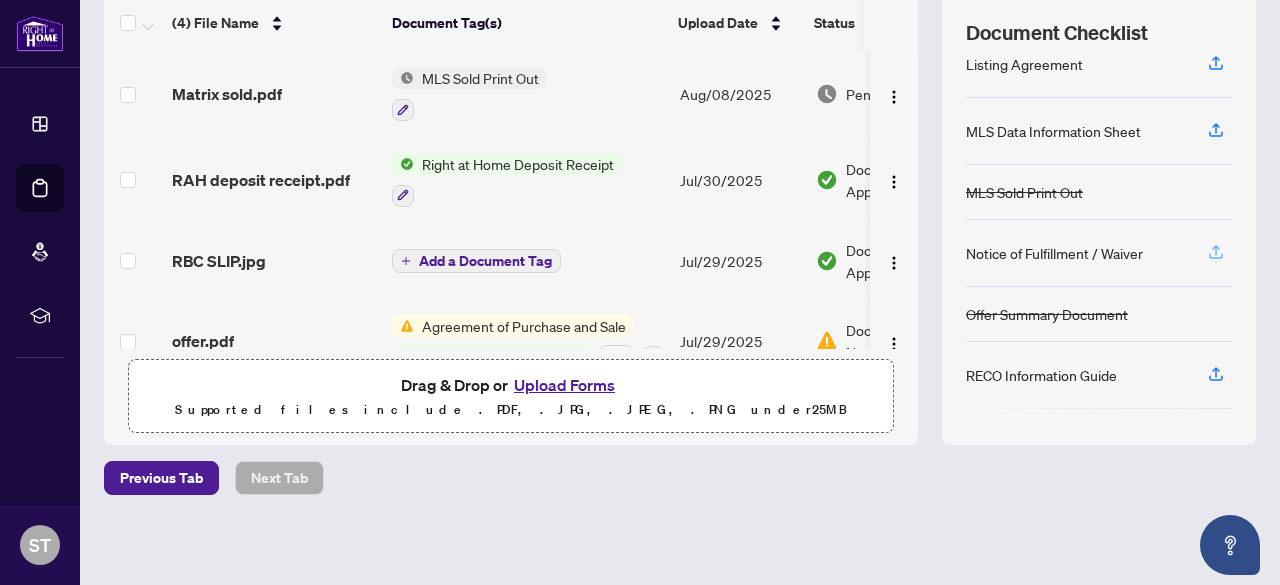 click 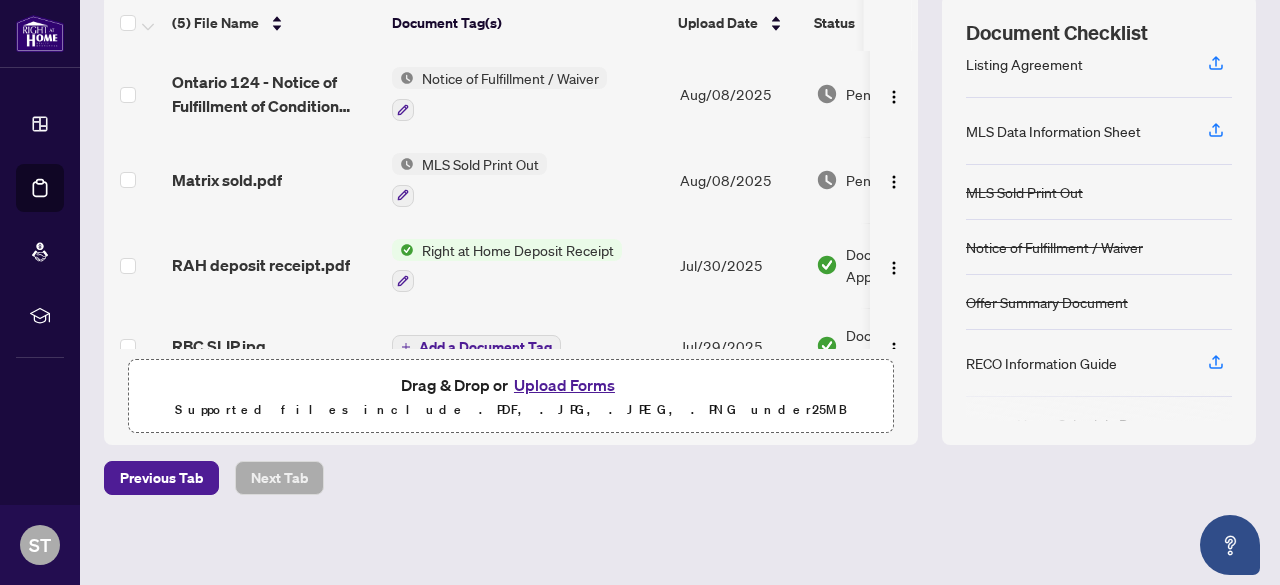 scroll, scrollTop: 398, scrollLeft: 0, axis: vertical 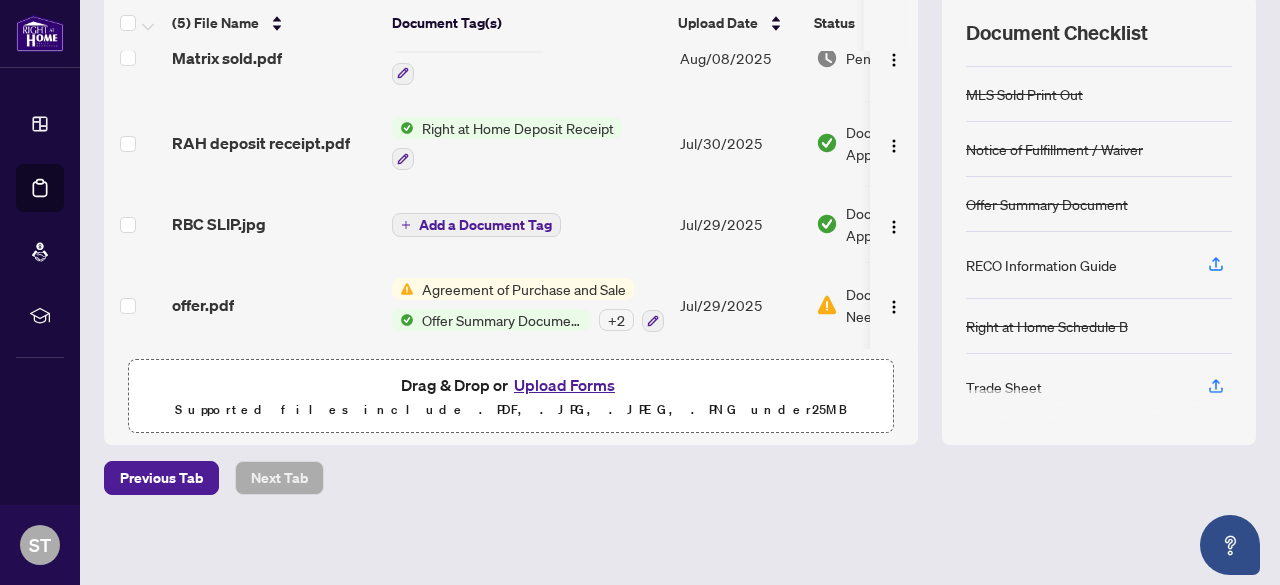 click on "Agreement of Purchase and Sale" at bounding box center (524, 289) 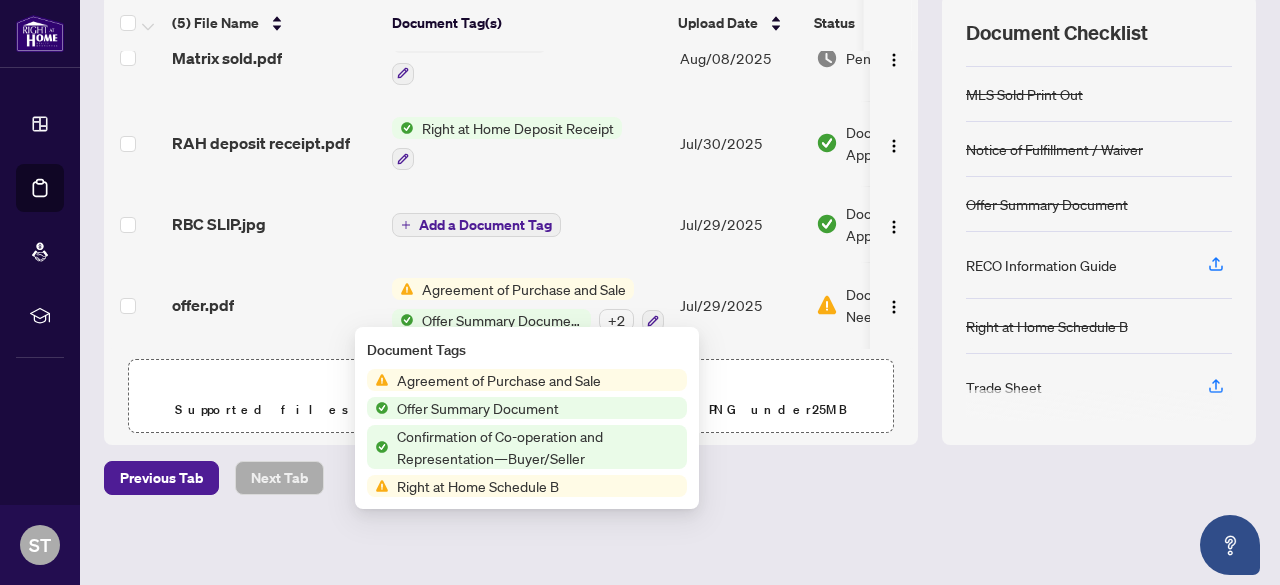 click on "Agreement of Purchase and Sale" at bounding box center [499, 380] 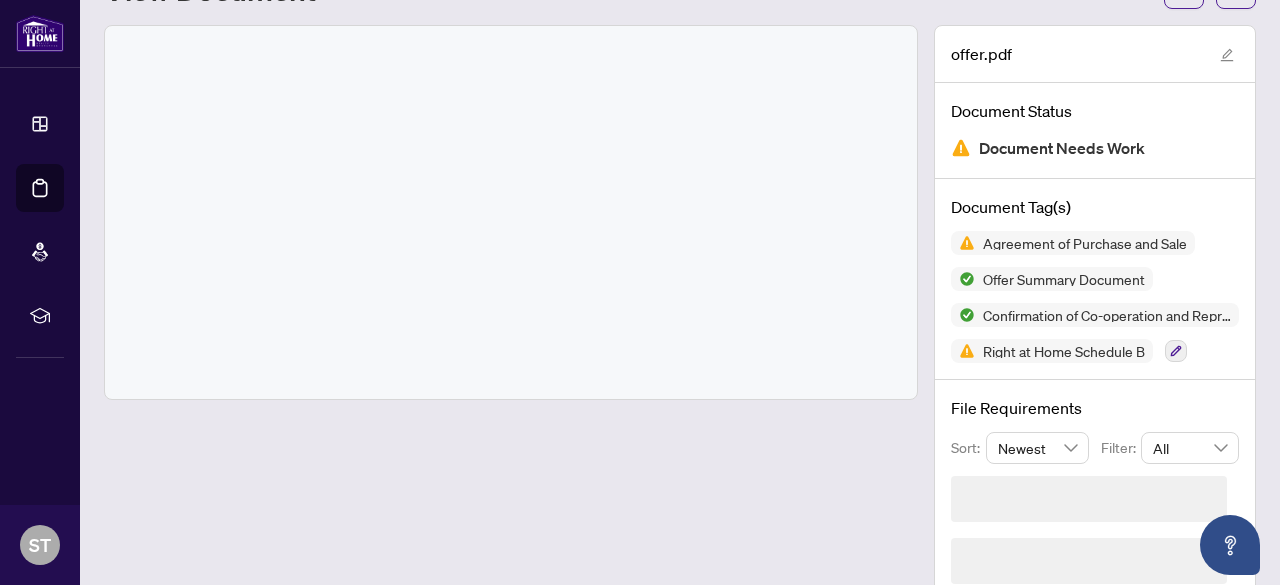 scroll, scrollTop: 94, scrollLeft: 0, axis: vertical 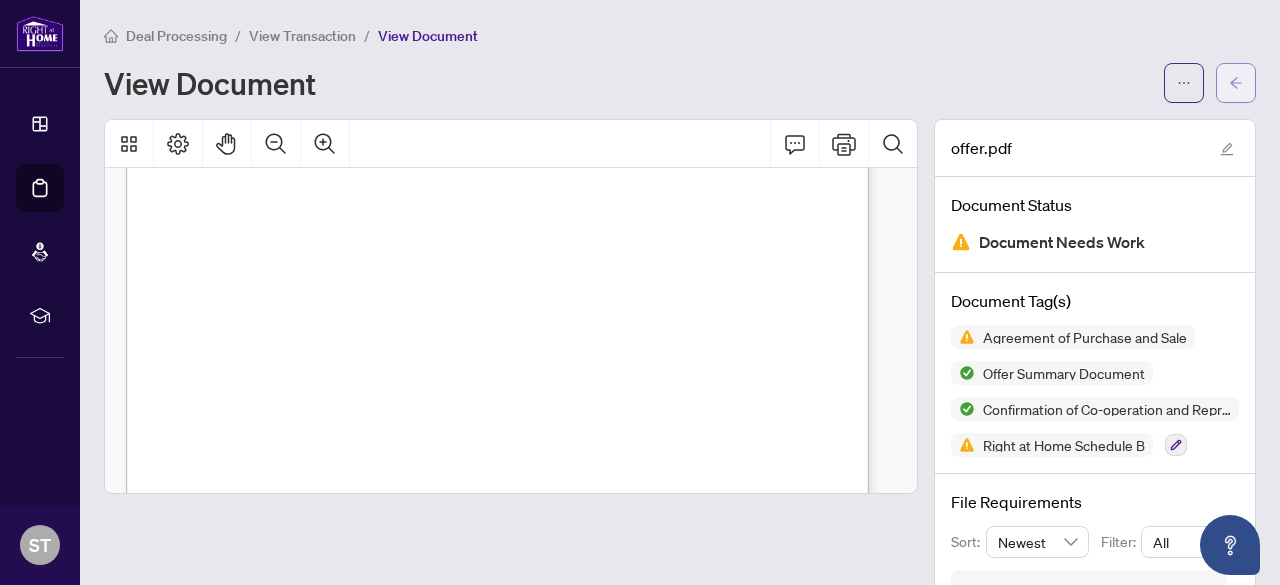 click 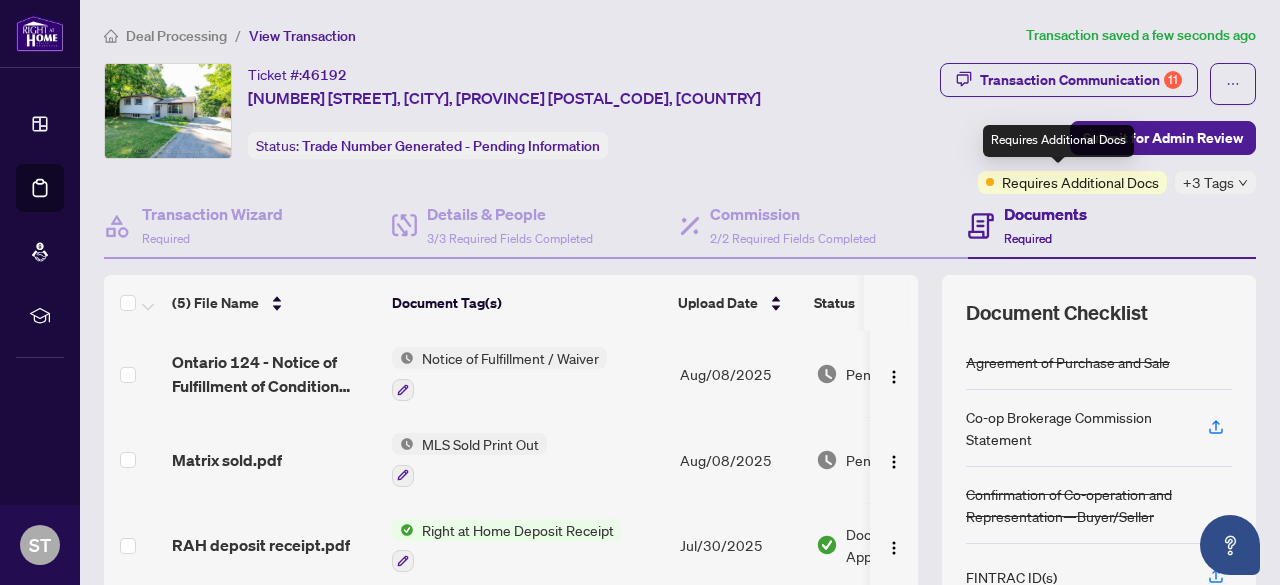 click on "Requires Additional Docs" at bounding box center (1080, 182) 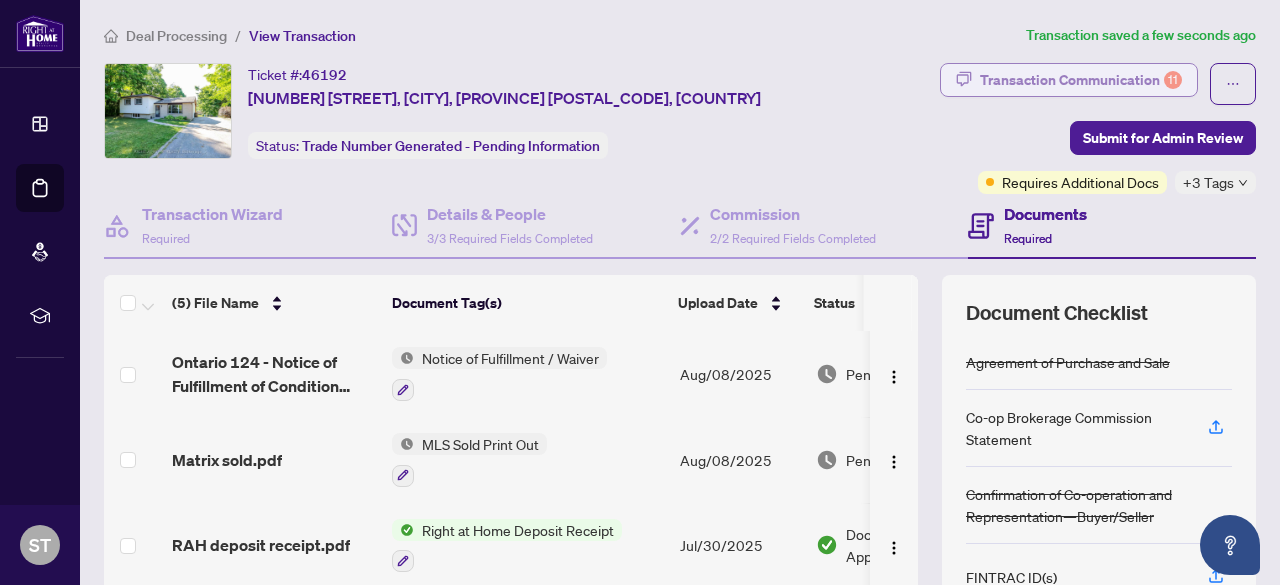 click on "Transaction Communication 11" at bounding box center [1081, 80] 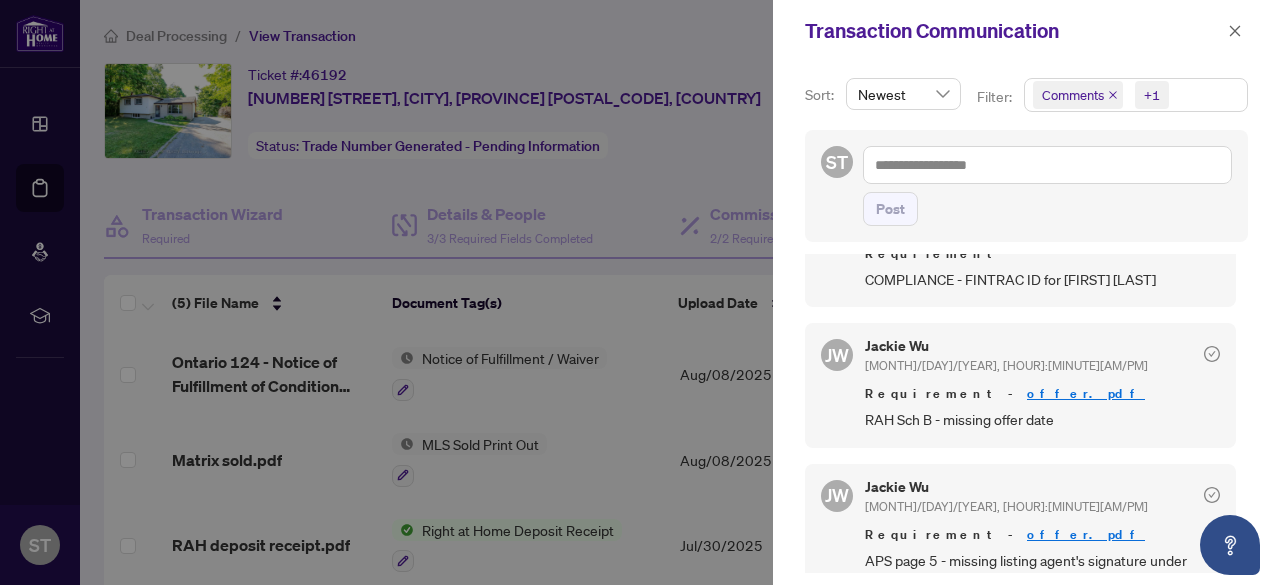 scroll, scrollTop: 1300, scrollLeft: 0, axis: vertical 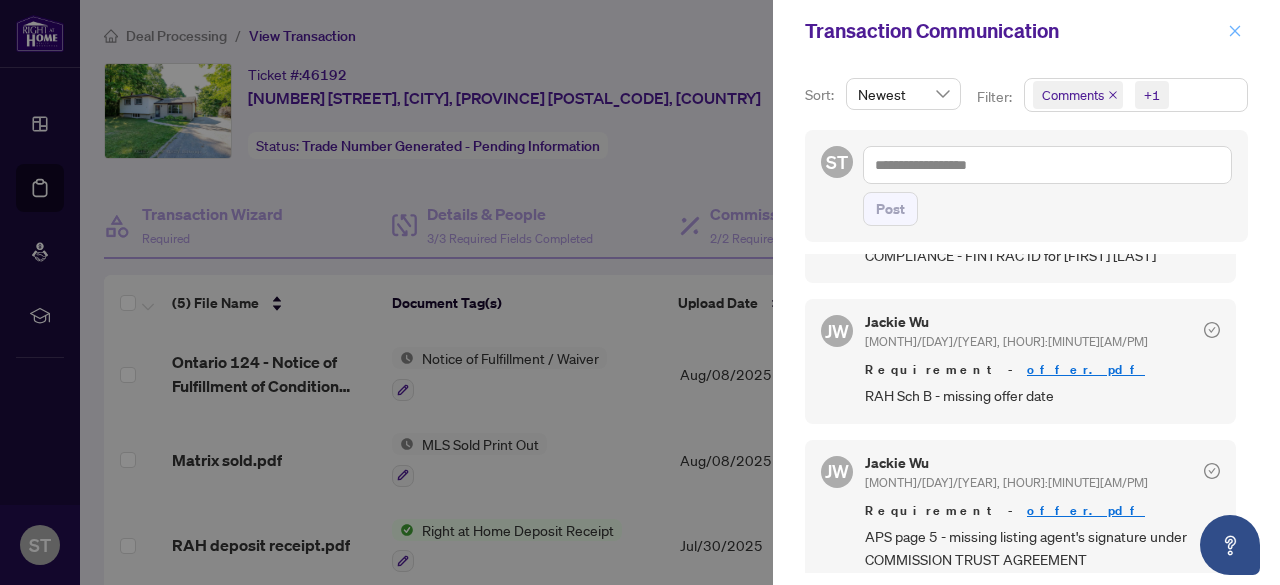 click 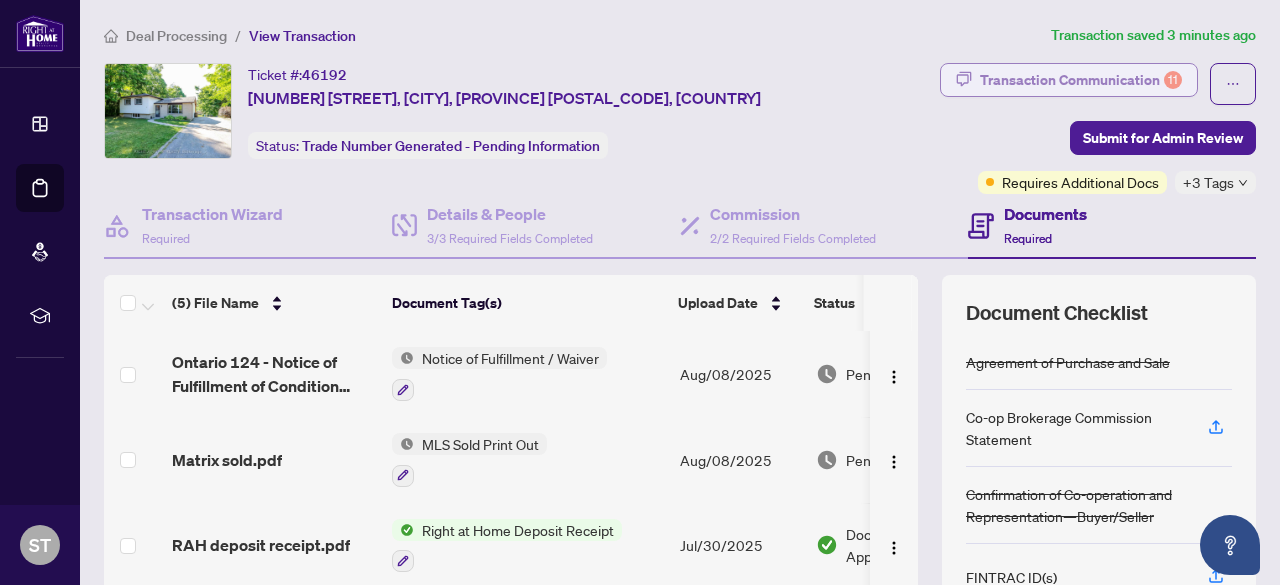 click on "Transaction Communication 11" at bounding box center [1081, 80] 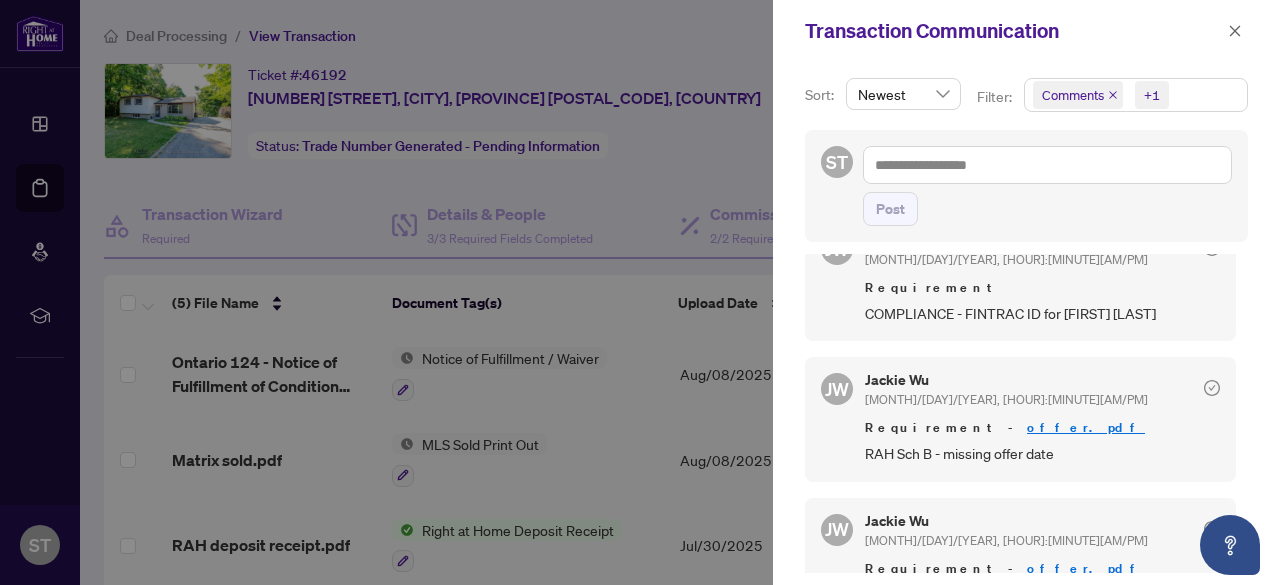 scroll, scrollTop: 1300, scrollLeft: 0, axis: vertical 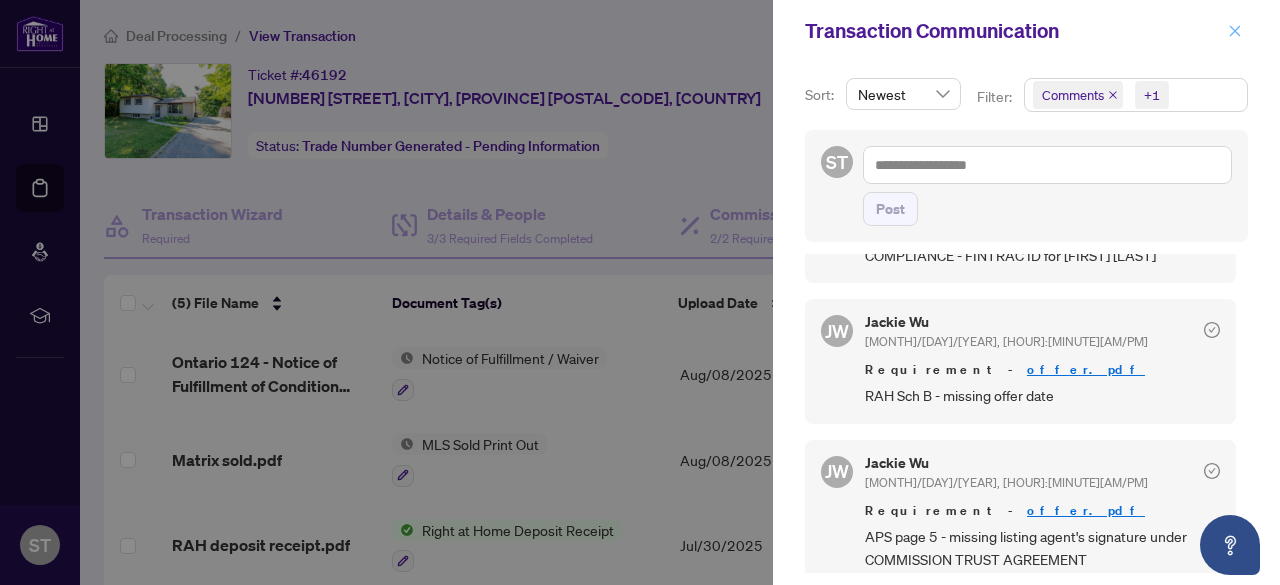 click 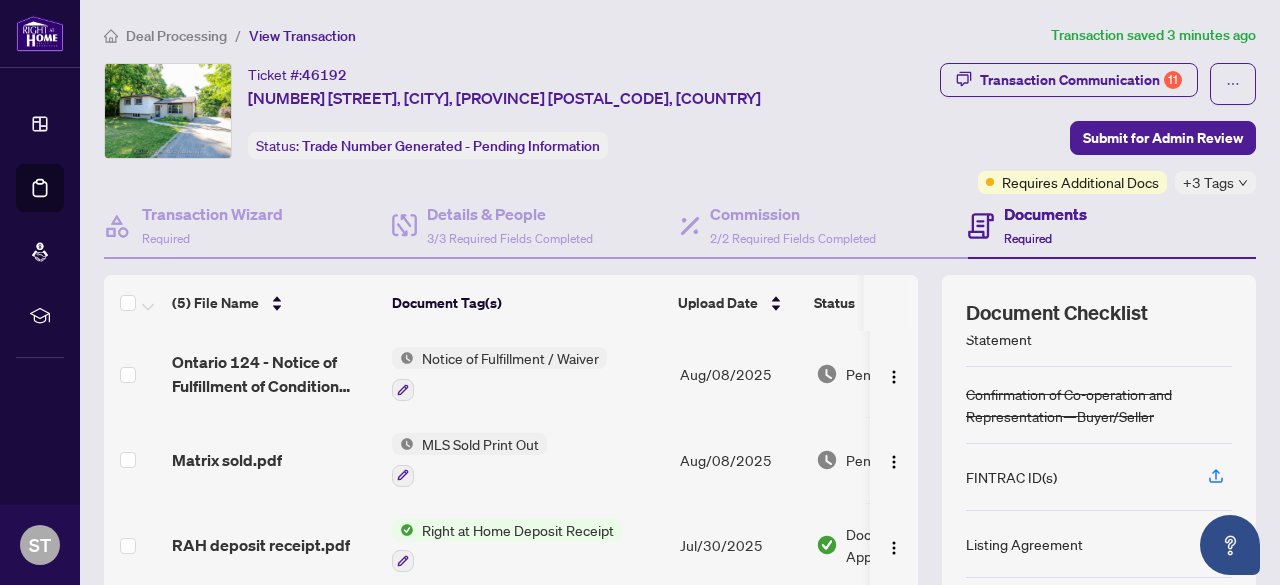 scroll, scrollTop: 200, scrollLeft: 0, axis: vertical 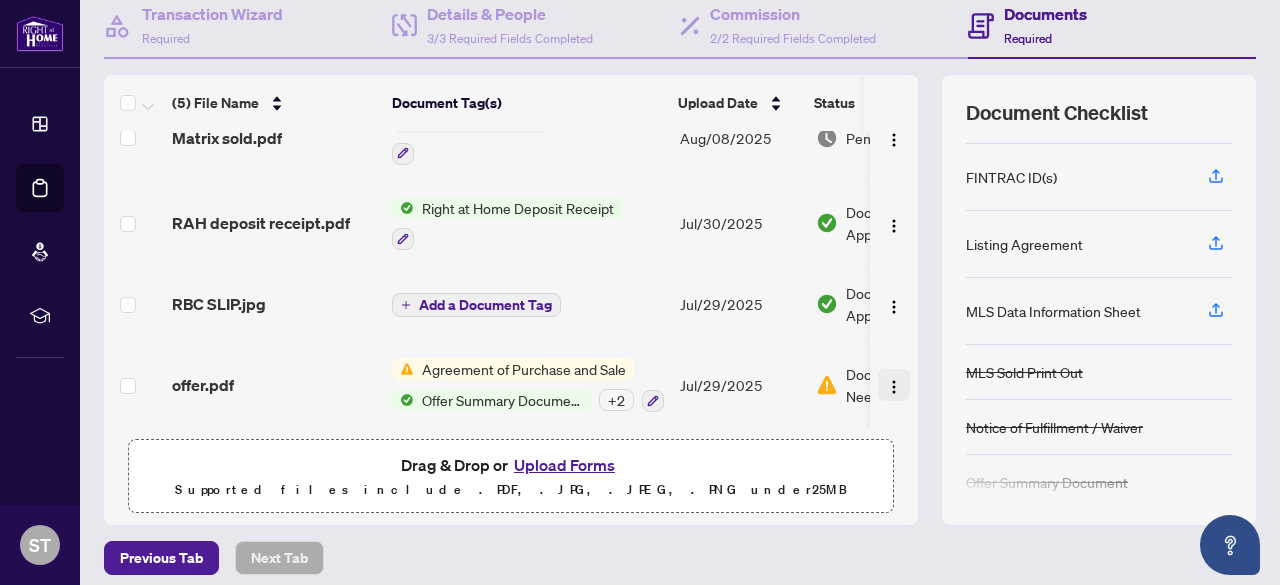 click at bounding box center [894, 387] 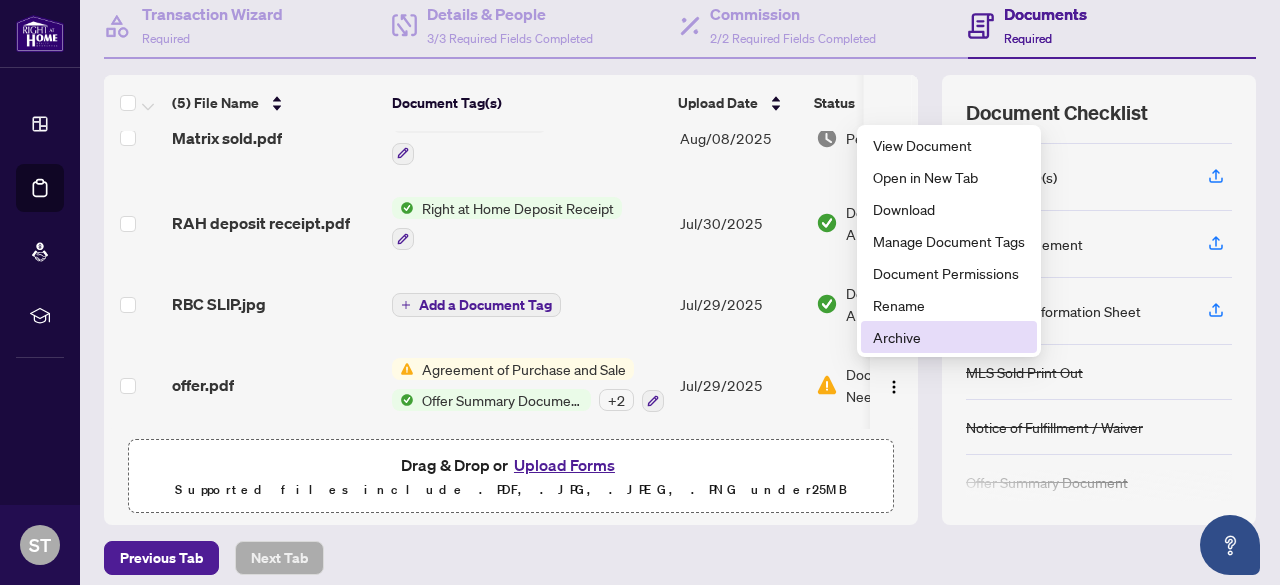 click on "Archive" at bounding box center (949, 337) 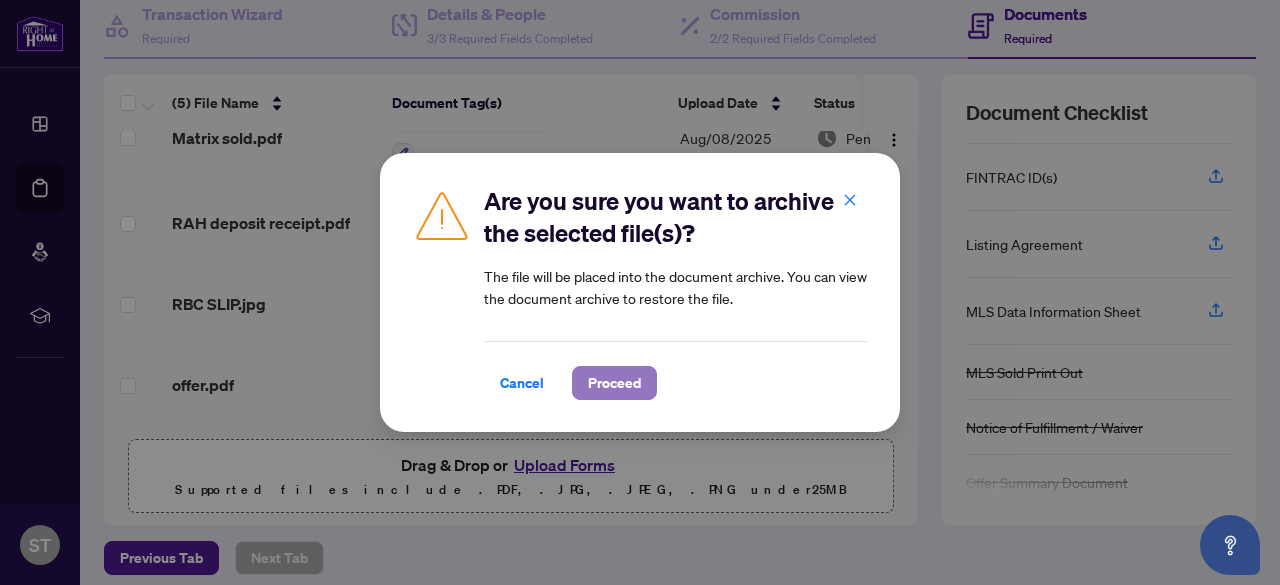 click on "Proceed" at bounding box center (614, 383) 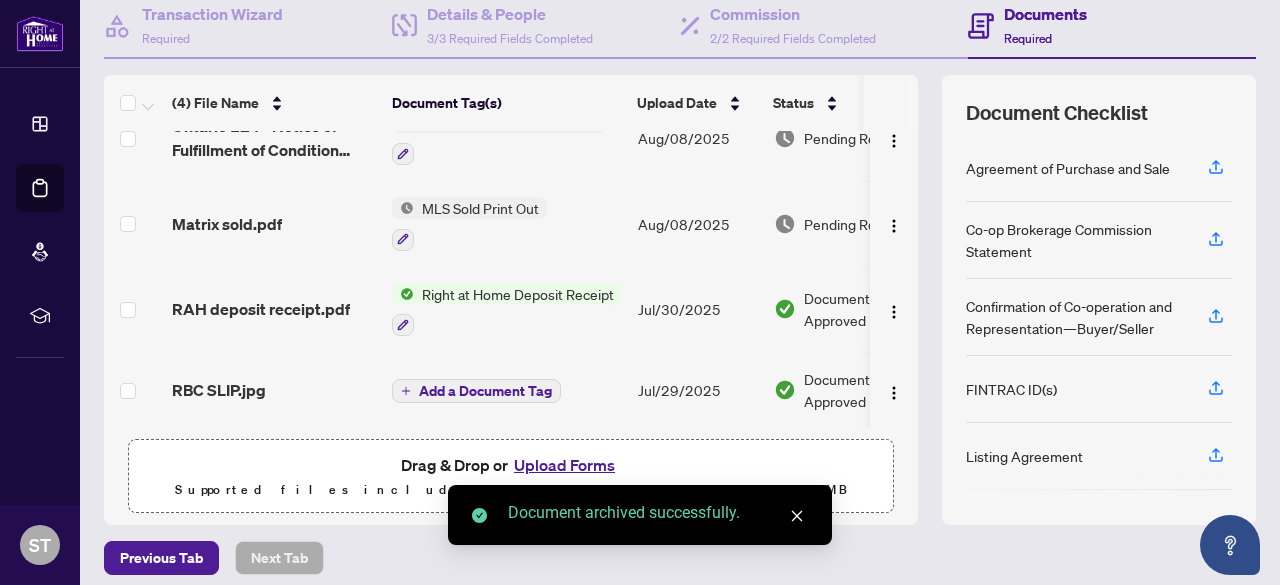 scroll, scrollTop: 40, scrollLeft: 0, axis: vertical 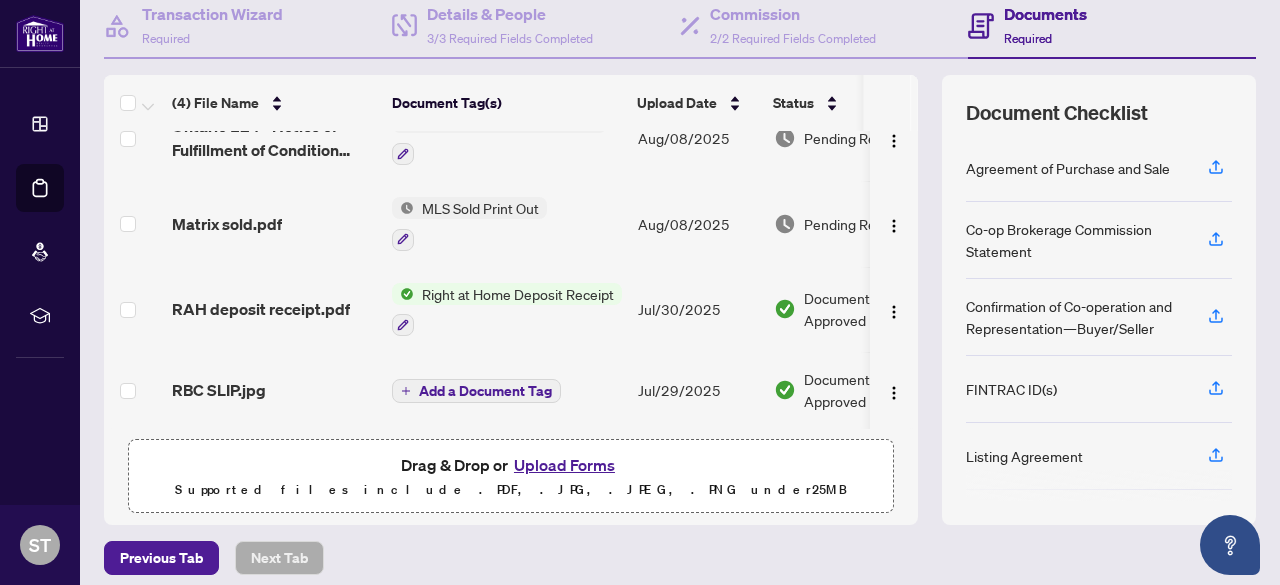 click on "Upload Forms" at bounding box center (564, 465) 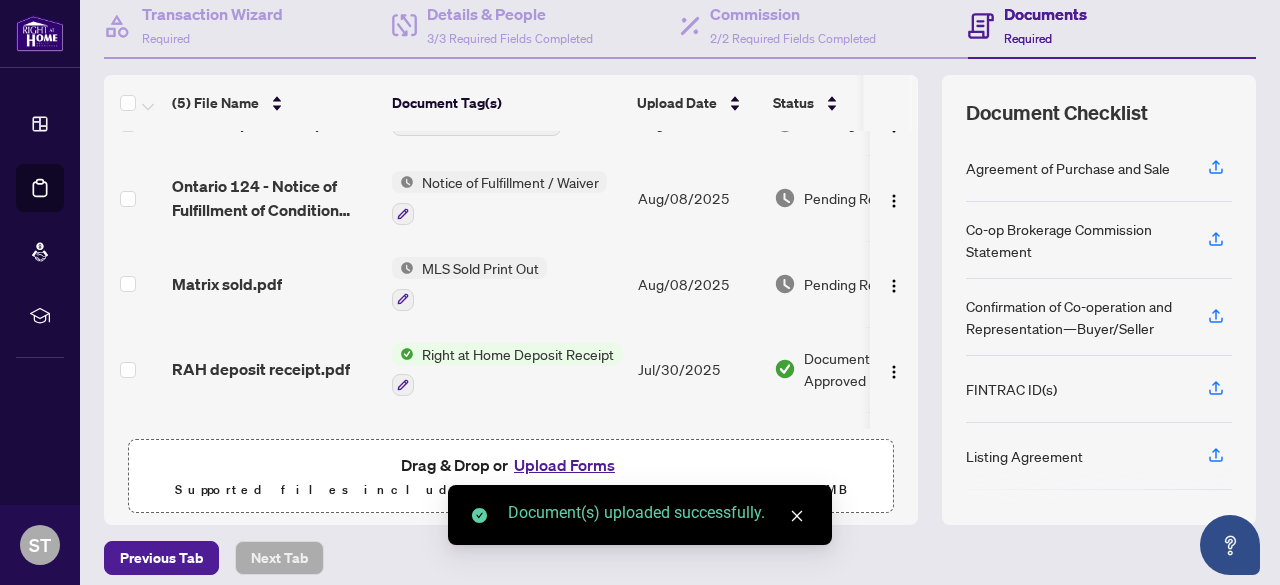 scroll, scrollTop: 104, scrollLeft: 0, axis: vertical 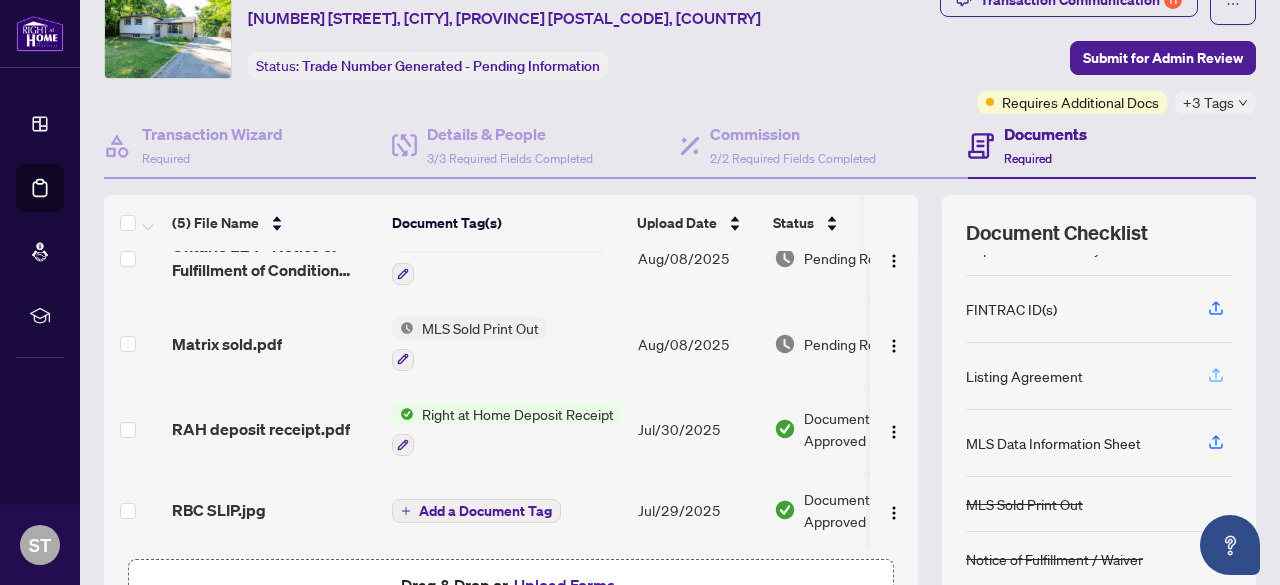 click 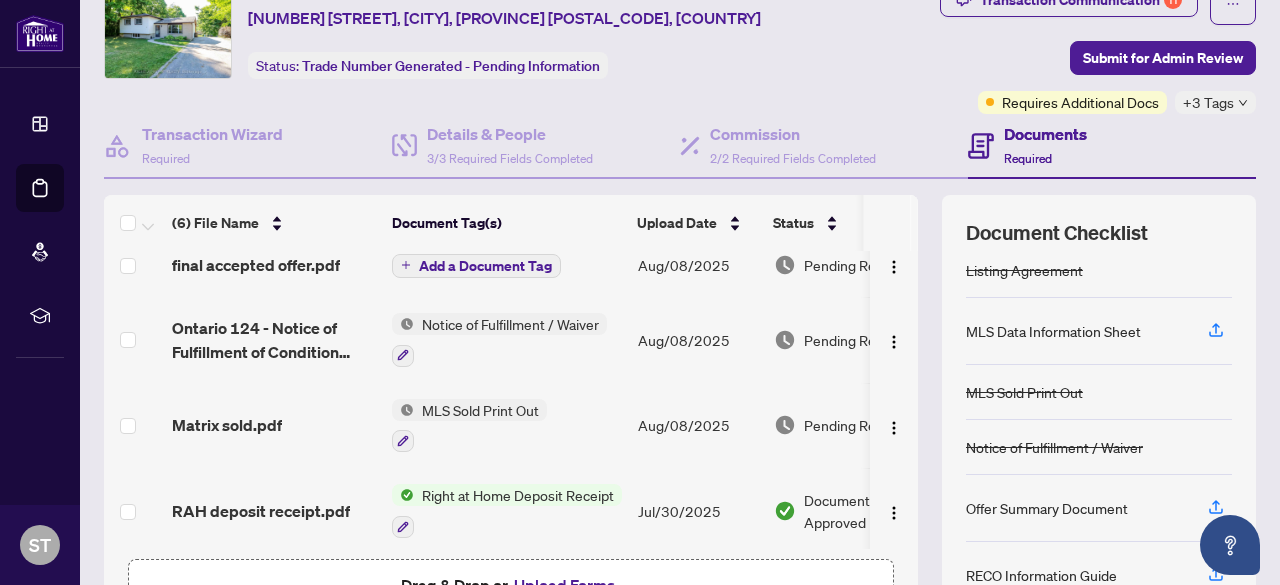 scroll, scrollTop: 400, scrollLeft: 0, axis: vertical 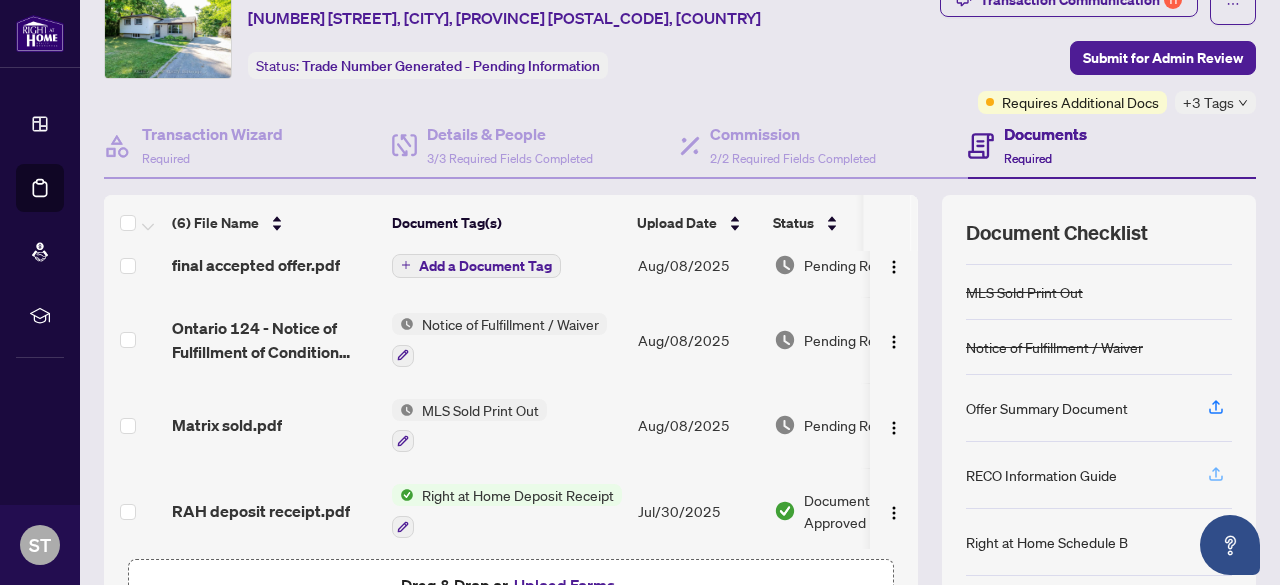 click 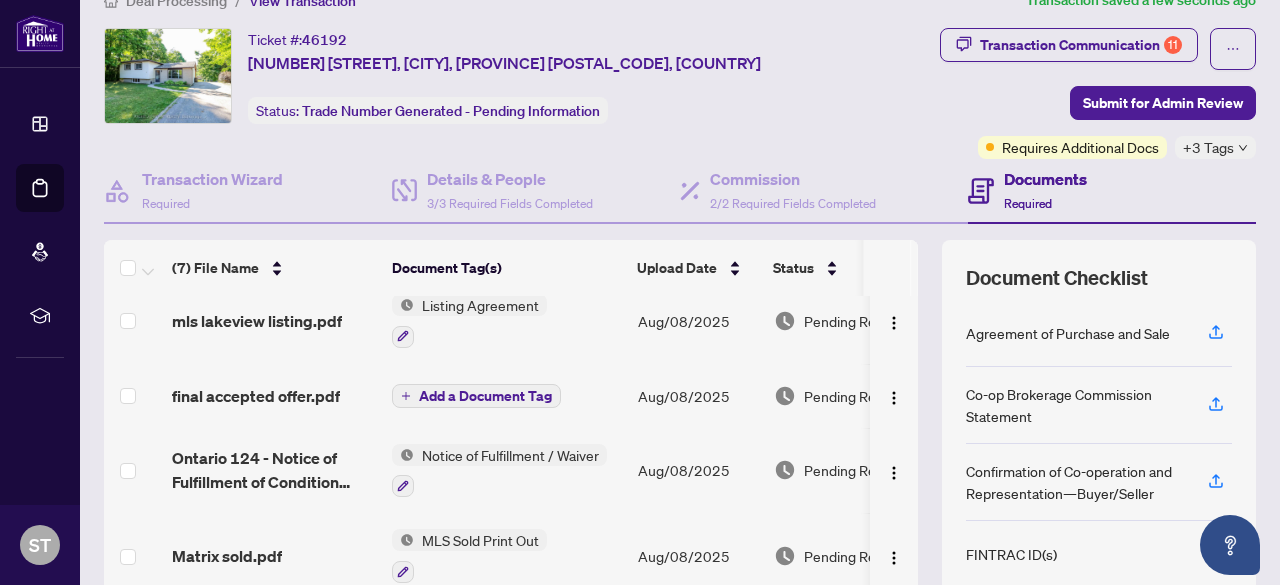 scroll, scrollTop: 0, scrollLeft: 0, axis: both 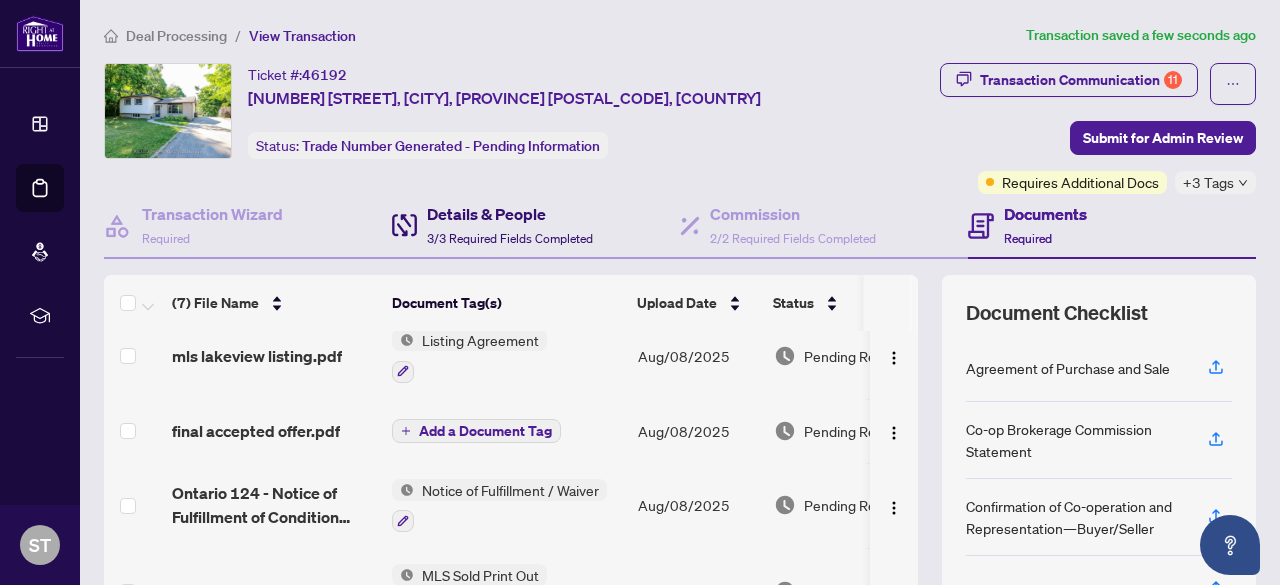 click on "Details & People" at bounding box center (510, 214) 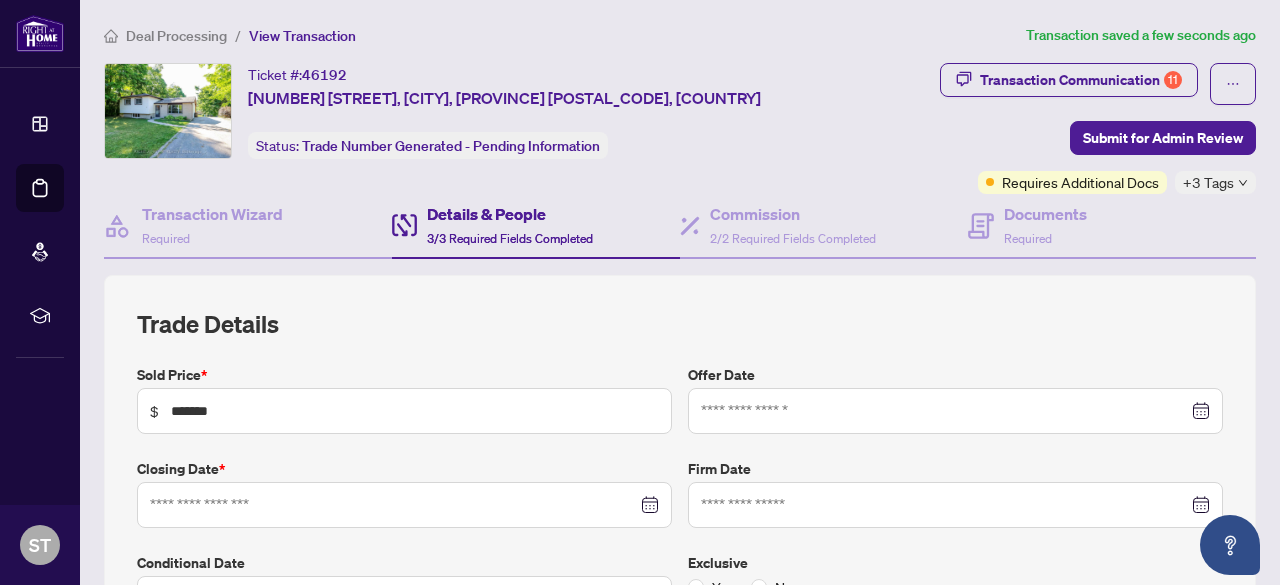type on "**********" 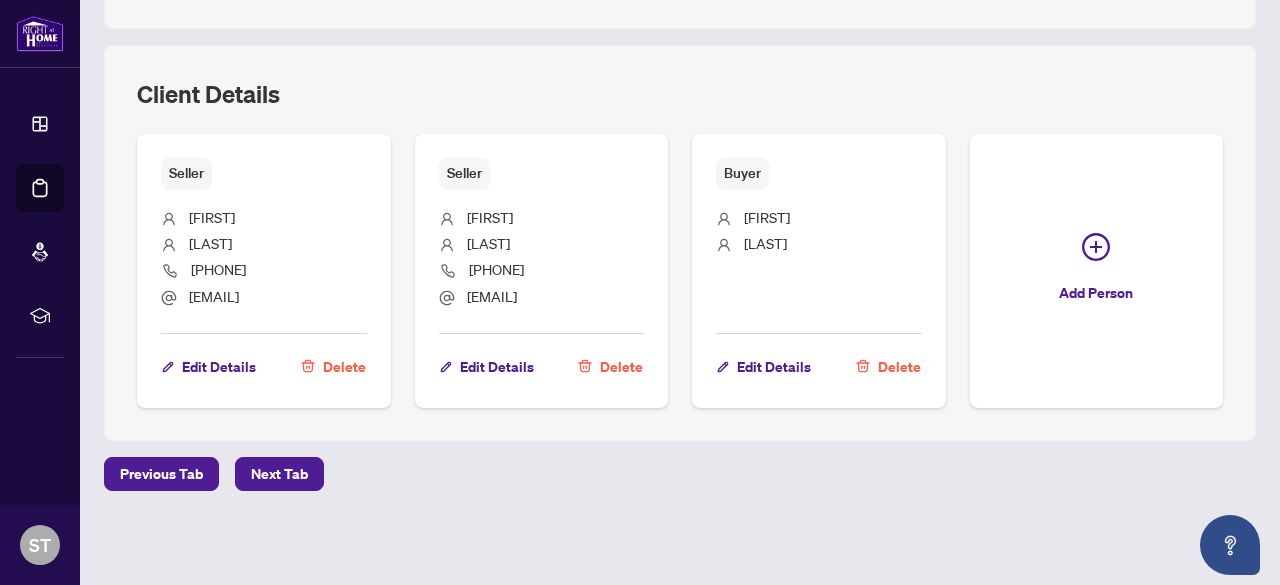 scroll, scrollTop: 1202, scrollLeft: 0, axis: vertical 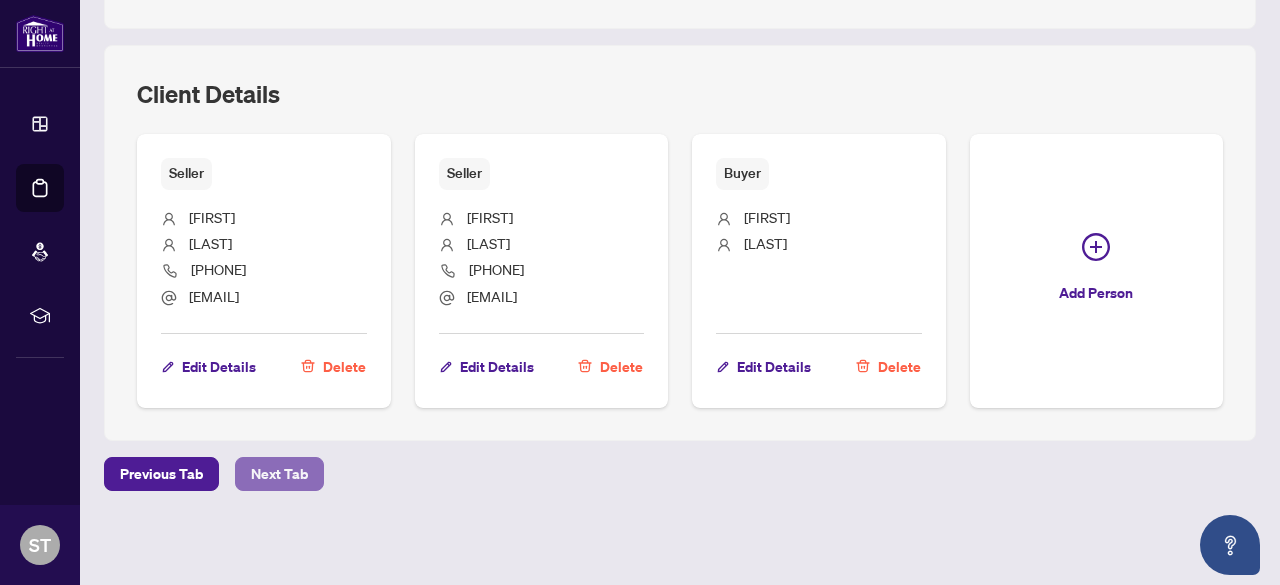 click on "Next Tab" at bounding box center (279, 474) 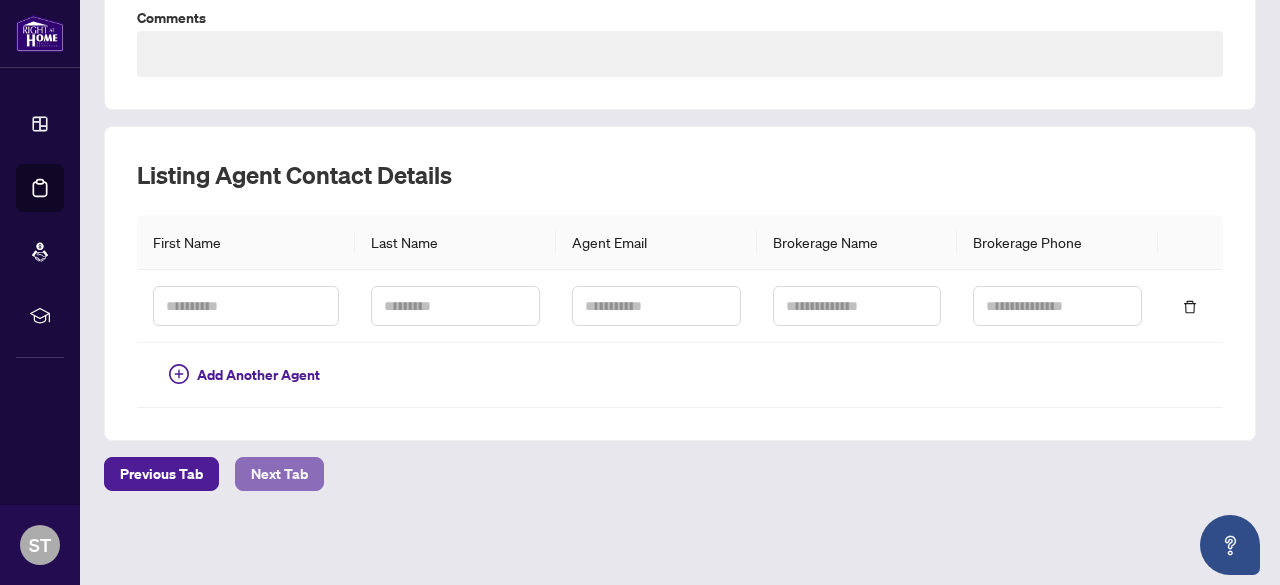 scroll, scrollTop: 444, scrollLeft: 0, axis: vertical 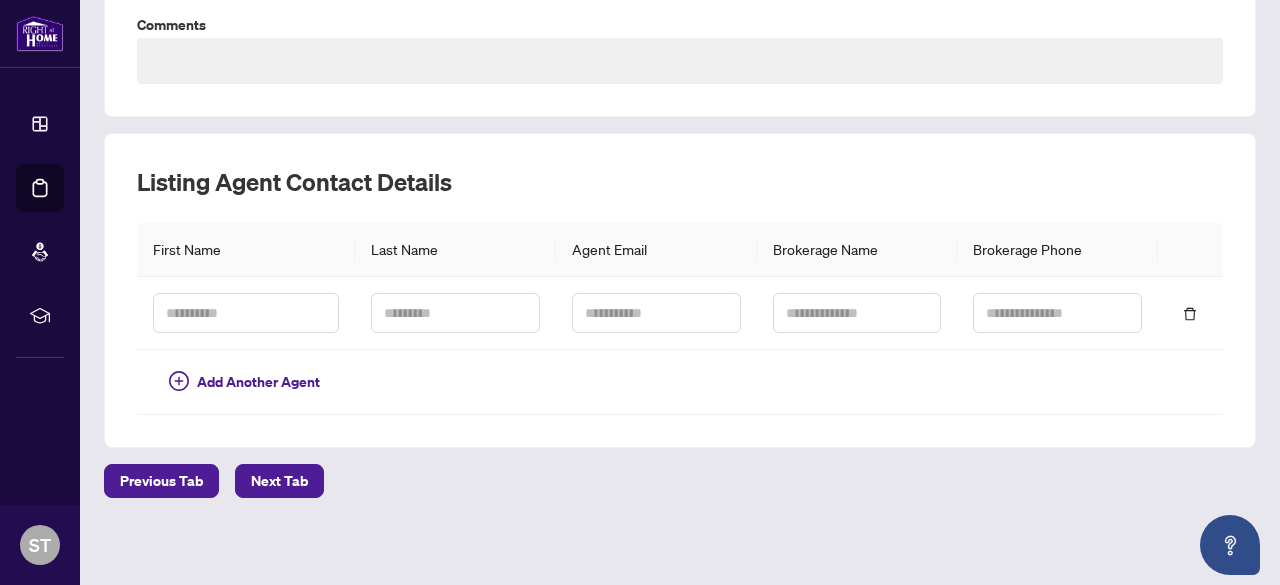 type on "**********" 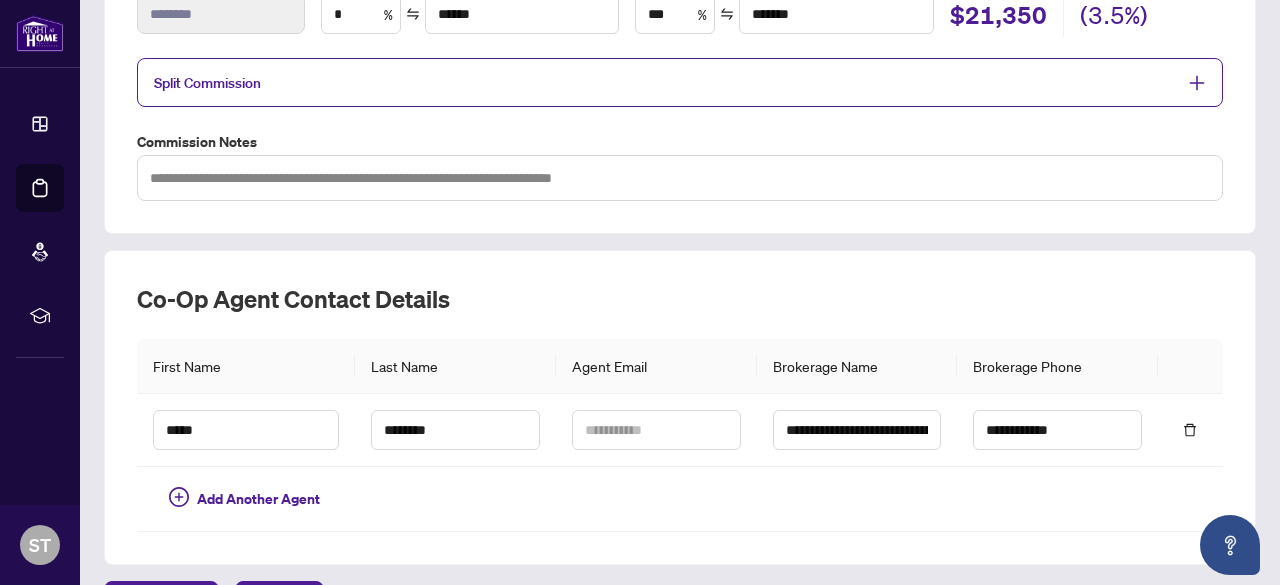 scroll, scrollTop: 508, scrollLeft: 0, axis: vertical 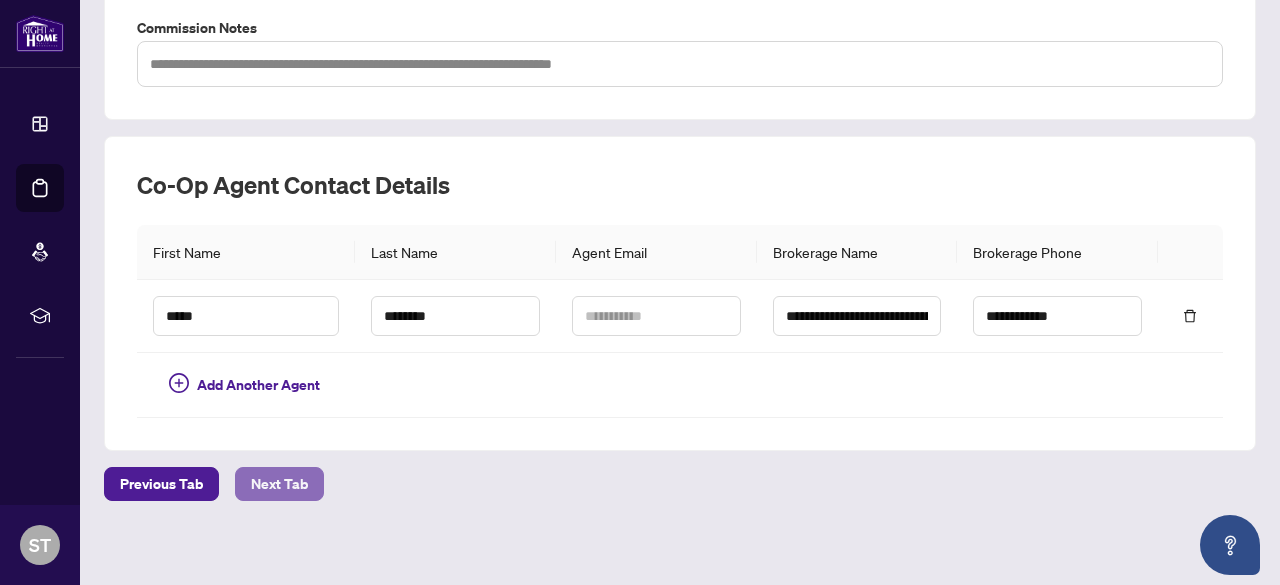click on "Next Tab" at bounding box center [279, 484] 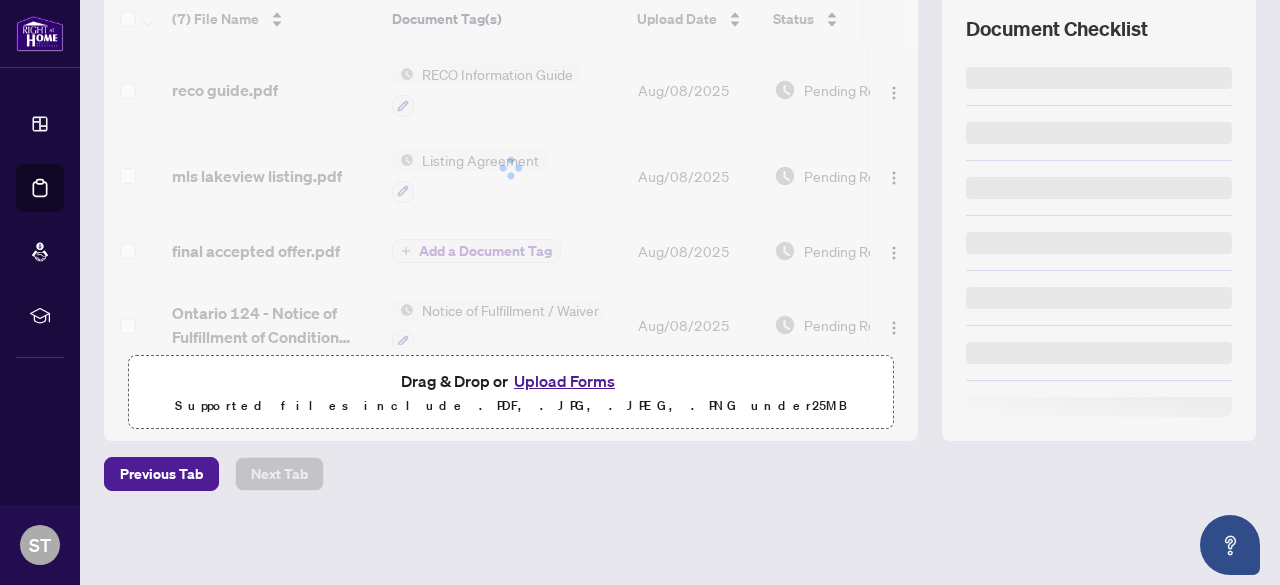 scroll, scrollTop: 0, scrollLeft: 0, axis: both 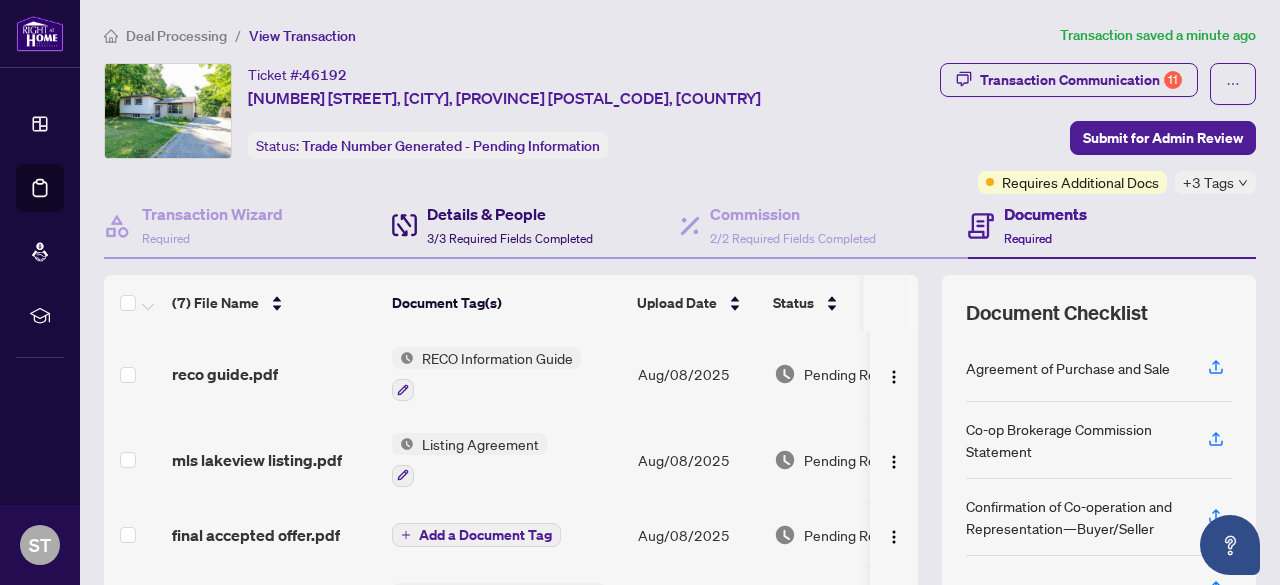click on "Details & People" at bounding box center [510, 214] 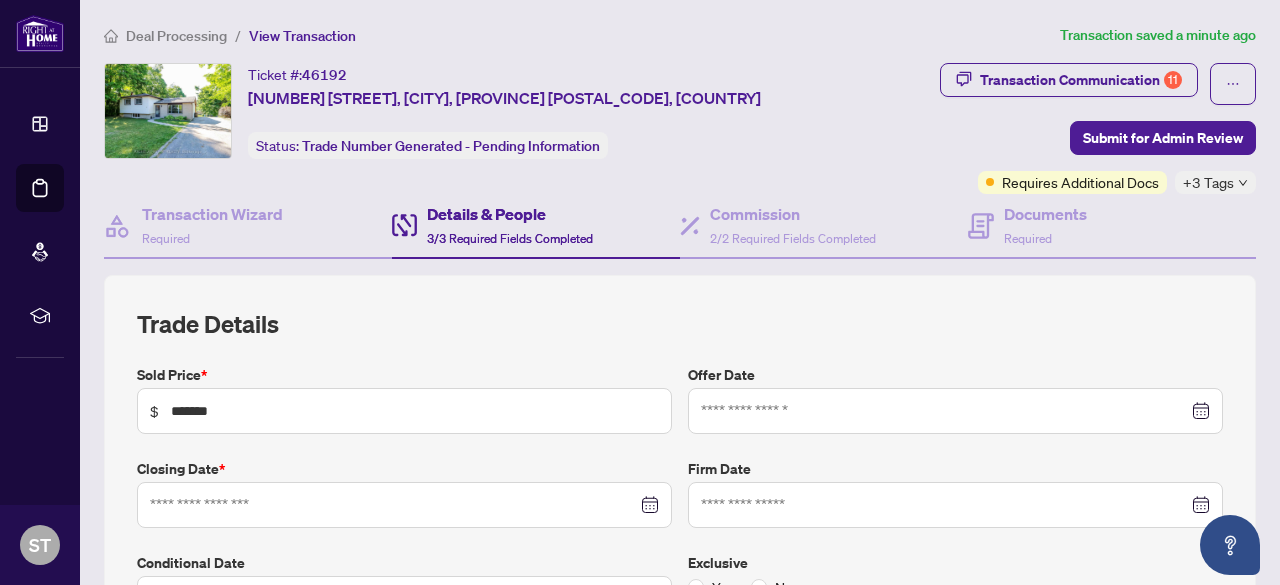 type on "**********" 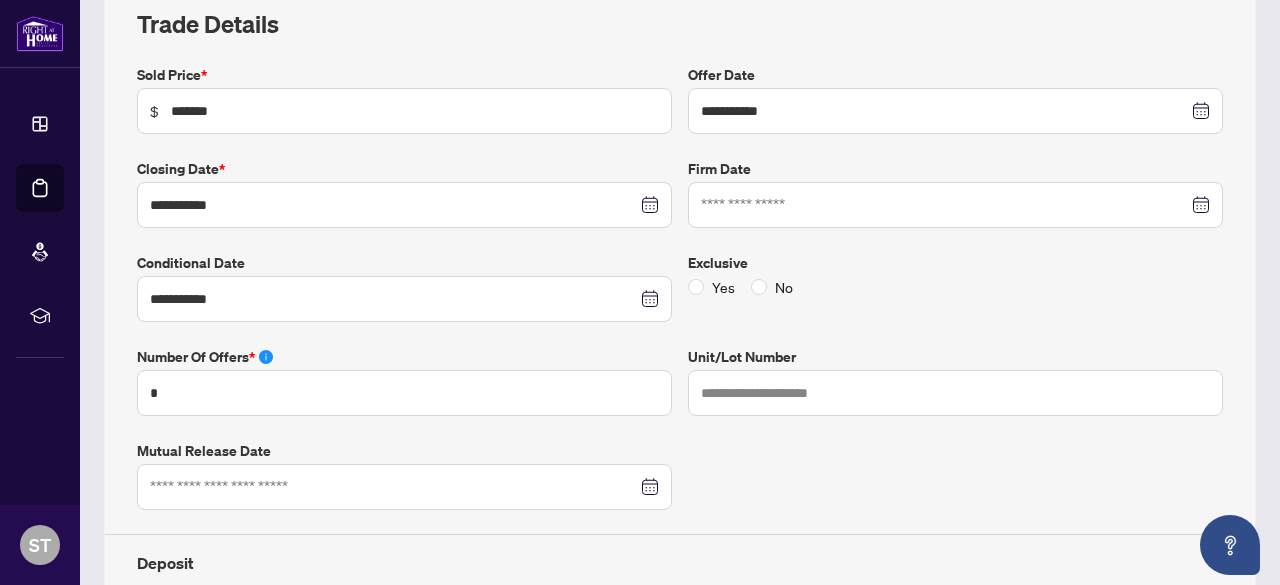 scroll, scrollTop: 0, scrollLeft: 0, axis: both 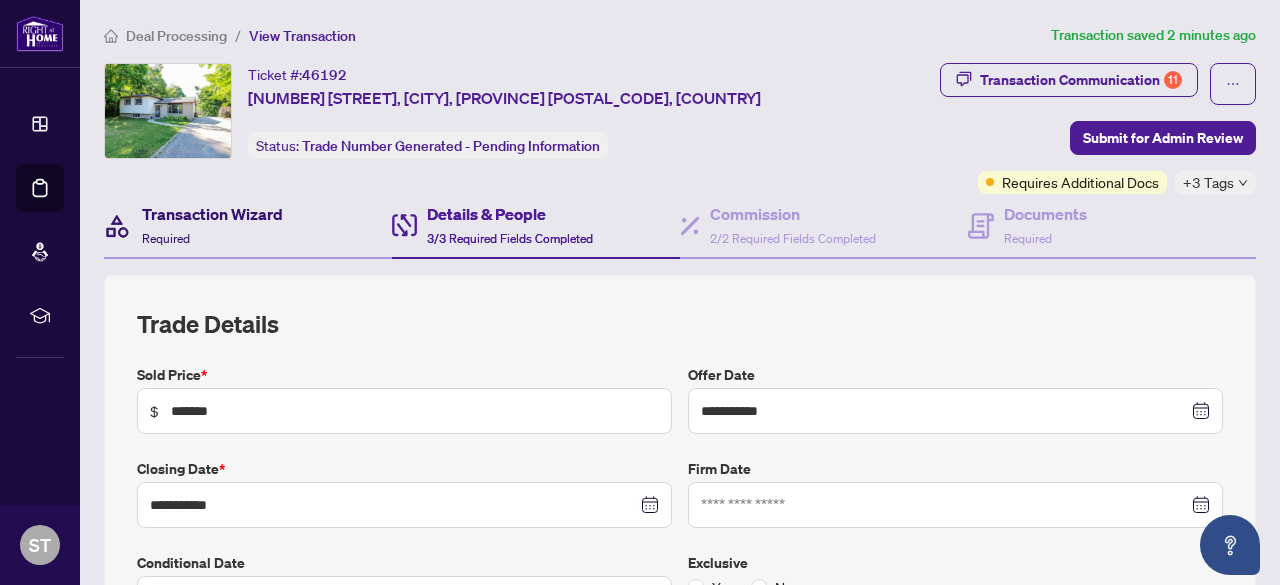 click on "Transaction Wizard" at bounding box center (212, 214) 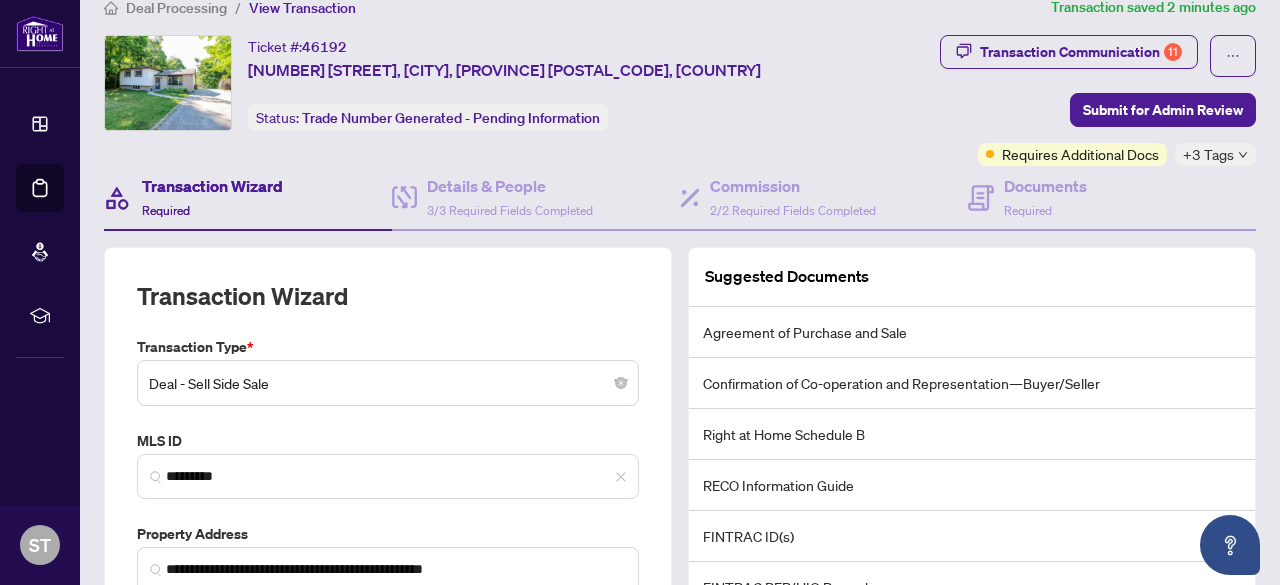 scroll, scrollTop: 0, scrollLeft: 0, axis: both 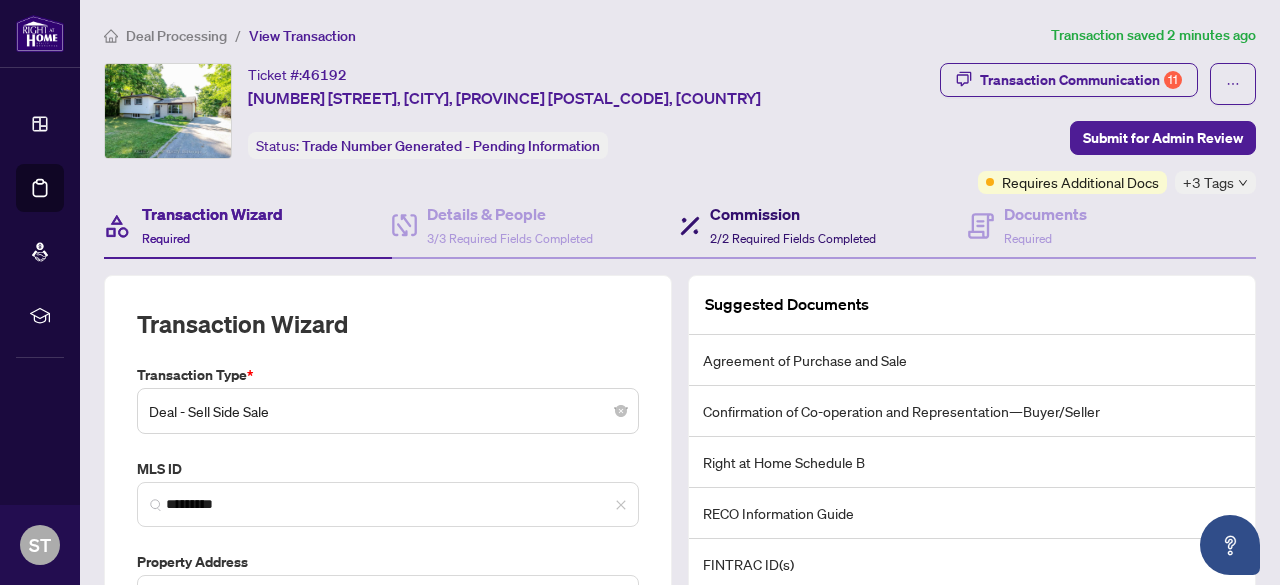 click on "Commission" at bounding box center [793, 214] 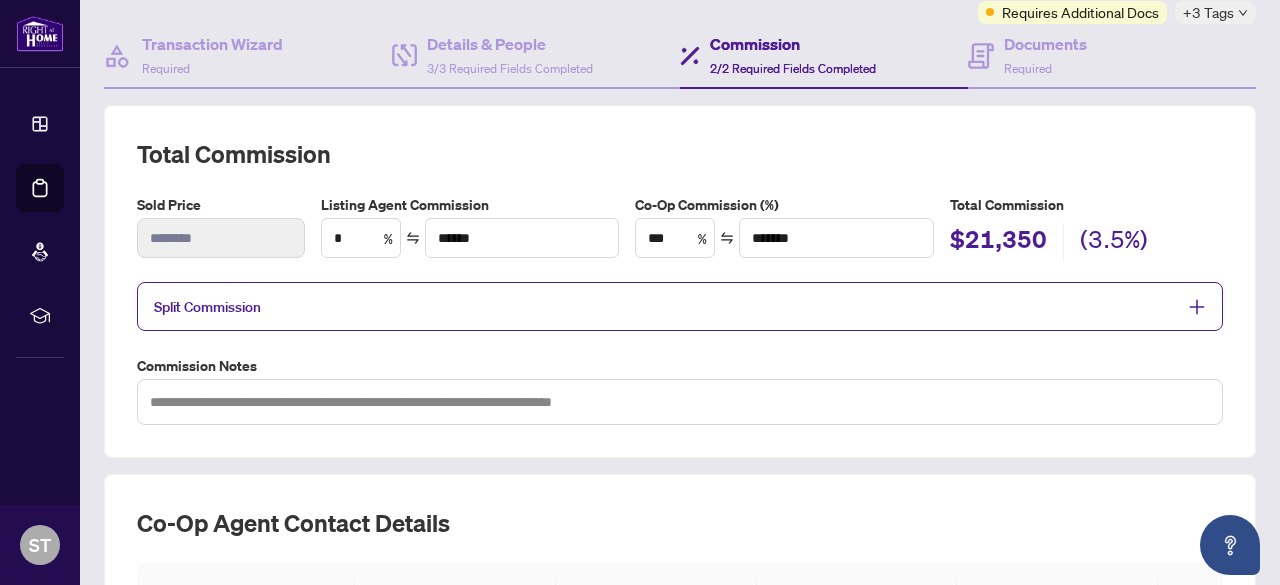 scroll, scrollTop: 100, scrollLeft: 0, axis: vertical 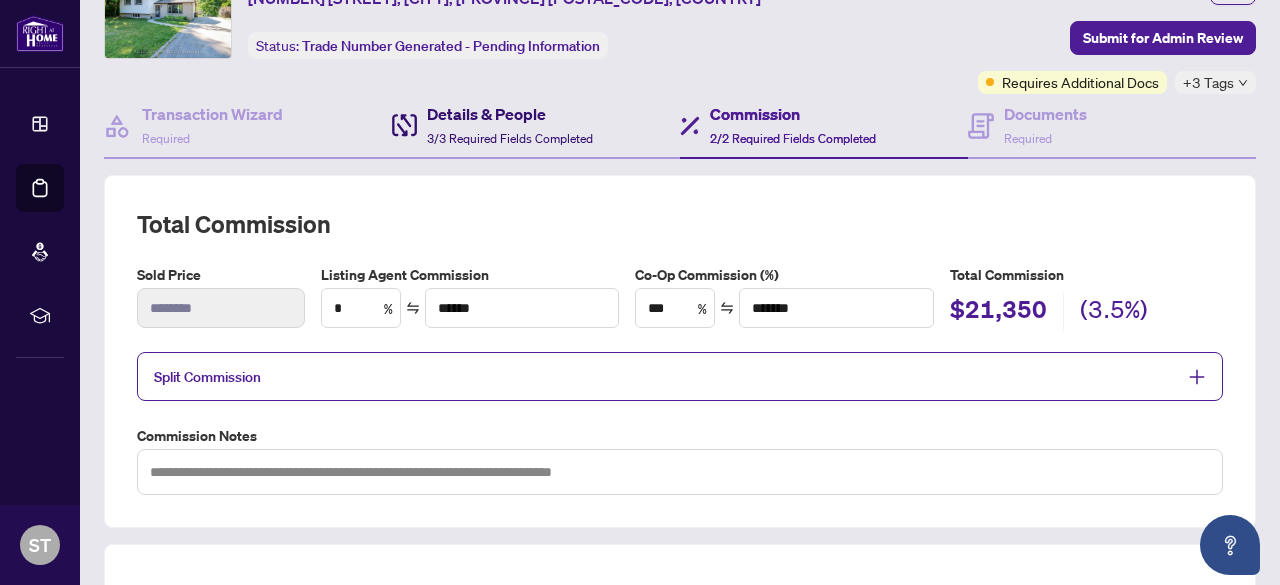 click on "Details & People" at bounding box center [510, 114] 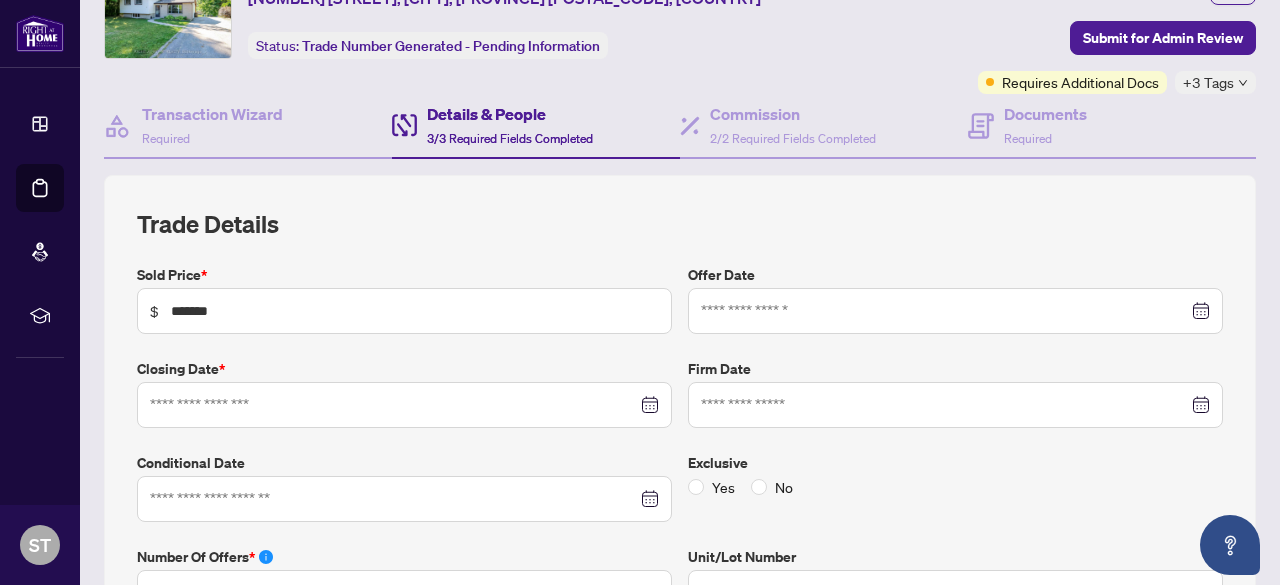 type on "**********" 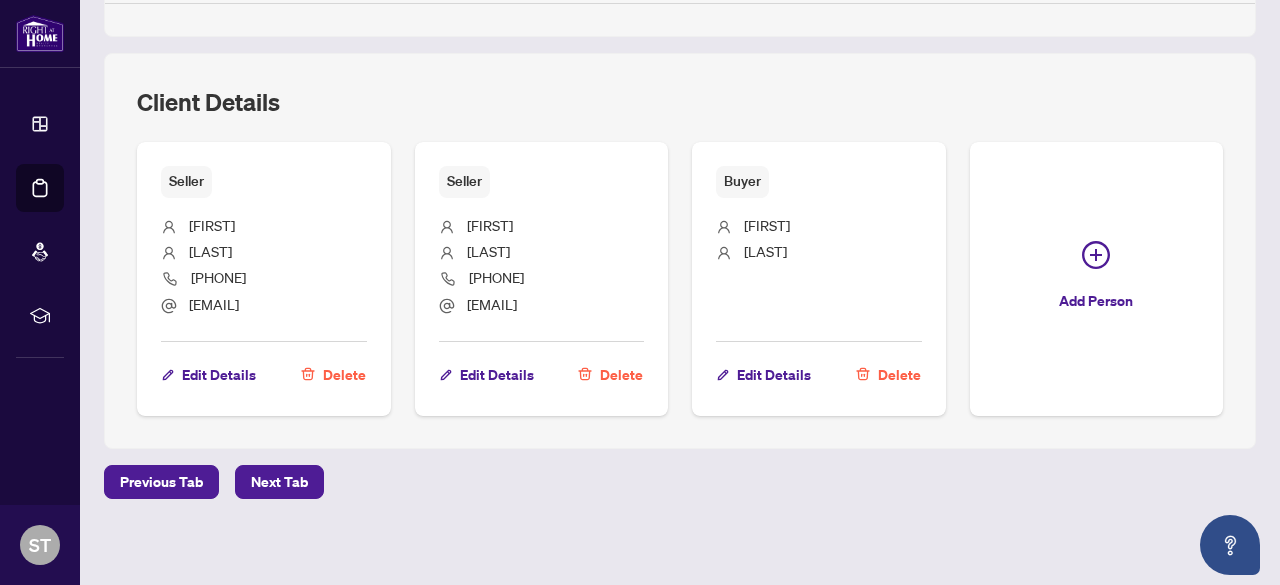 scroll, scrollTop: 1200, scrollLeft: 0, axis: vertical 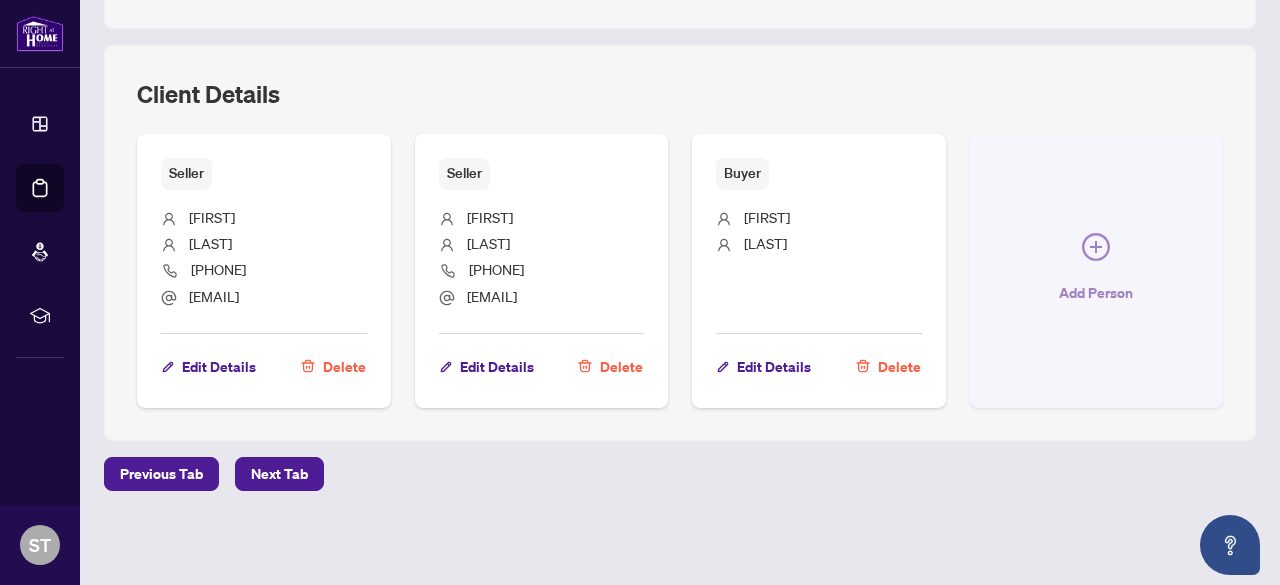 click 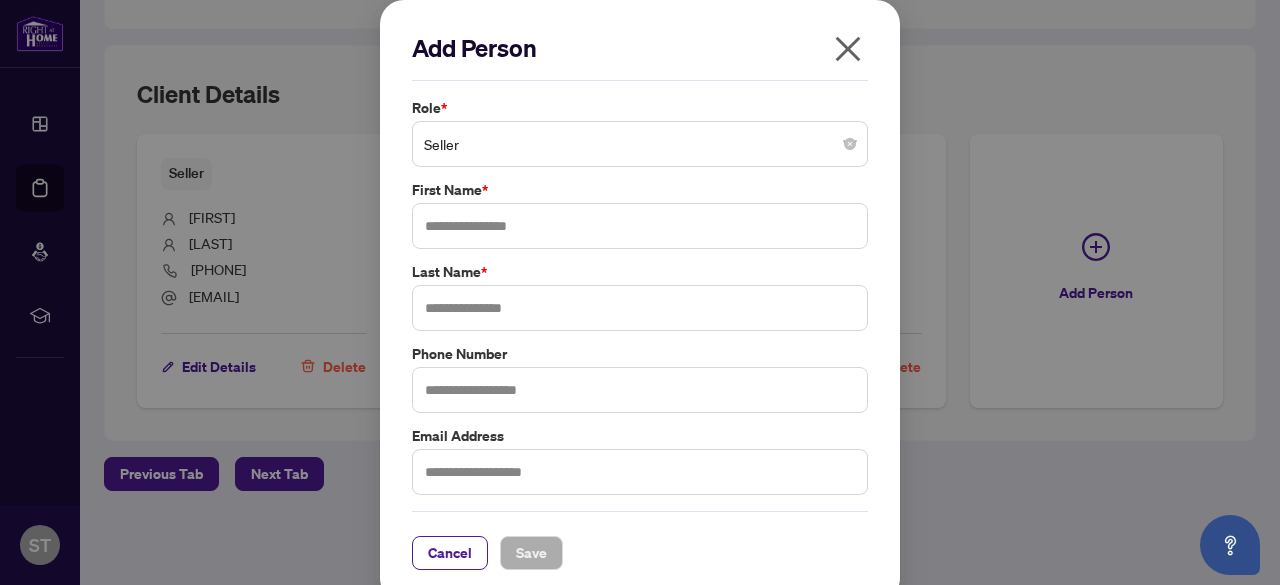 click on "Seller" at bounding box center [640, 144] 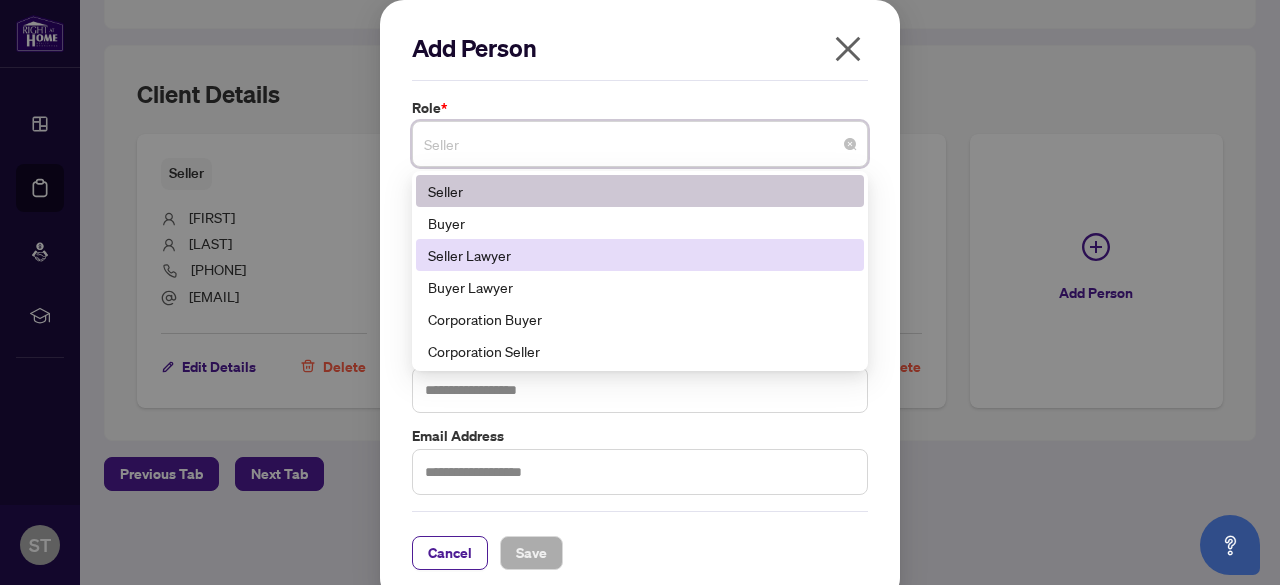 click on "Seller Lawyer" at bounding box center [640, 255] 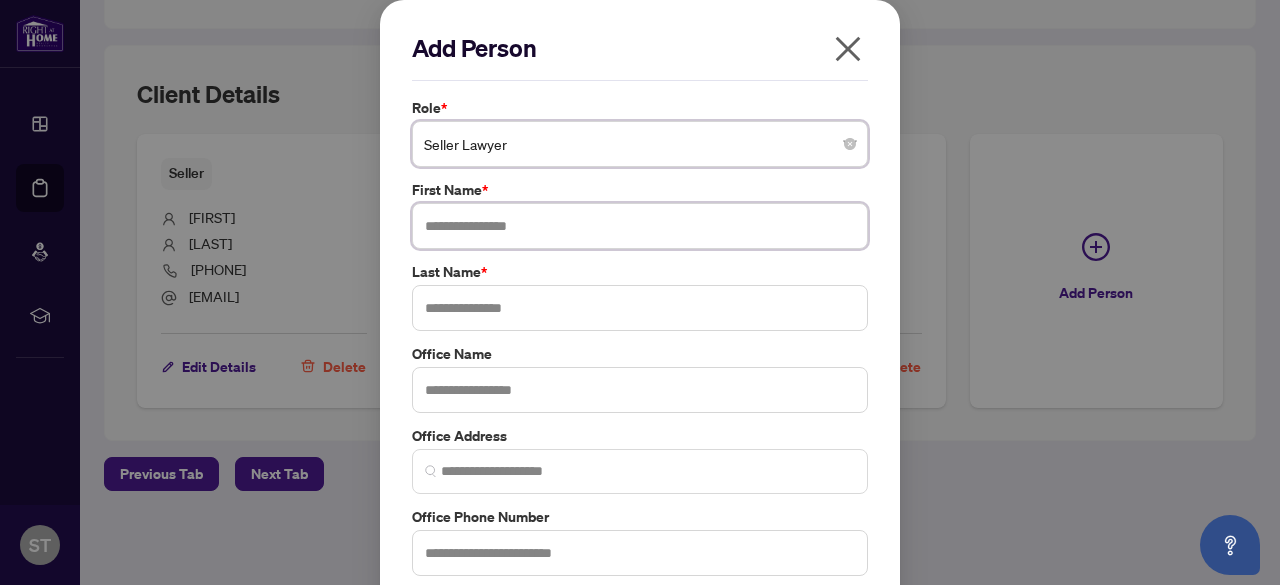 click at bounding box center (640, 226) 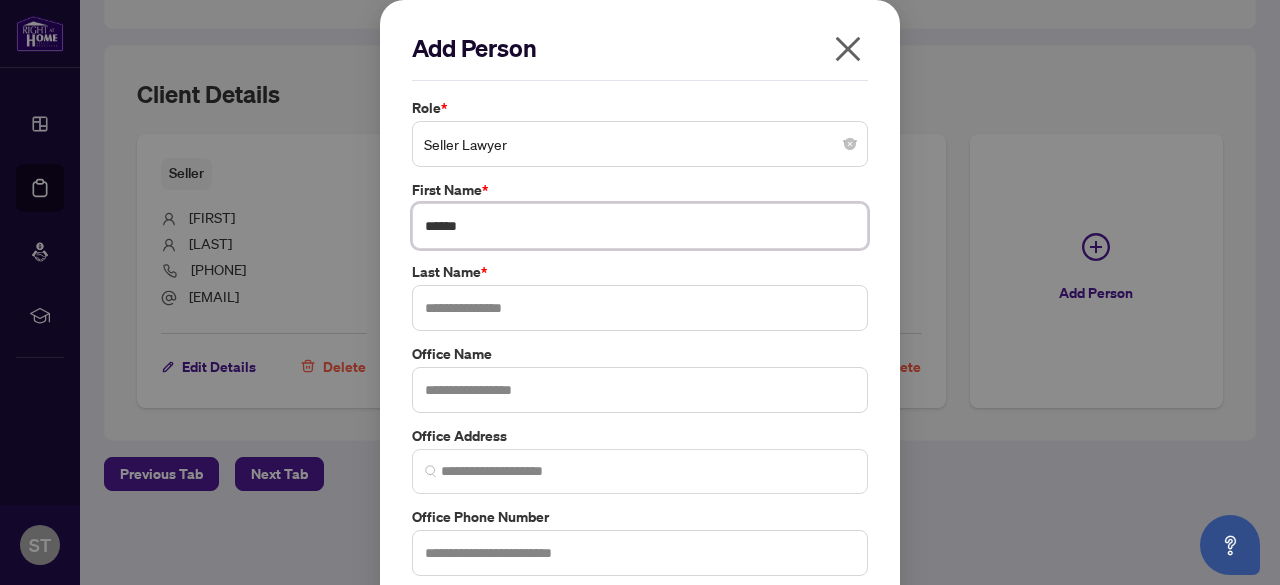 type on "******" 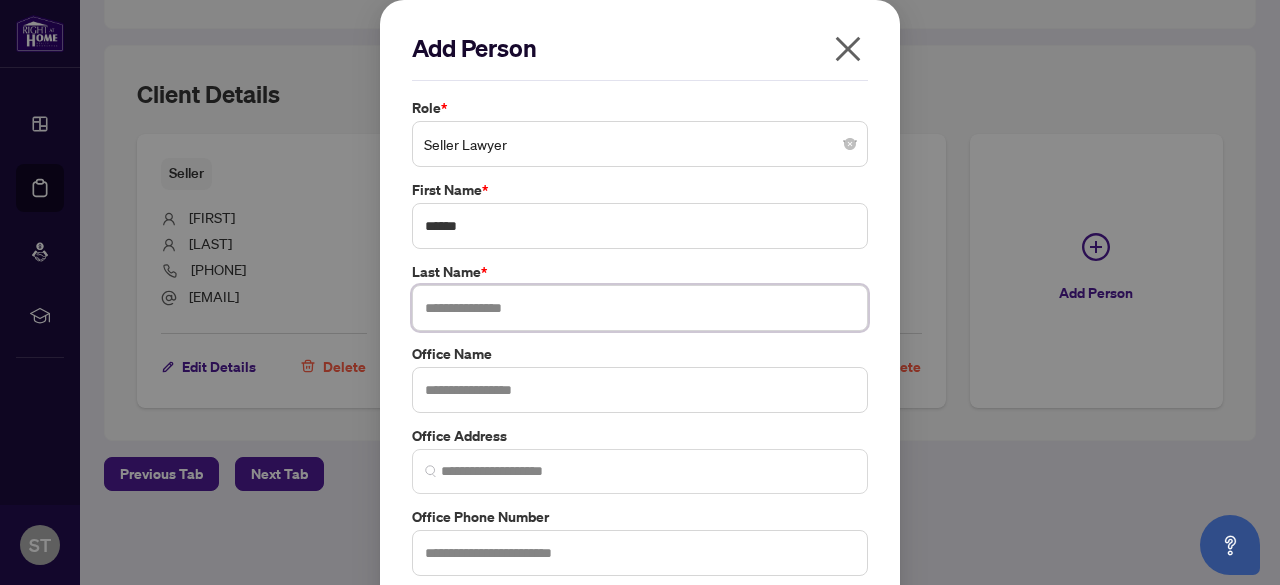 click at bounding box center [640, 308] 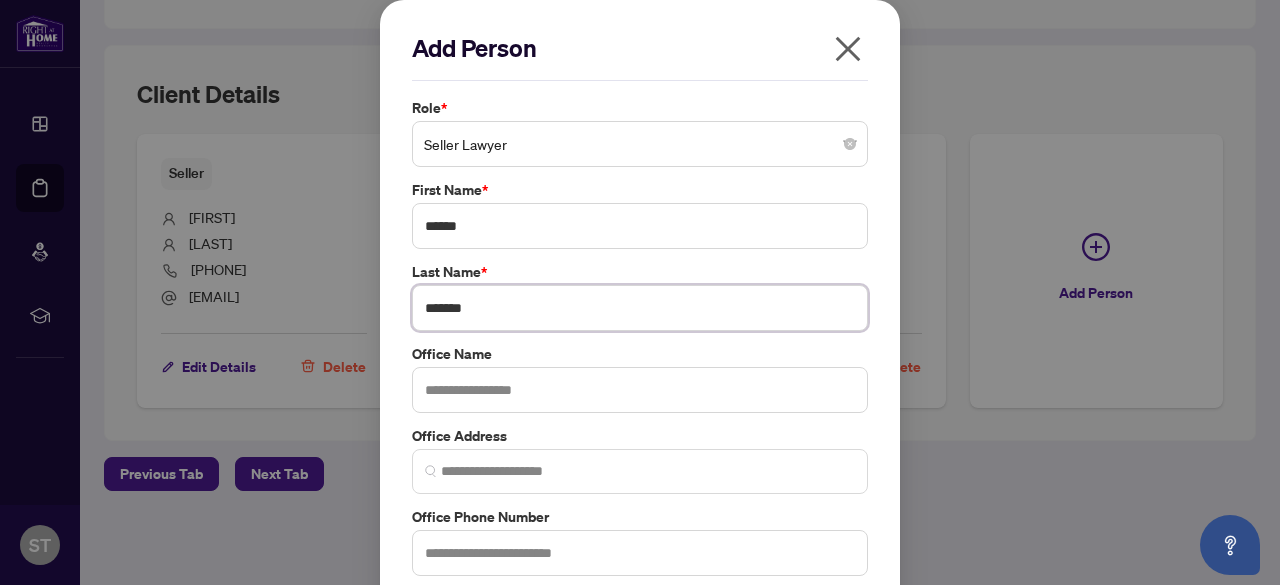 type on "*******" 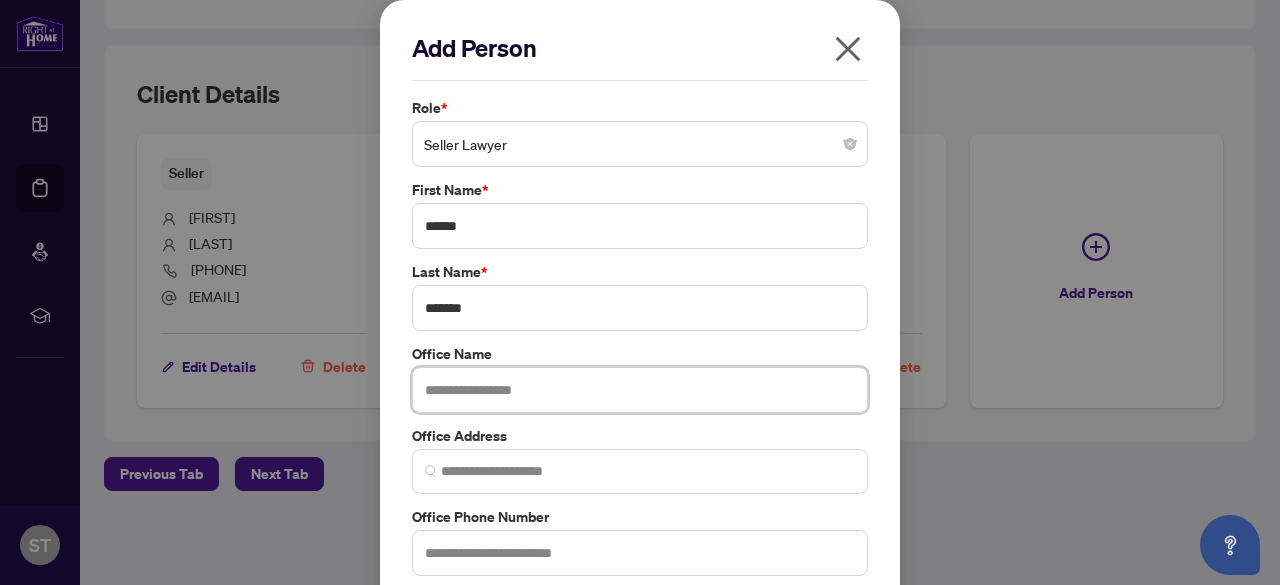 click at bounding box center [640, 390] 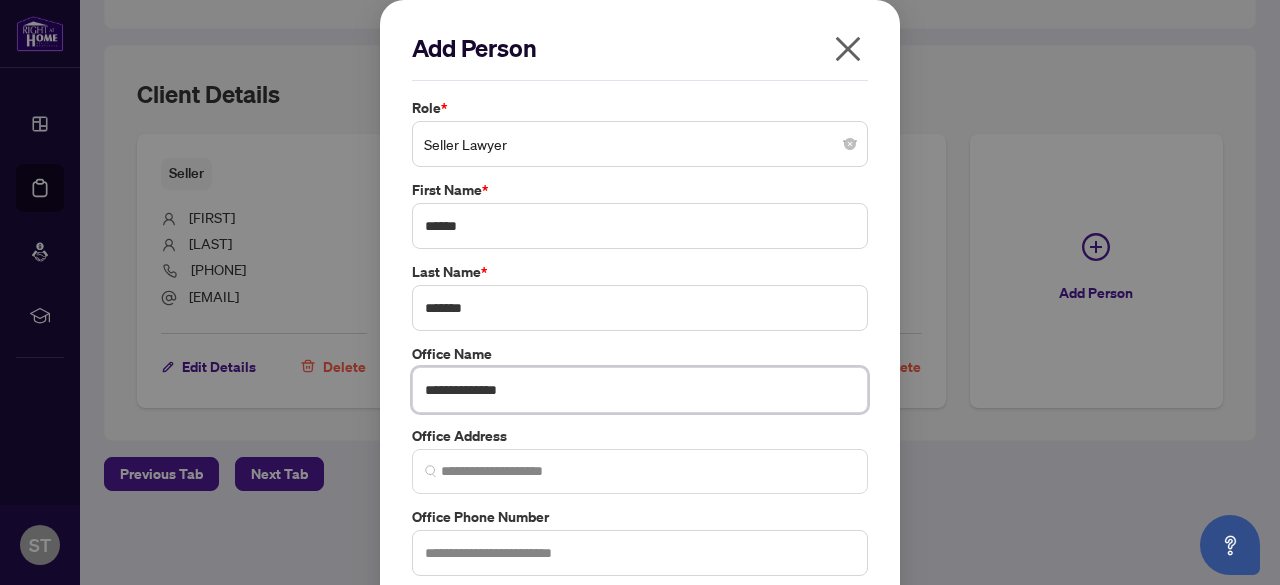 drag, startPoint x: 511, startPoint y: 384, endPoint x: 404, endPoint y: 384, distance: 107 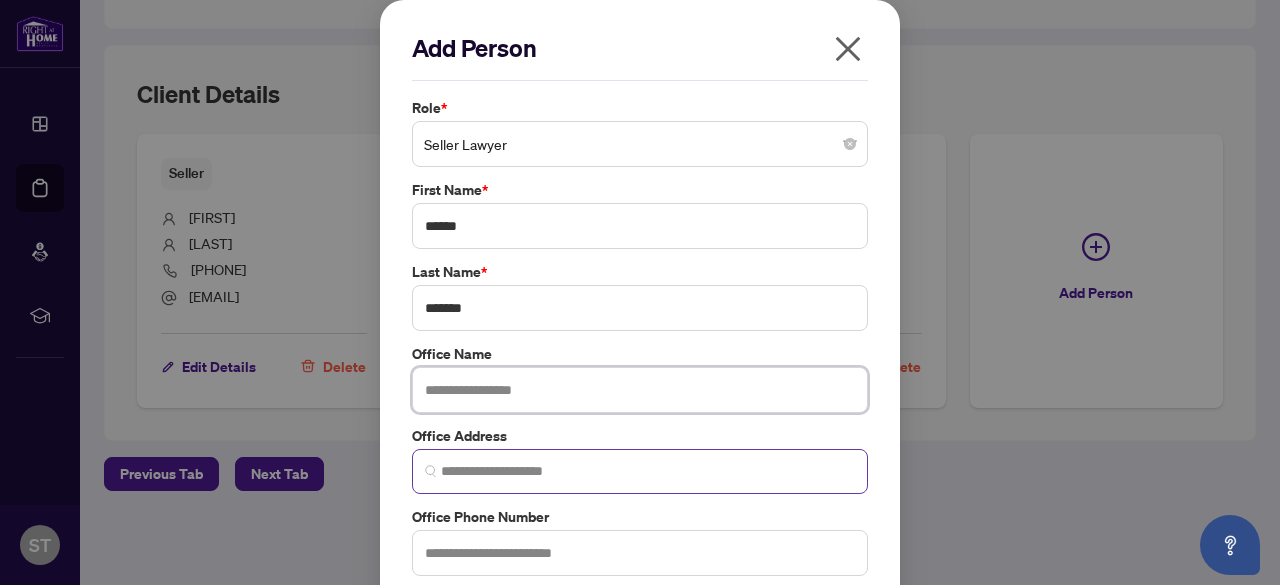 scroll, scrollTop: 100, scrollLeft: 0, axis: vertical 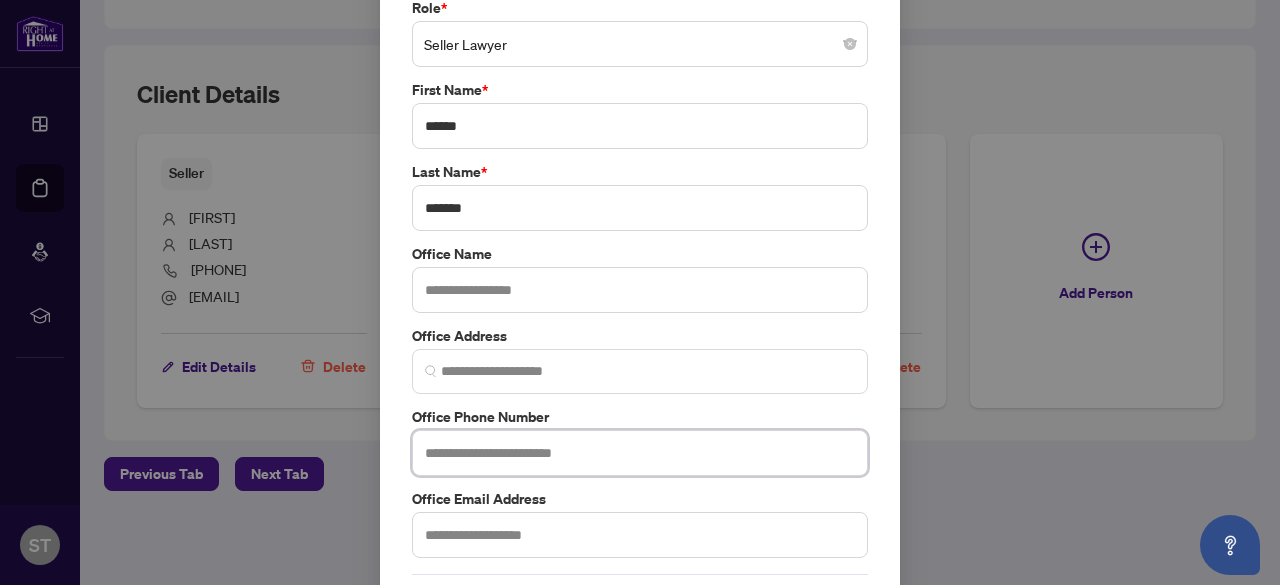 paste on "**********" 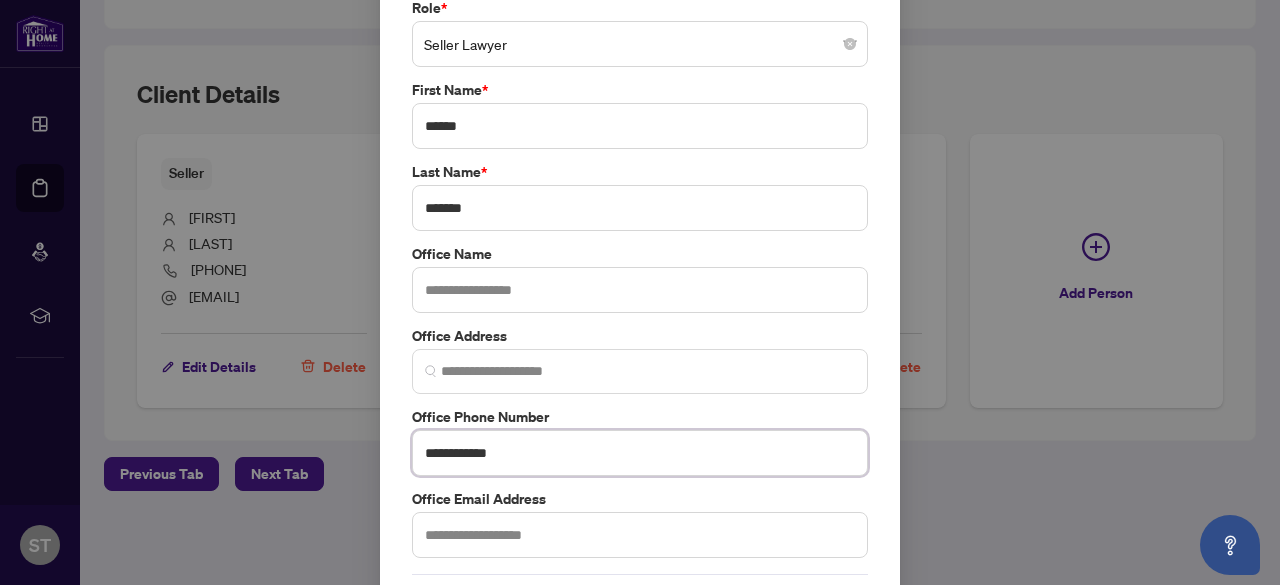 type on "**********" 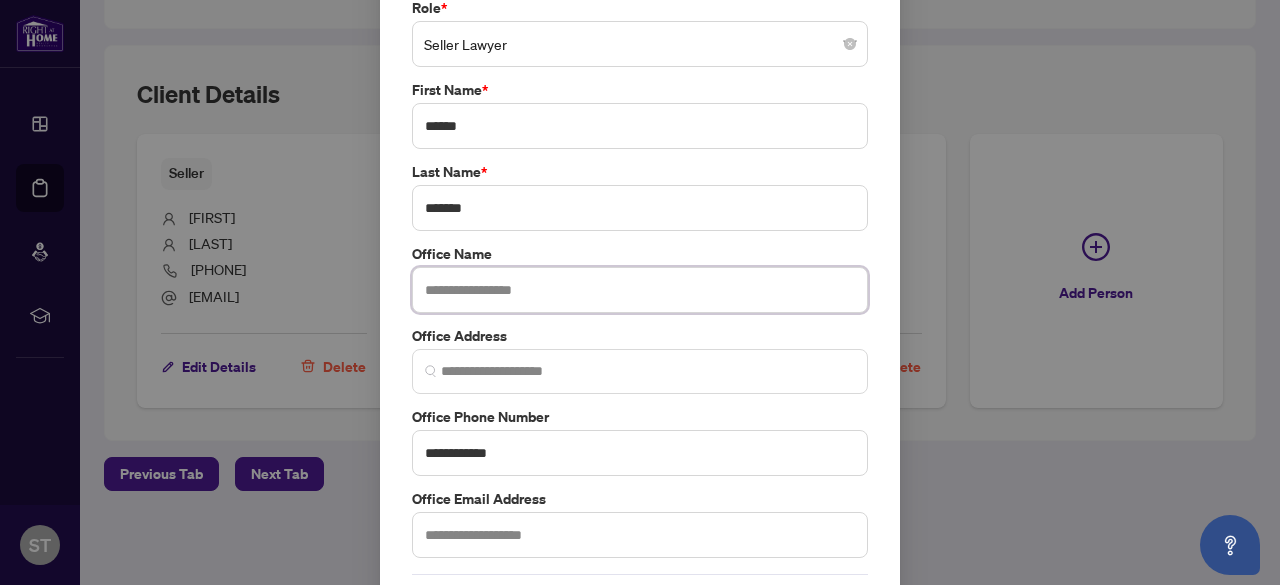 paste on "**********" 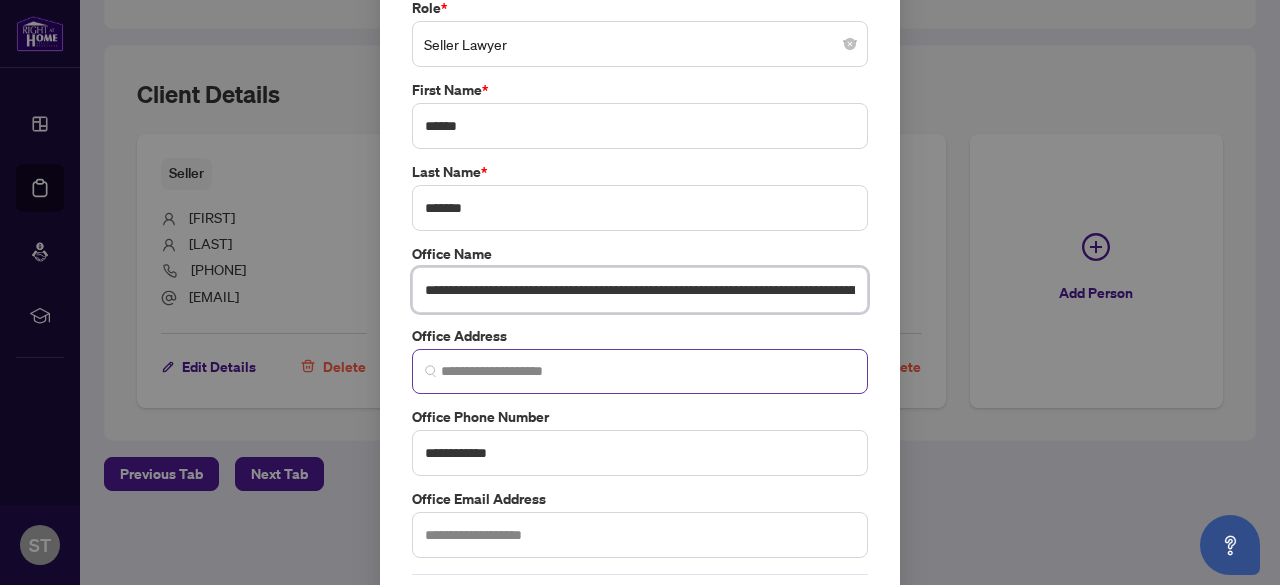 scroll, scrollTop: 0, scrollLeft: 142, axis: horizontal 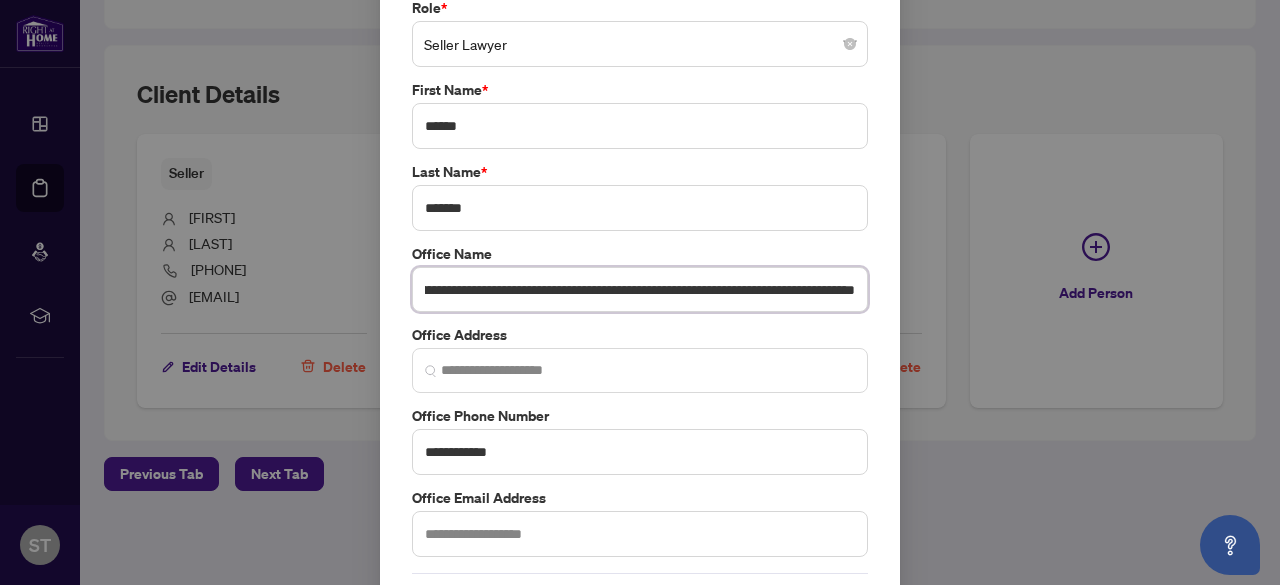drag, startPoint x: 607, startPoint y: 284, endPoint x: 842, endPoint y: 291, distance: 235.10423 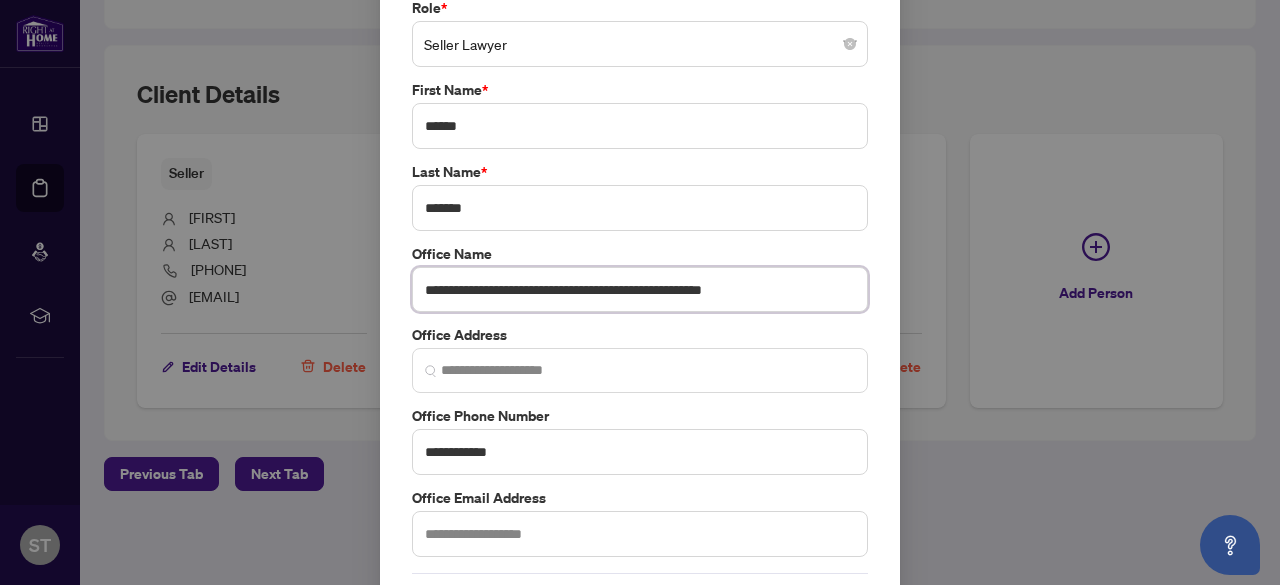 scroll, scrollTop: 0, scrollLeft: 0, axis: both 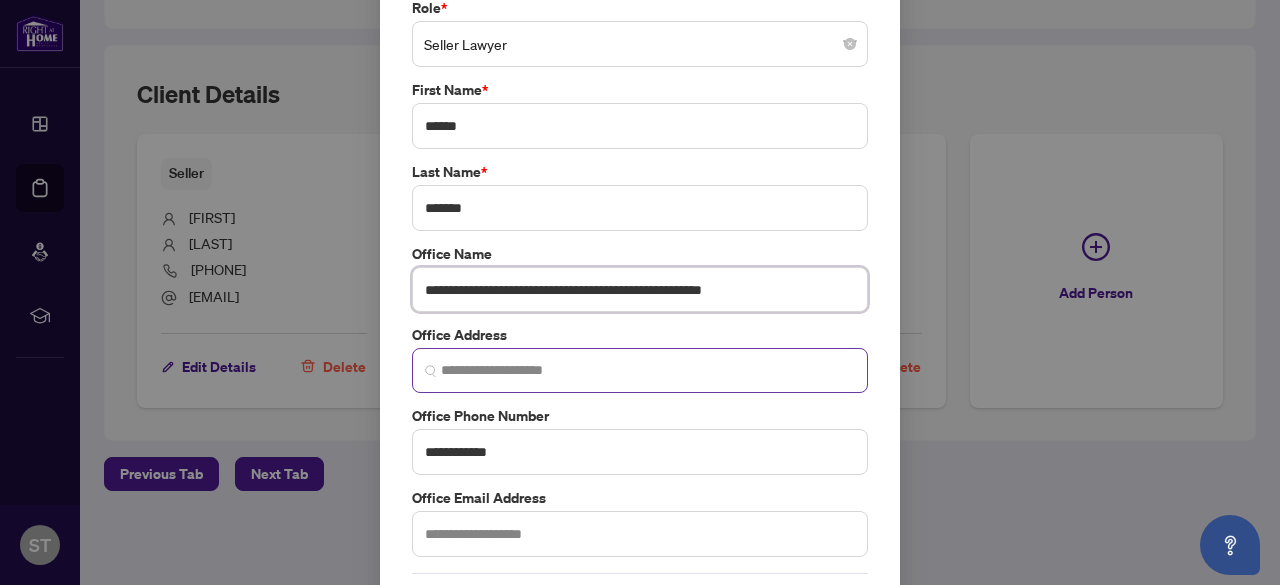 type on "**********" 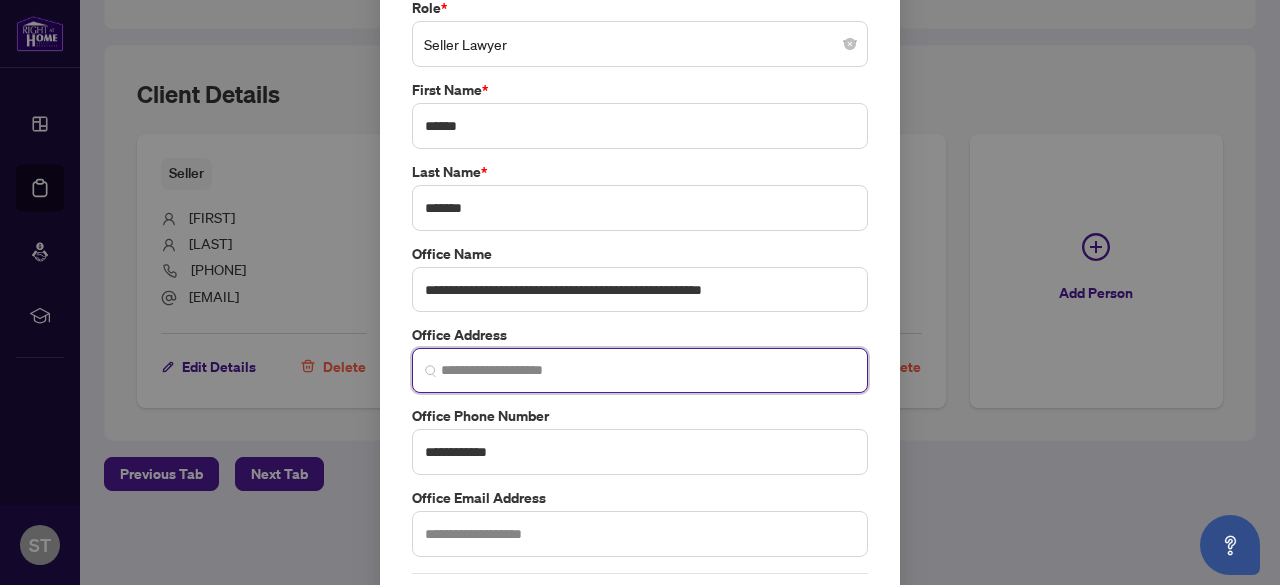 paste on "**********" 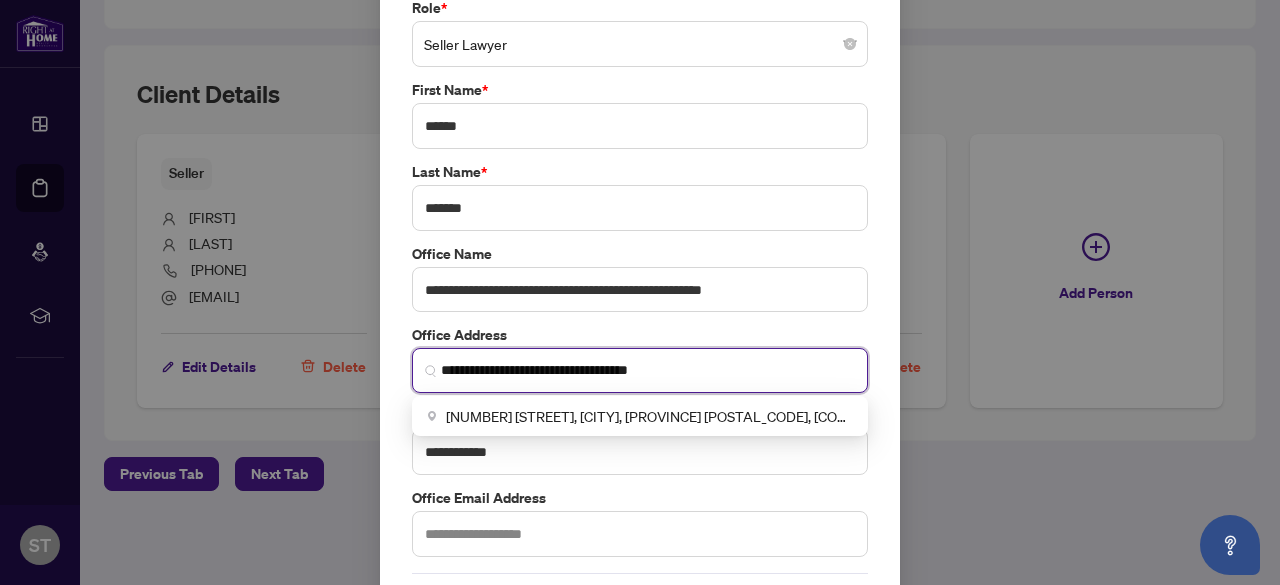 type on "**********" 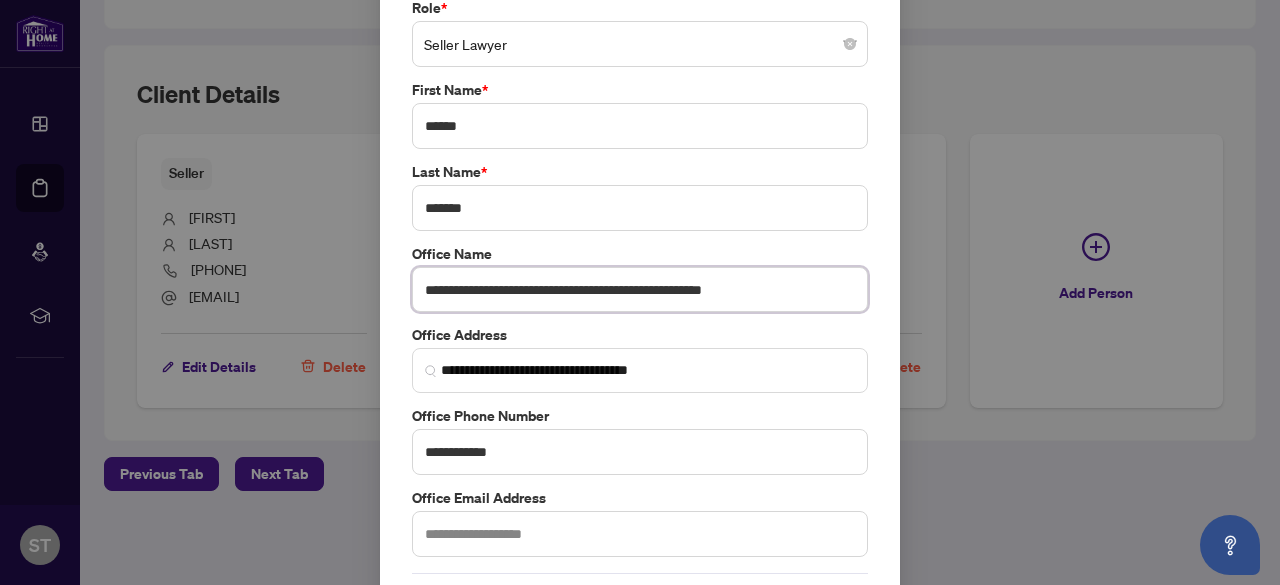 drag, startPoint x: 522, startPoint y: 289, endPoint x: 416, endPoint y: 287, distance: 106.01887 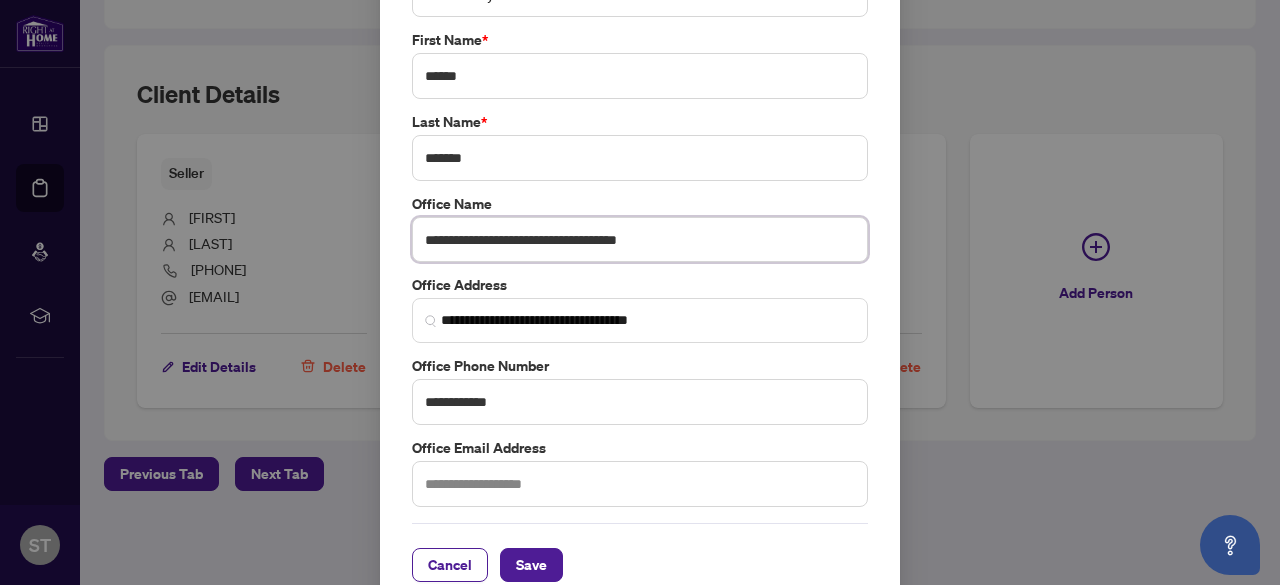 scroll, scrollTop: 174, scrollLeft: 0, axis: vertical 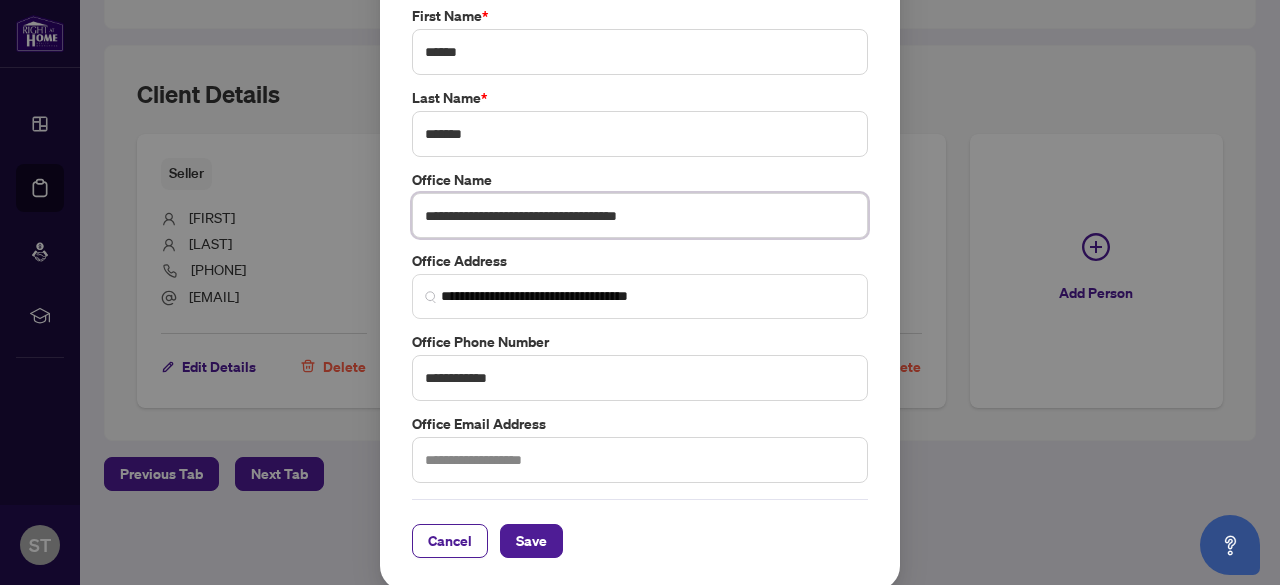 type on "**********" 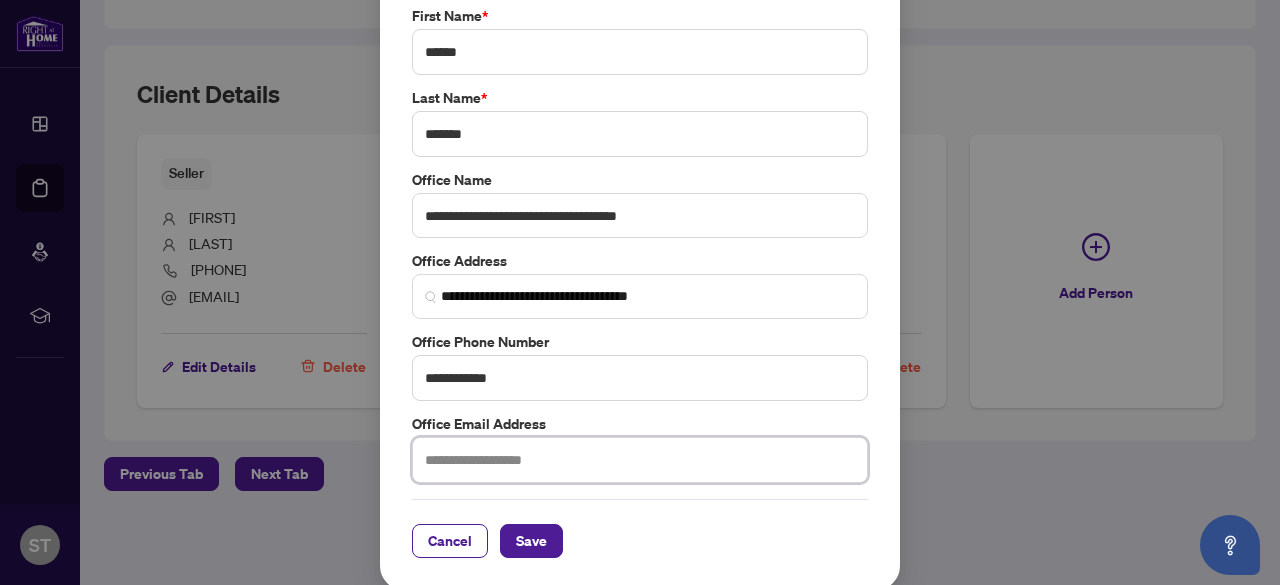 click at bounding box center (640, 460) 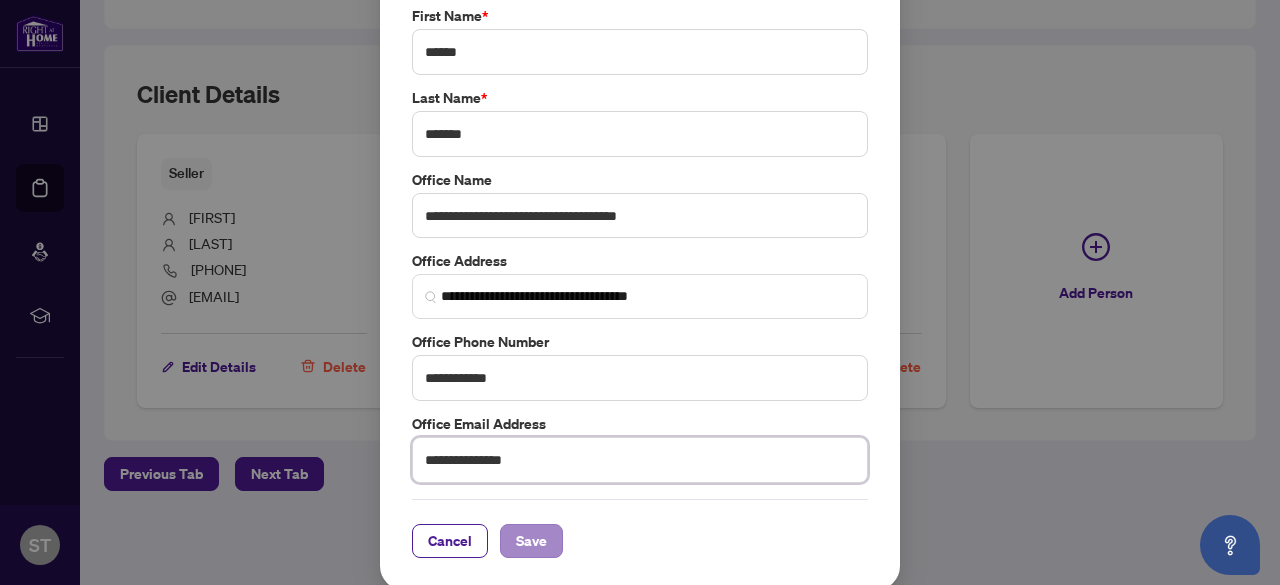 type on "**********" 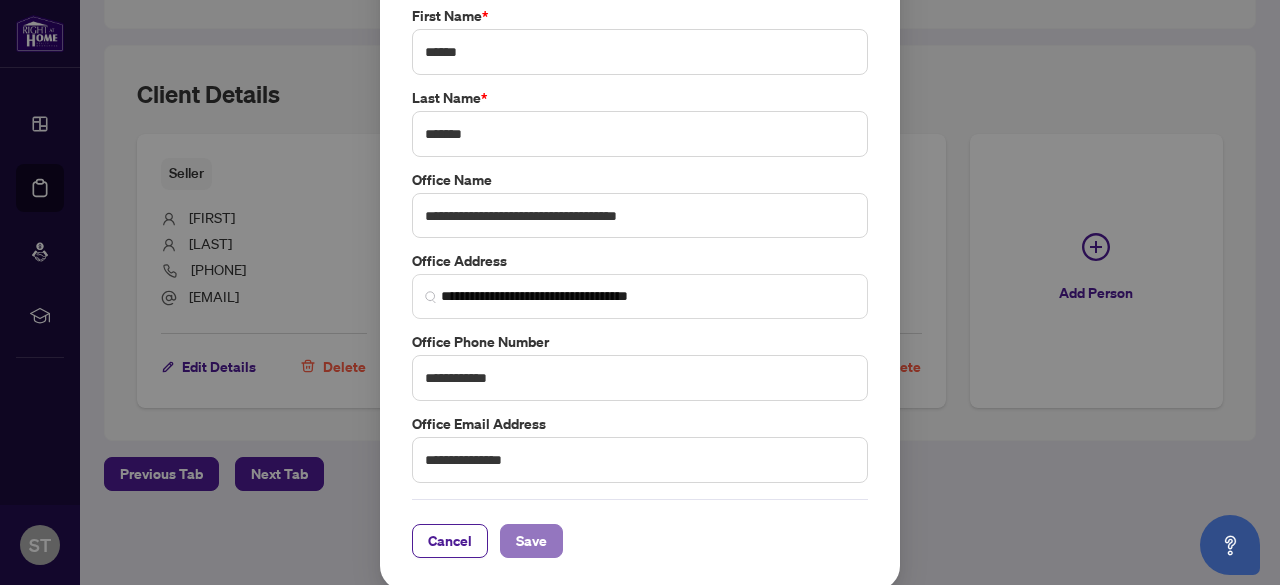 click on "Save" at bounding box center [531, 541] 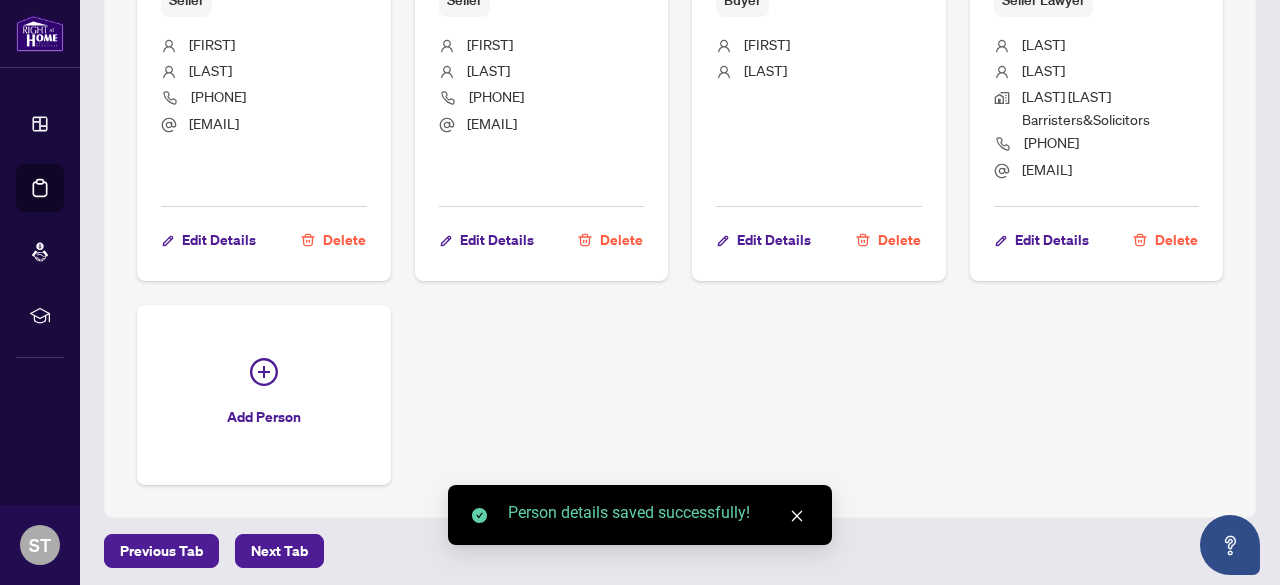 scroll, scrollTop: 1200, scrollLeft: 0, axis: vertical 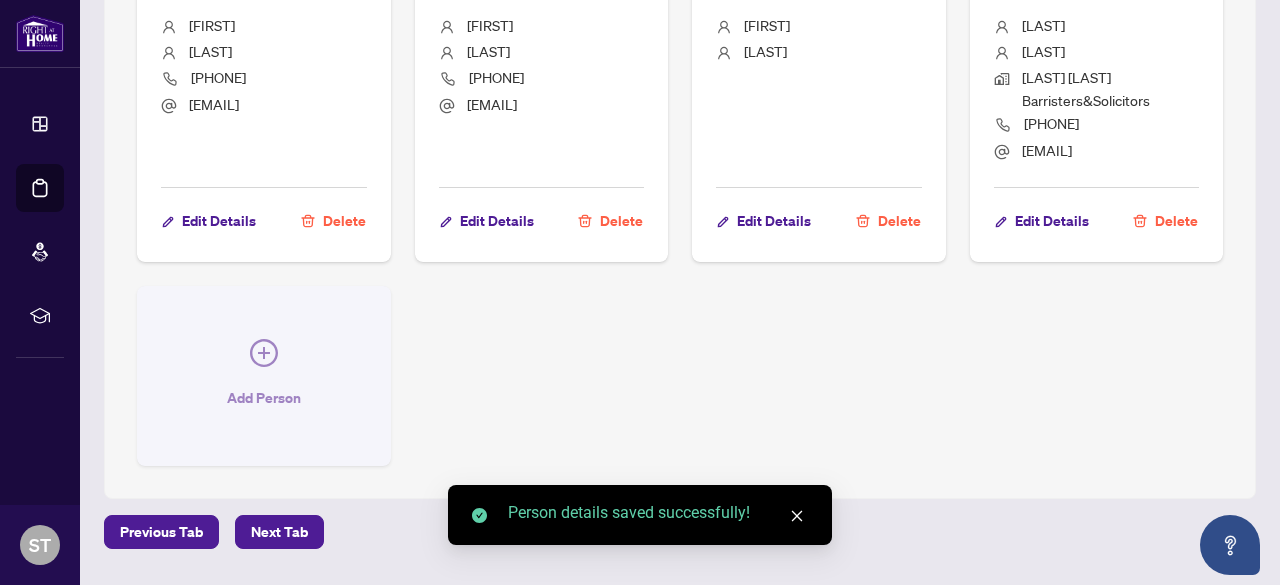 click 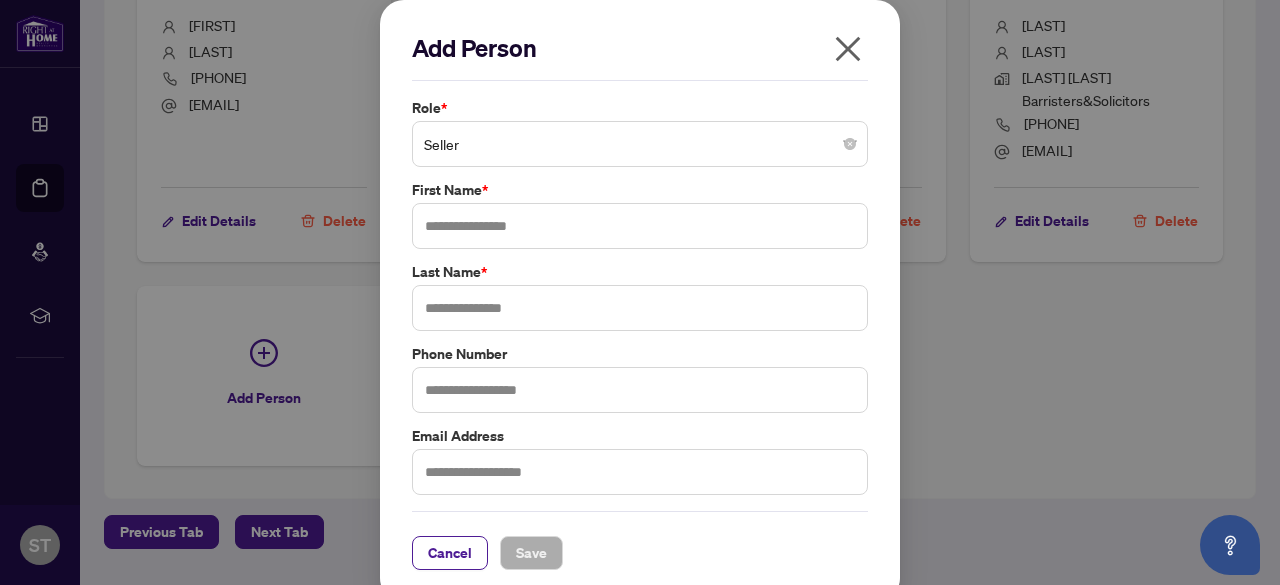 click on "Seller" at bounding box center (640, 144) 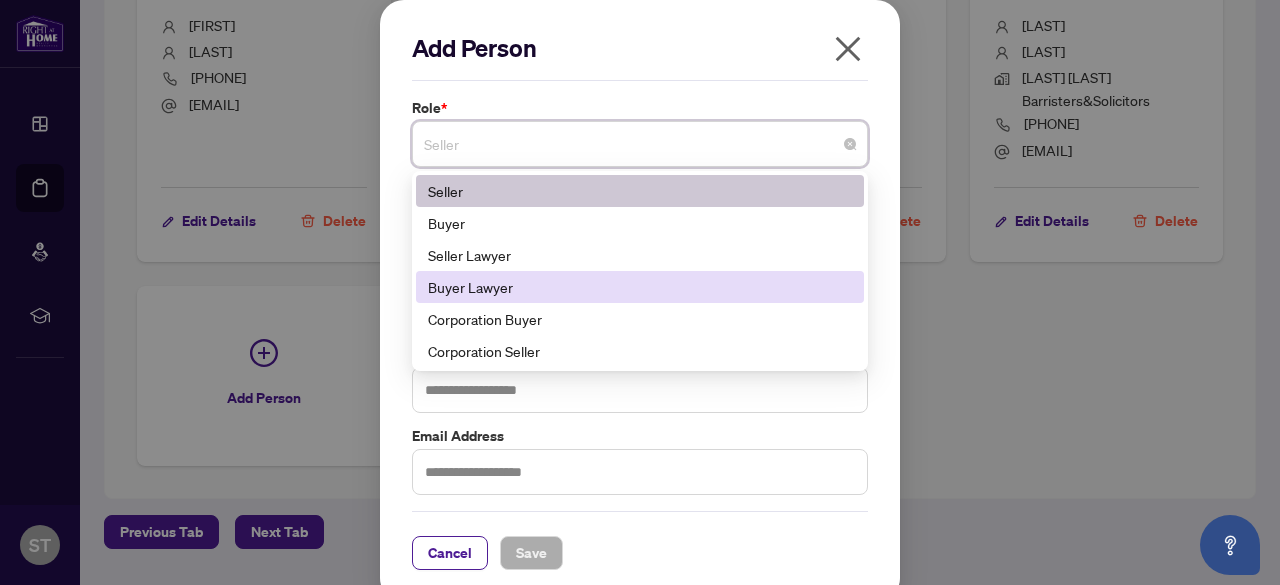 click on "Buyer Lawyer" at bounding box center (640, 287) 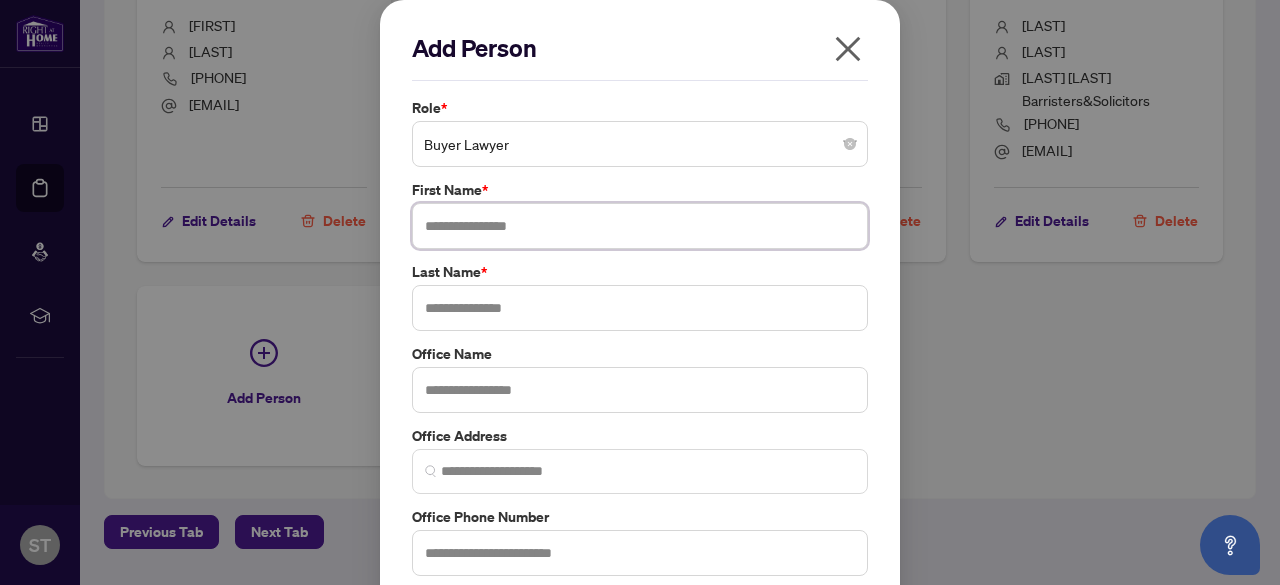 click at bounding box center (640, 226) 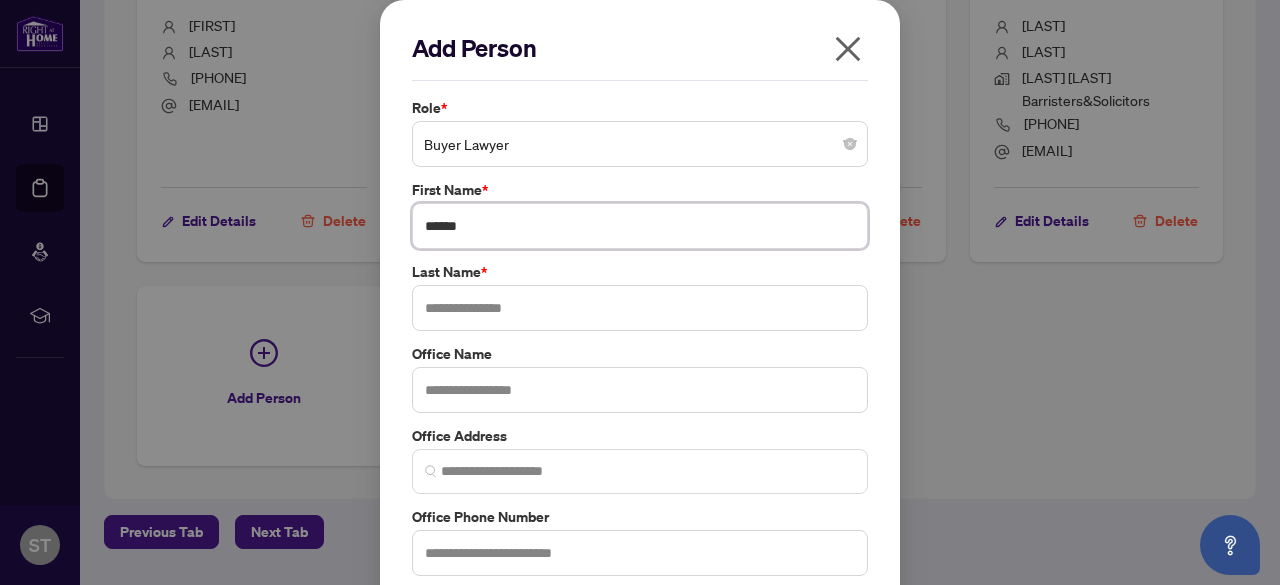 type on "******" 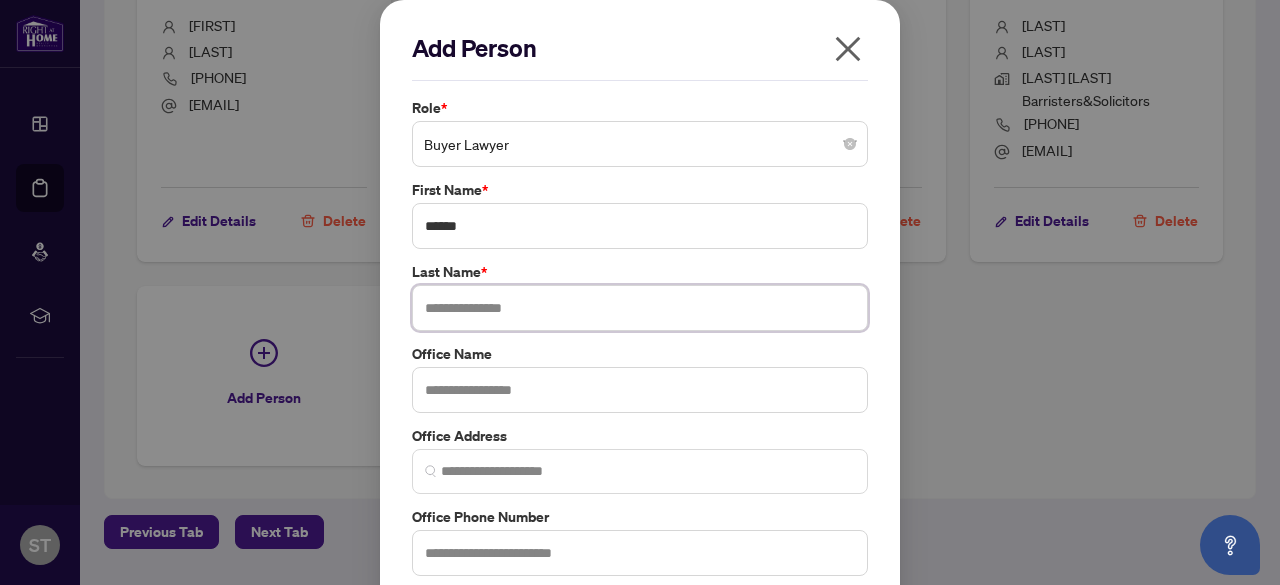 click at bounding box center [640, 308] 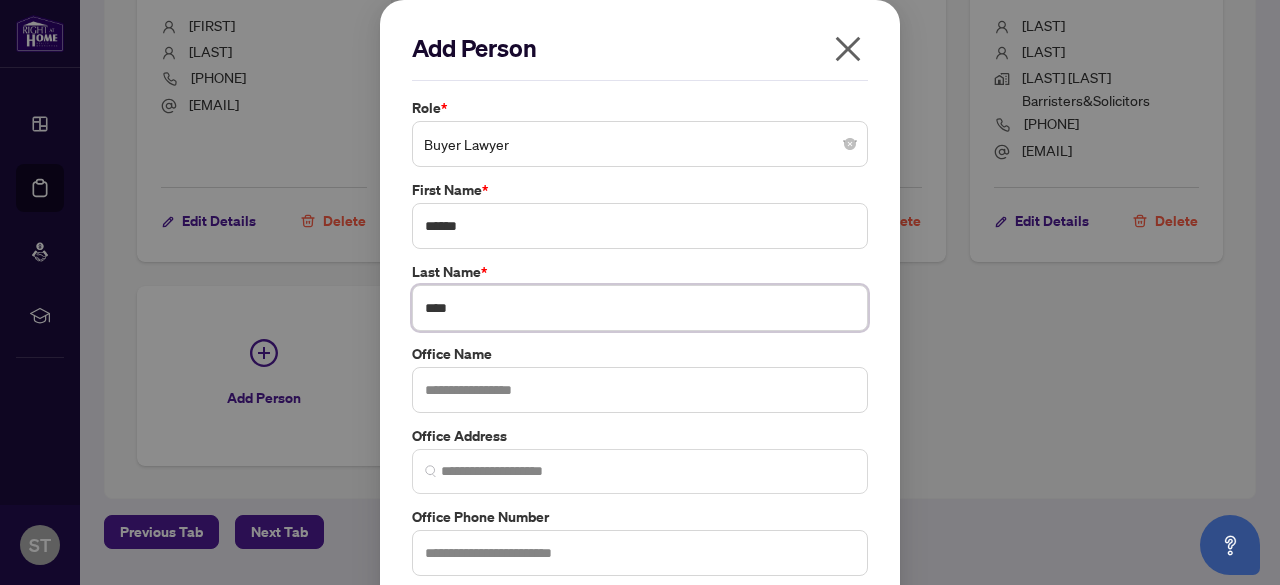 type on "****" 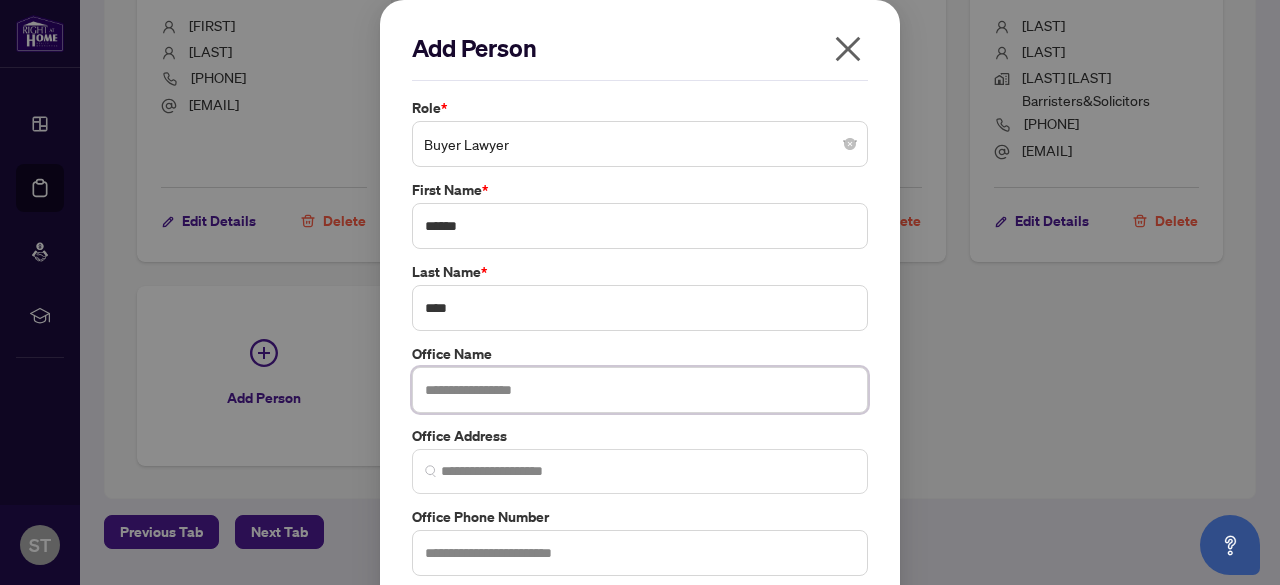 click at bounding box center [640, 390] 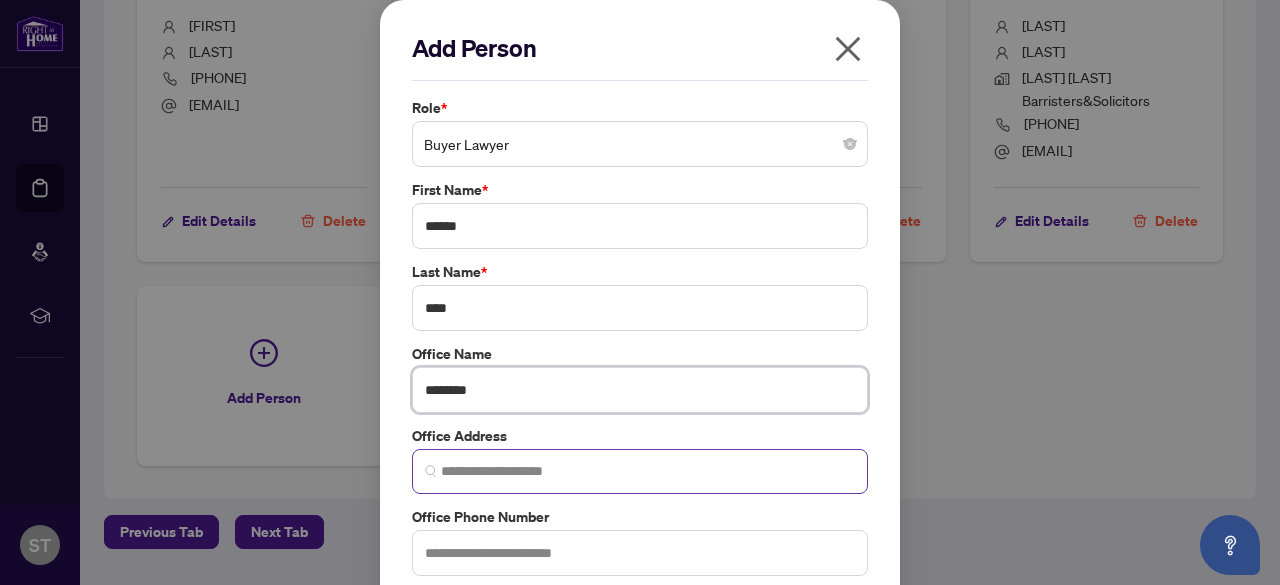 type on "********" 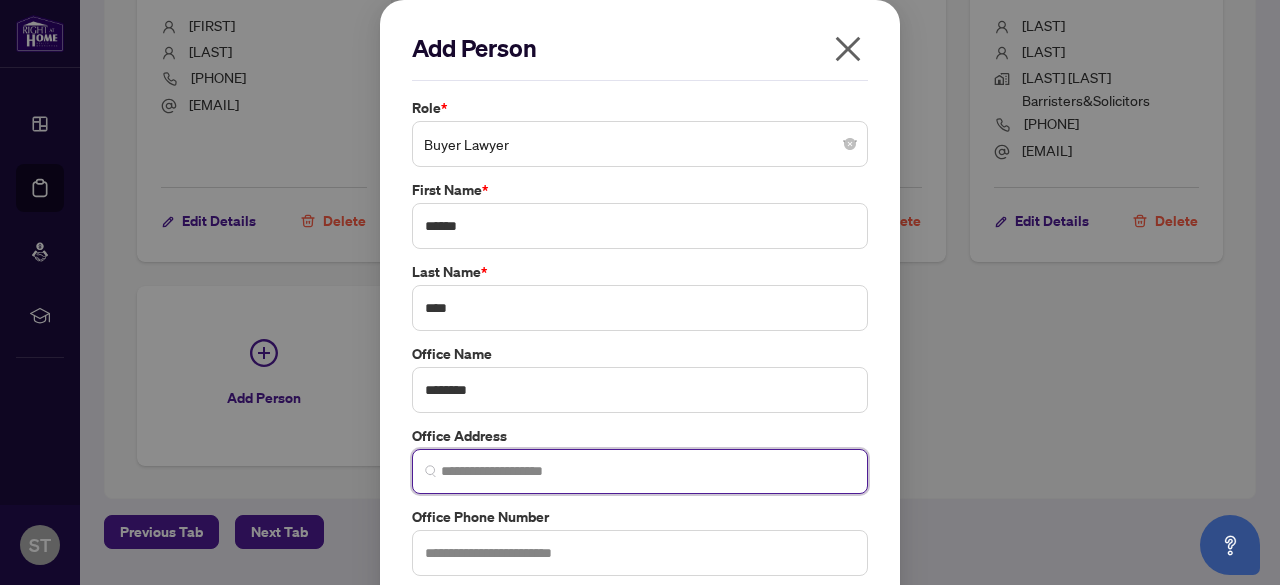 click at bounding box center [648, 471] 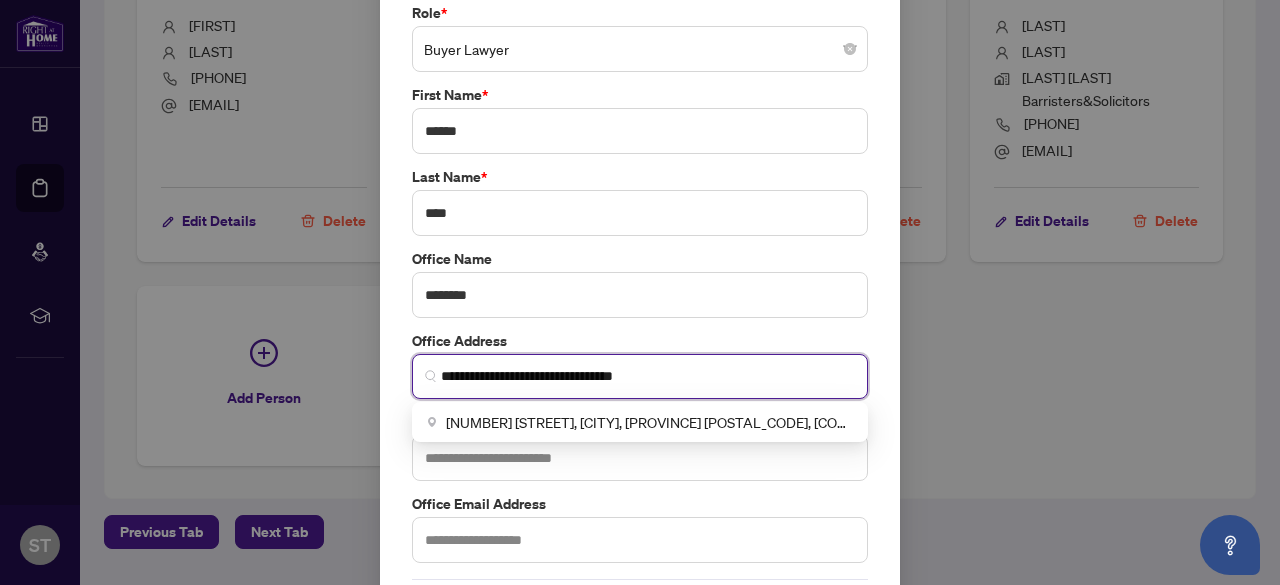 scroll, scrollTop: 100, scrollLeft: 0, axis: vertical 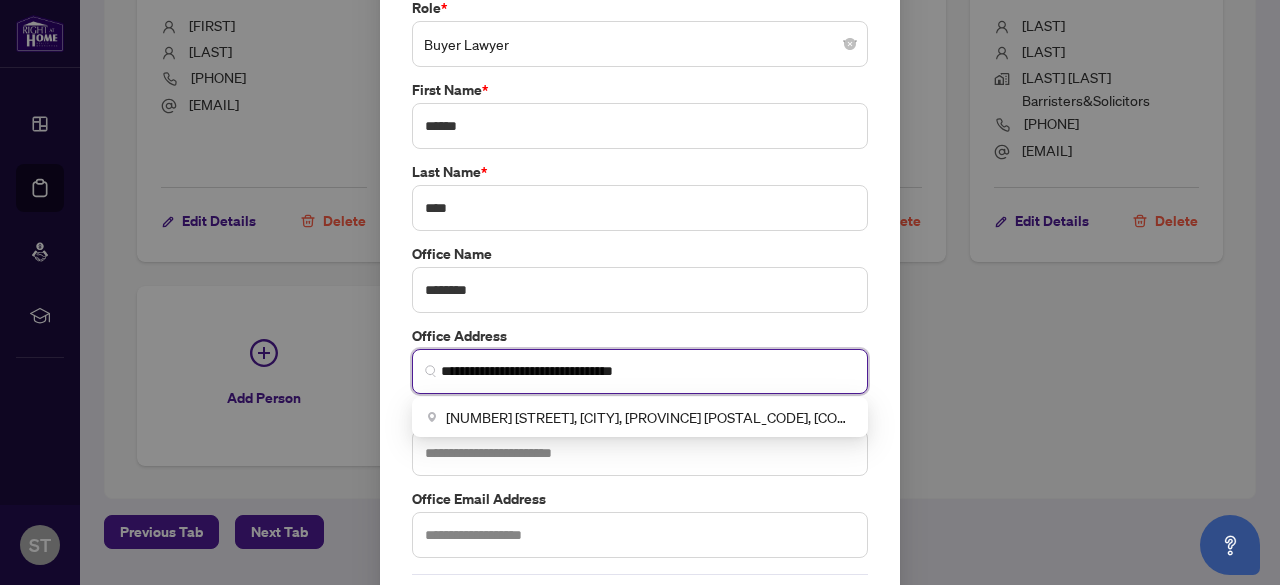 type on "**********" 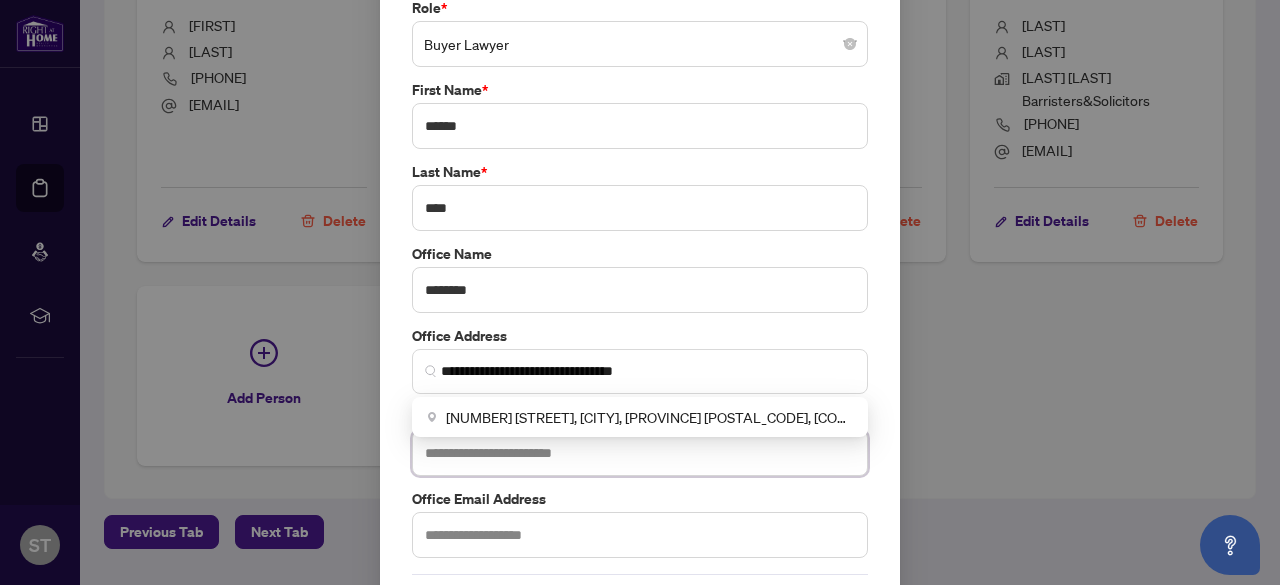 click at bounding box center [640, 453] 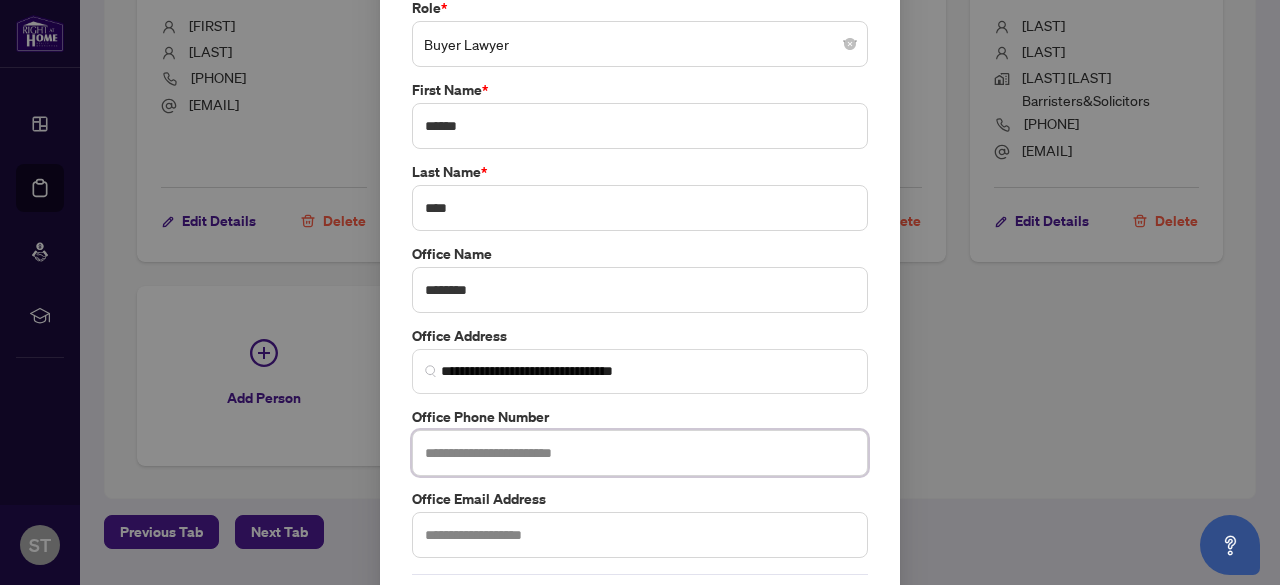 paste on "**********" 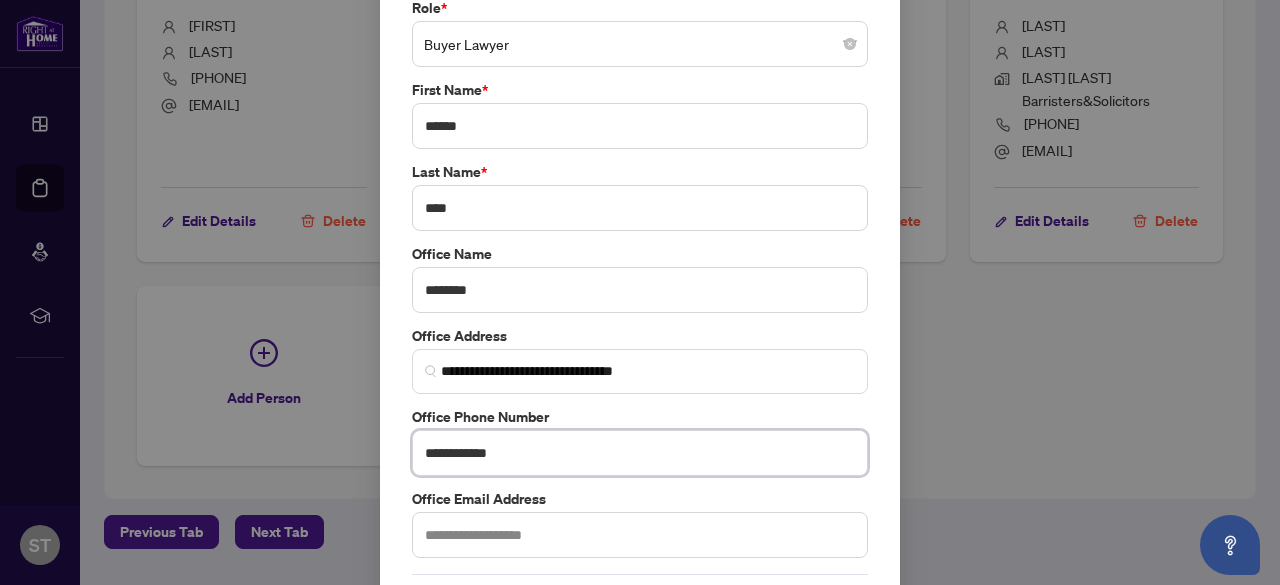type on "**********" 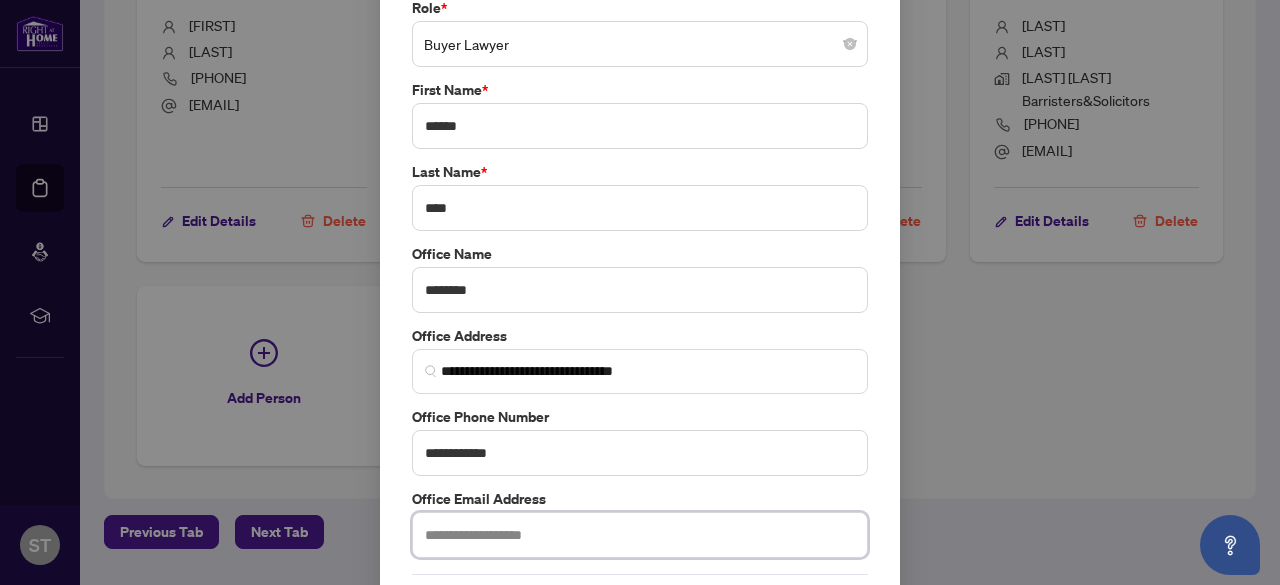 click at bounding box center [640, 535] 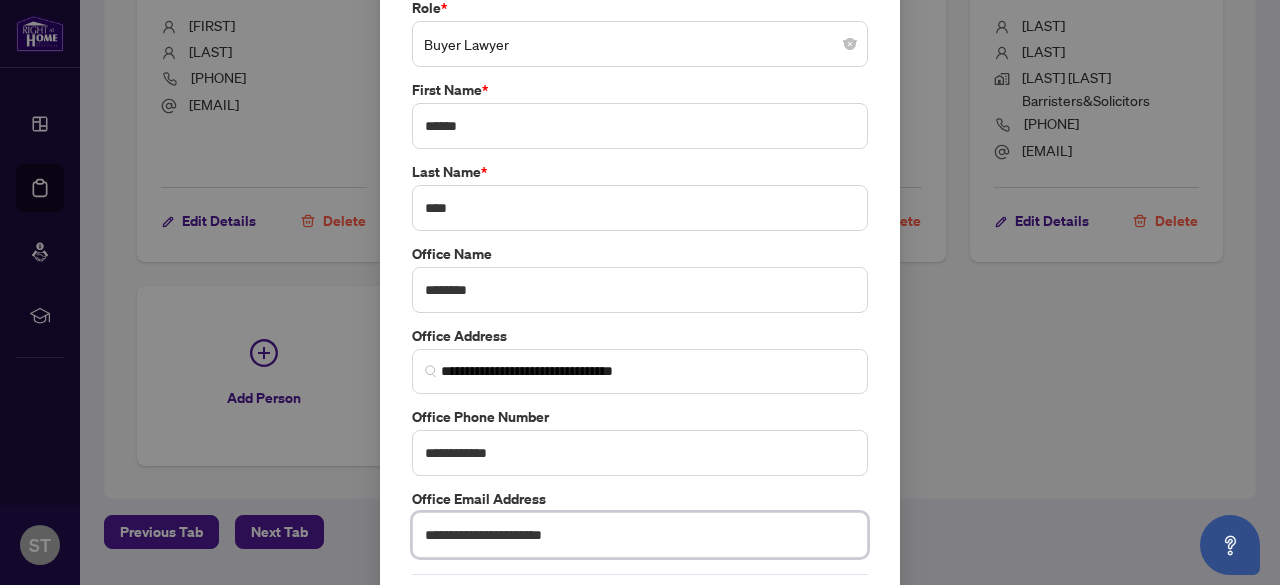 scroll, scrollTop: 174, scrollLeft: 0, axis: vertical 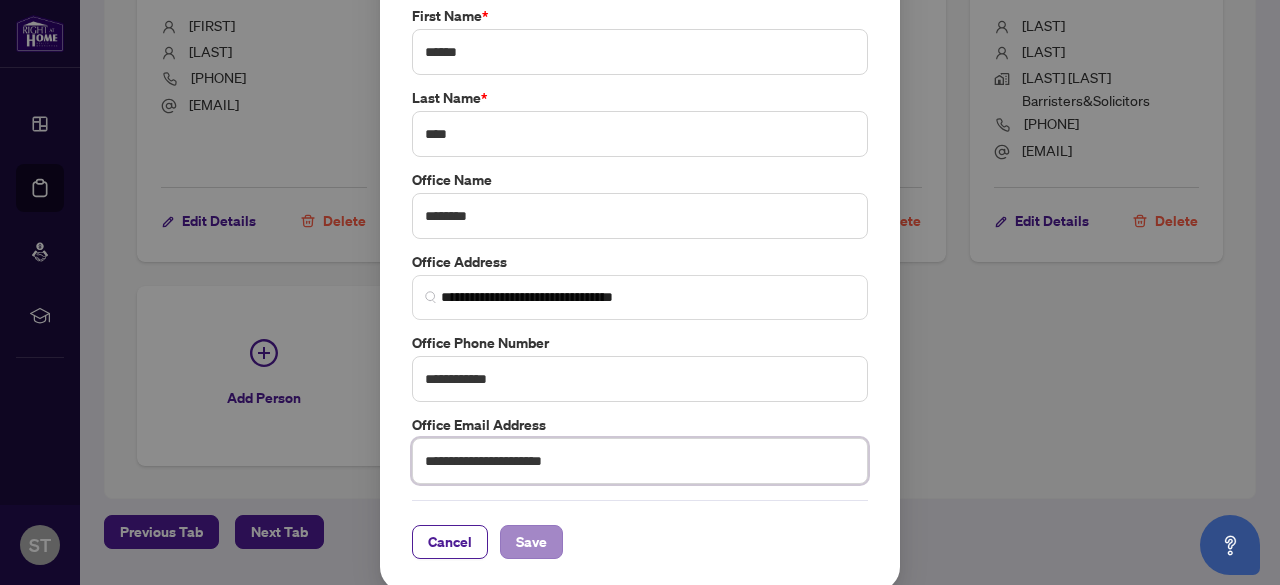 type on "**********" 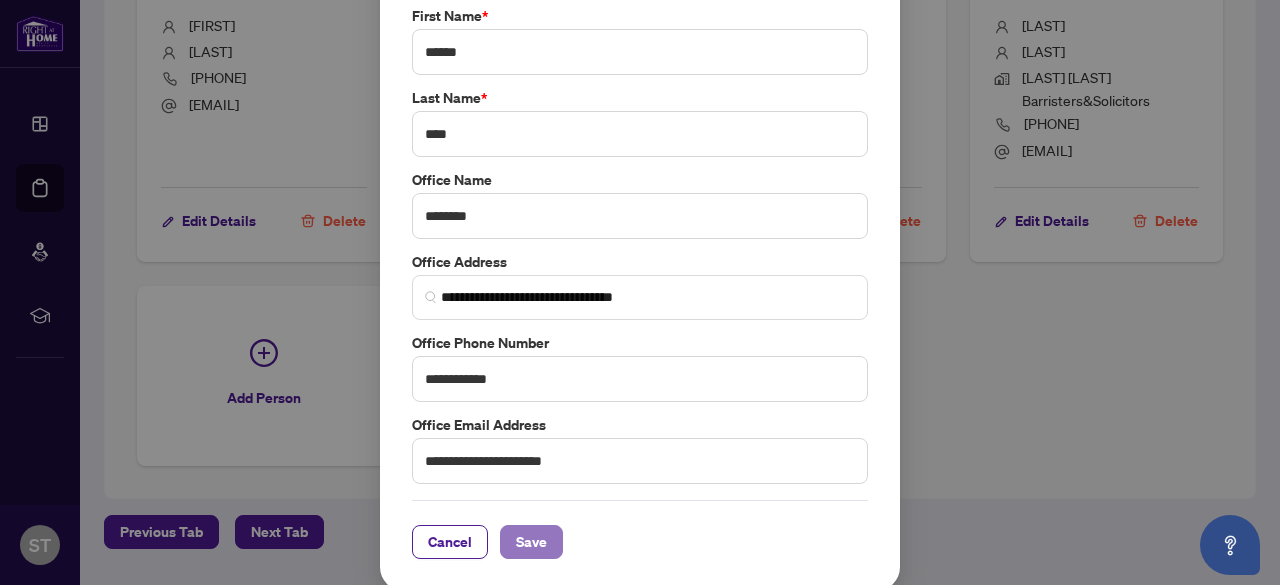click on "Save" at bounding box center (531, 542) 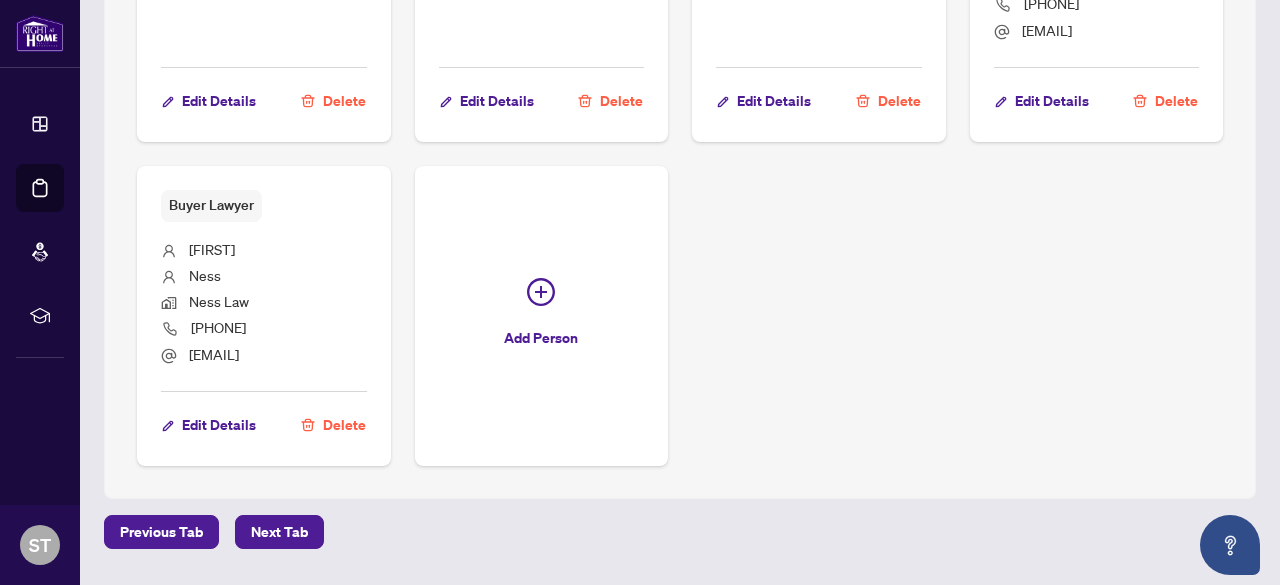 scroll, scrollTop: 1320, scrollLeft: 0, axis: vertical 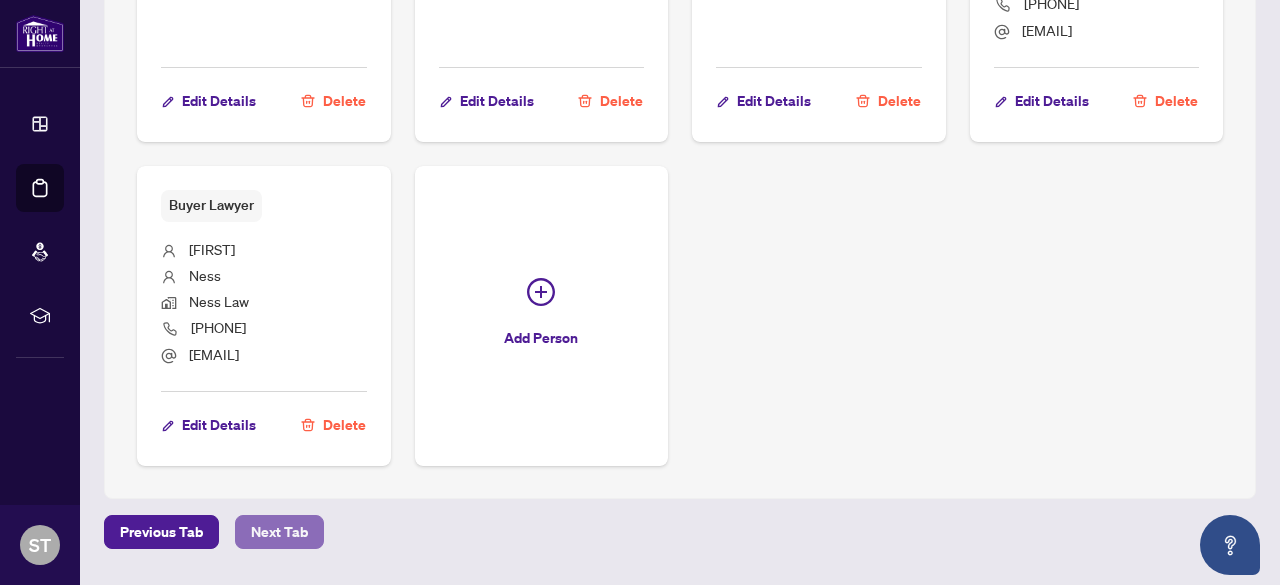 click on "Next Tab" at bounding box center [279, 532] 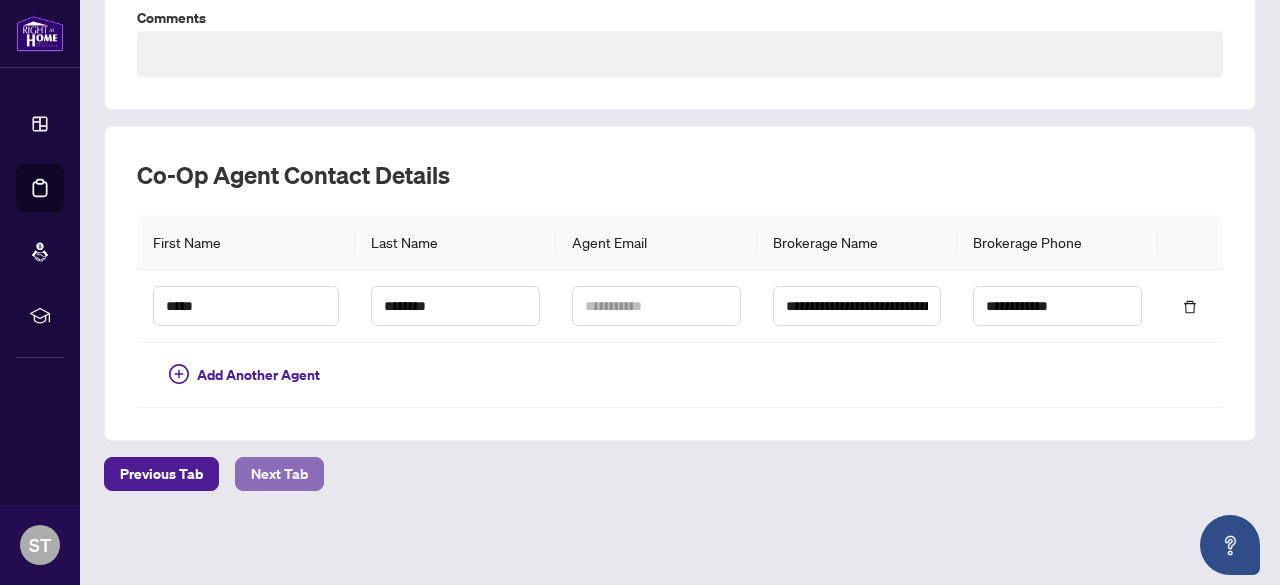 scroll, scrollTop: 0, scrollLeft: 0, axis: both 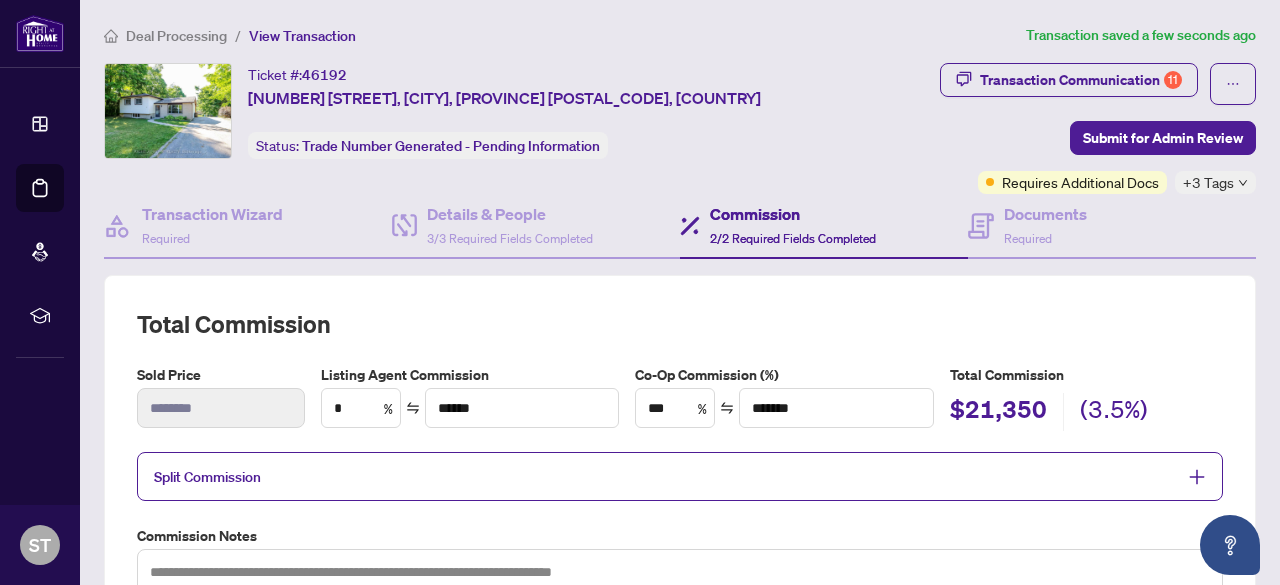 click on "+3 Tags" at bounding box center [1208, 182] 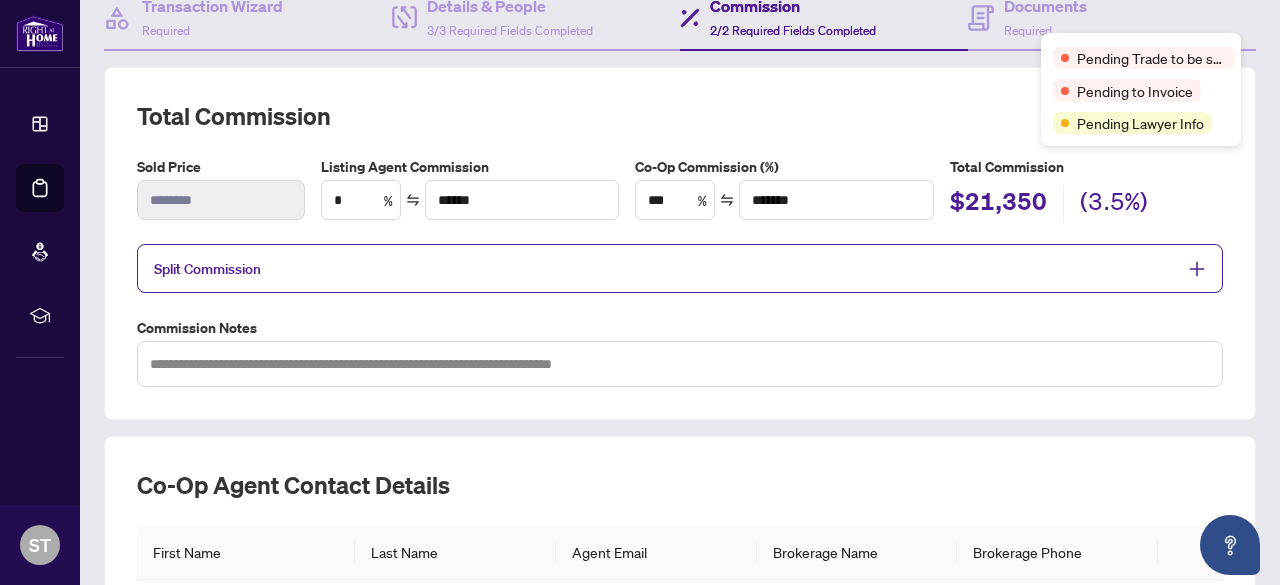 scroll, scrollTop: 0, scrollLeft: 0, axis: both 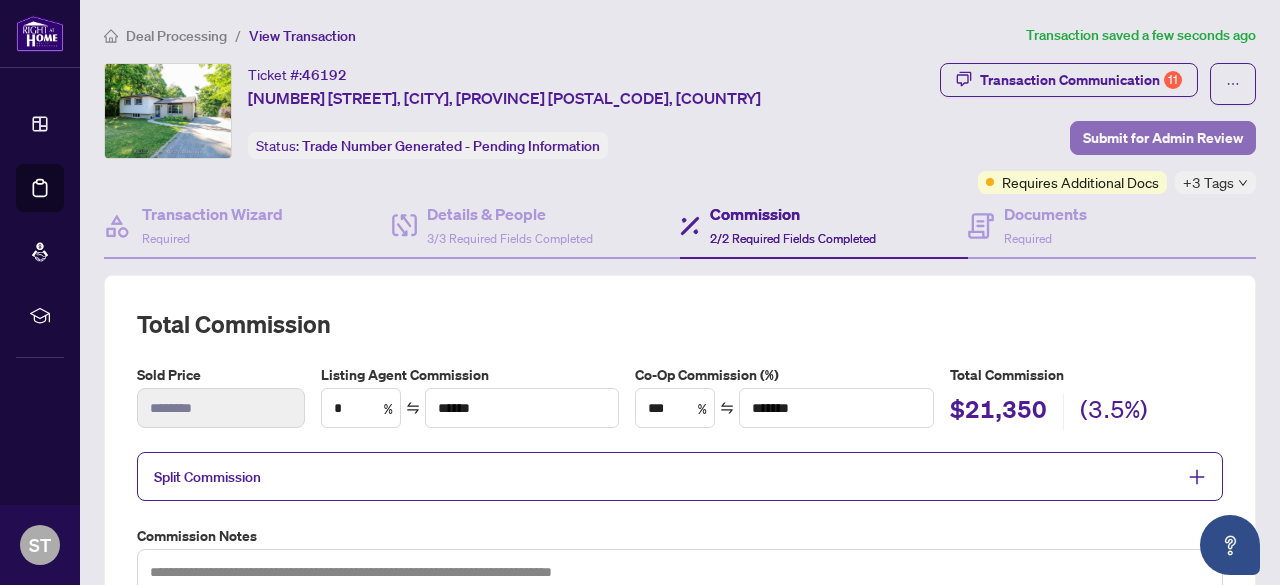 click on "Submit for Admin Review" at bounding box center (1163, 138) 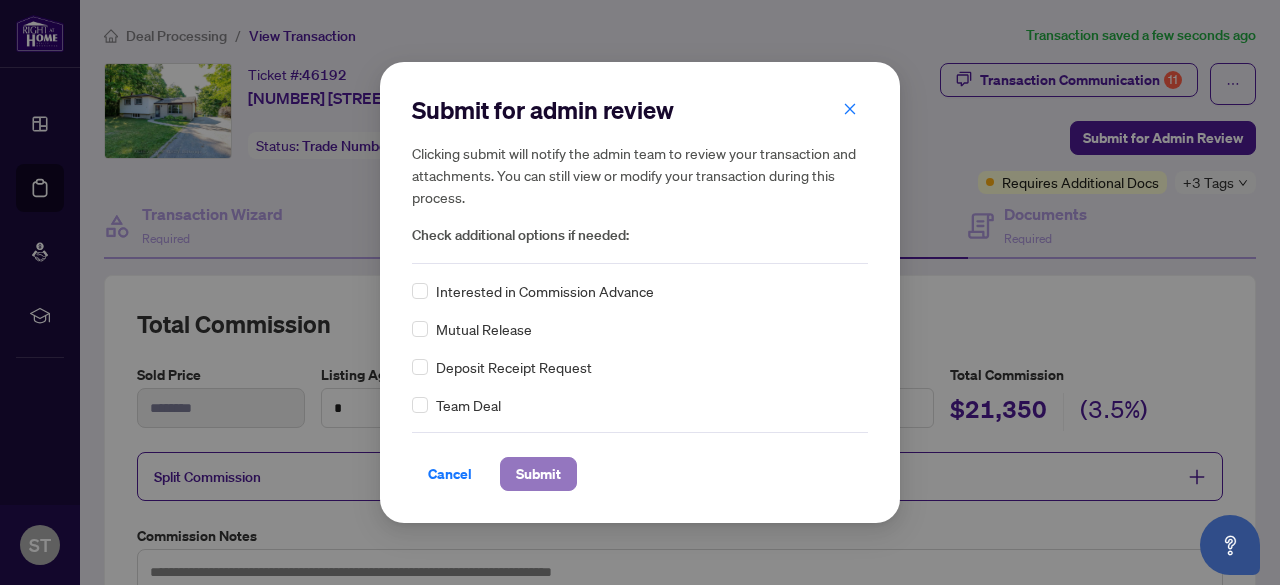 click on "Submit" at bounding box center (538, 474) 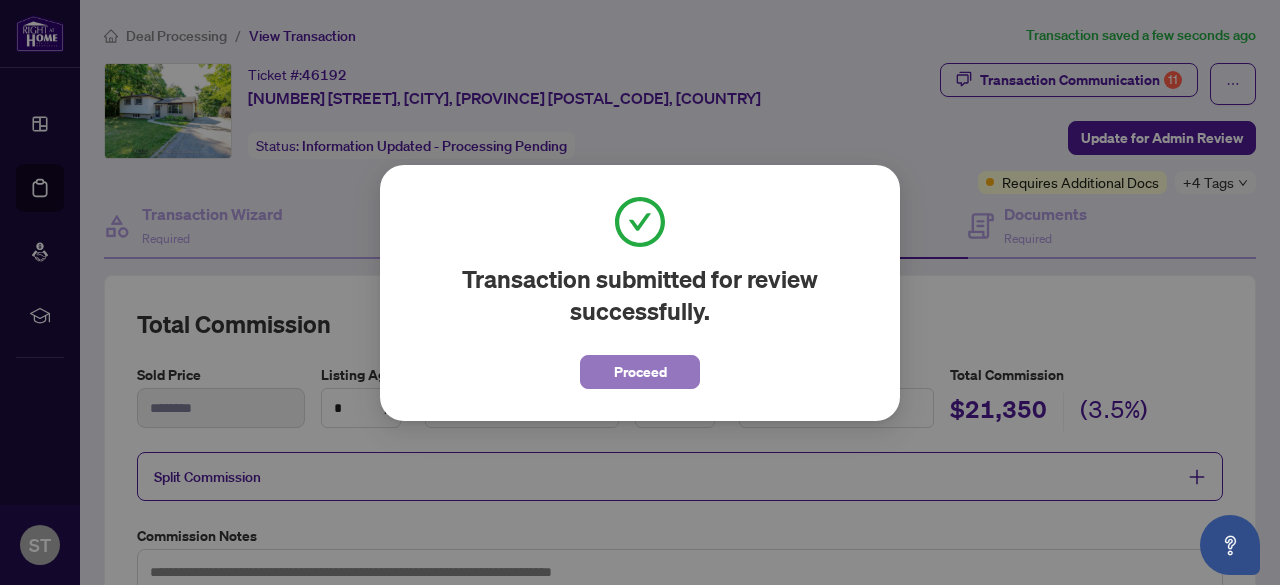 click on "Proceed" at bounding box center (640, 372) 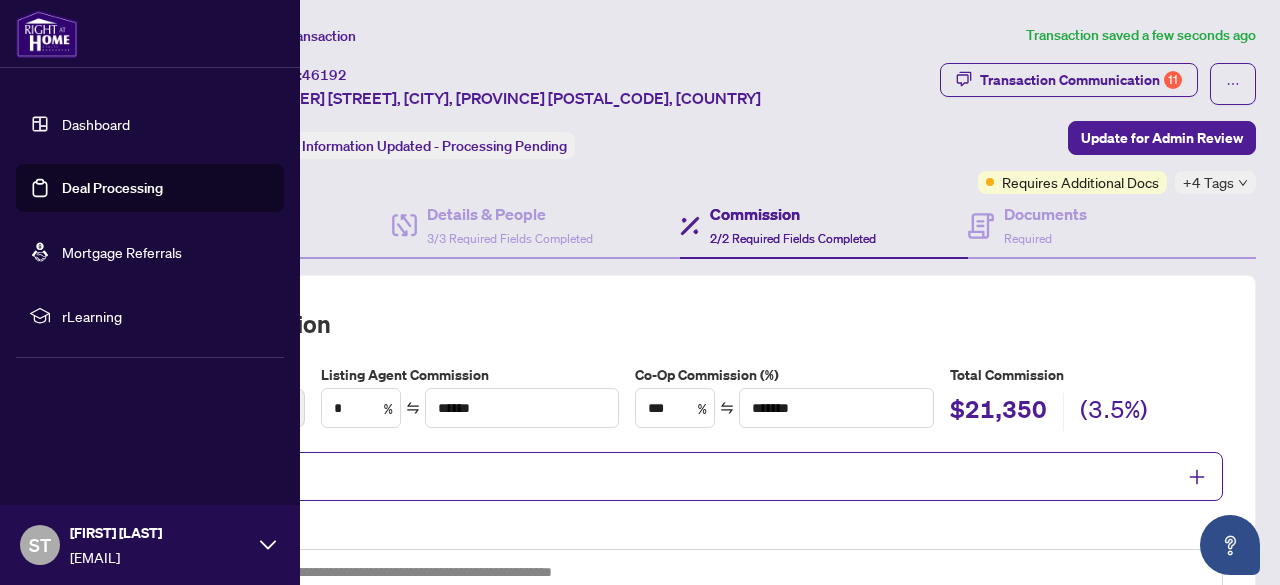 click on "Deal Processing" at bounding box center [112, 188] 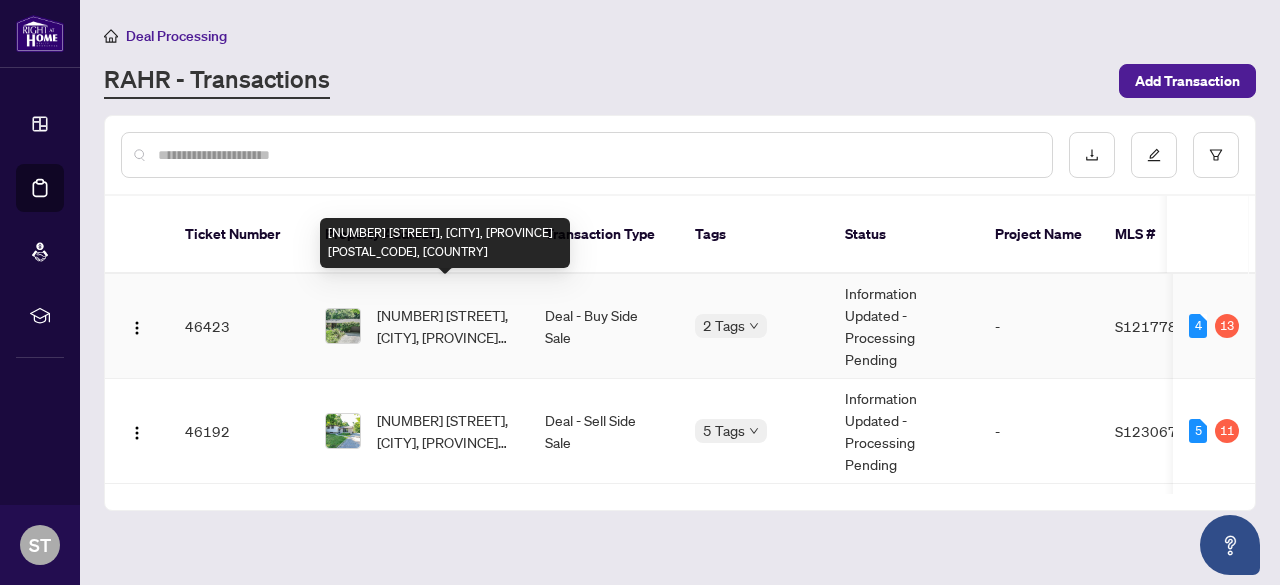 click on "[NUMBER] [STREET], [CITY], [PROVINCE] [POSTAL_CODE], [COUNTRY]" at bounding box center [445, 326] 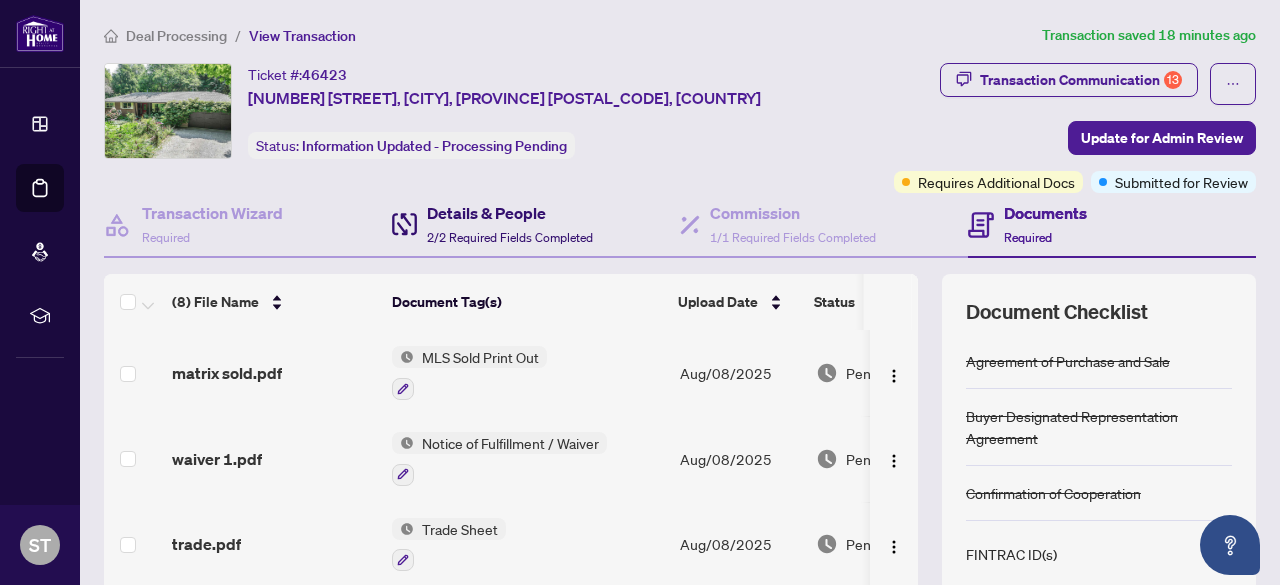 click on "2/2 Required Fields Completed" at bounding box center [510, 237] 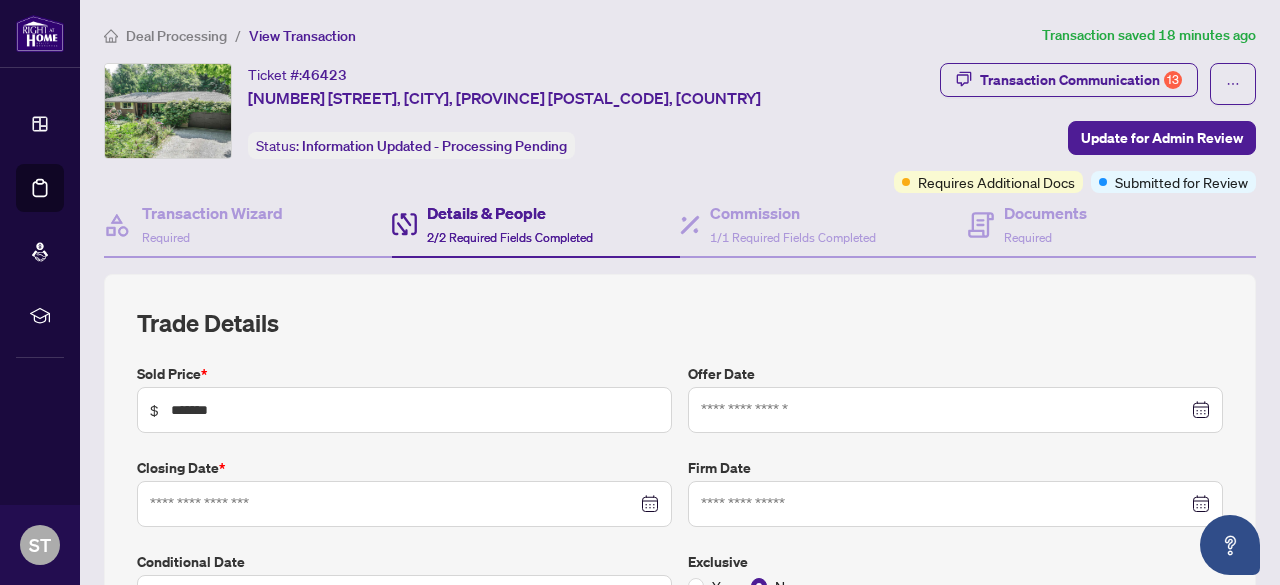 type on "**********" 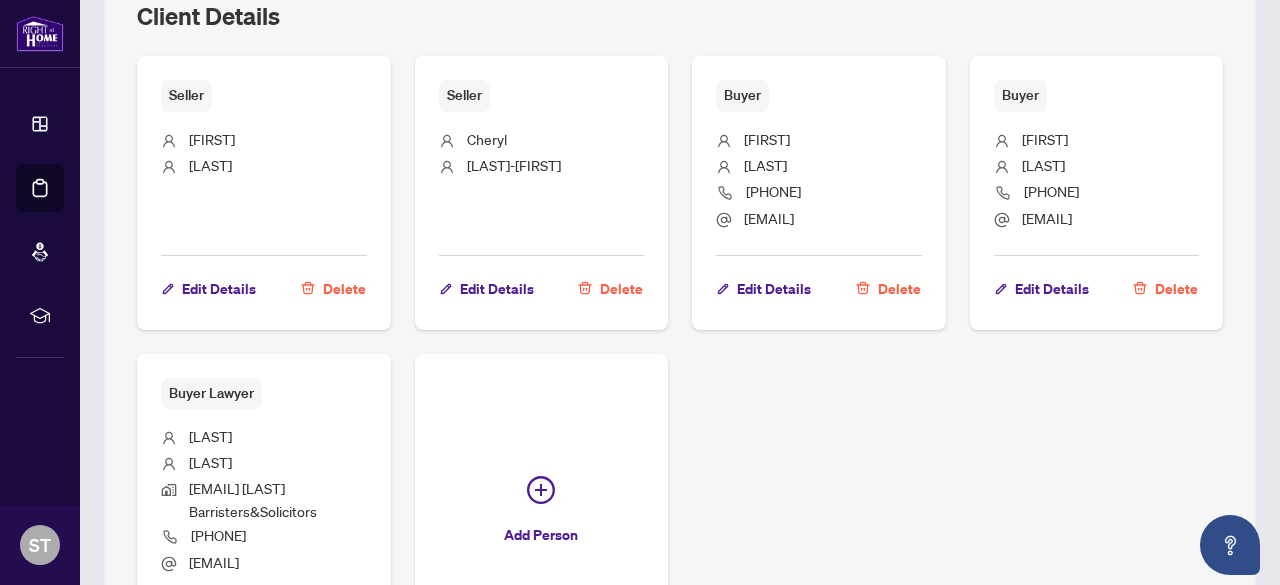 scroll, scrollTop: 1100, scrollLeft: 0, axis: vertical 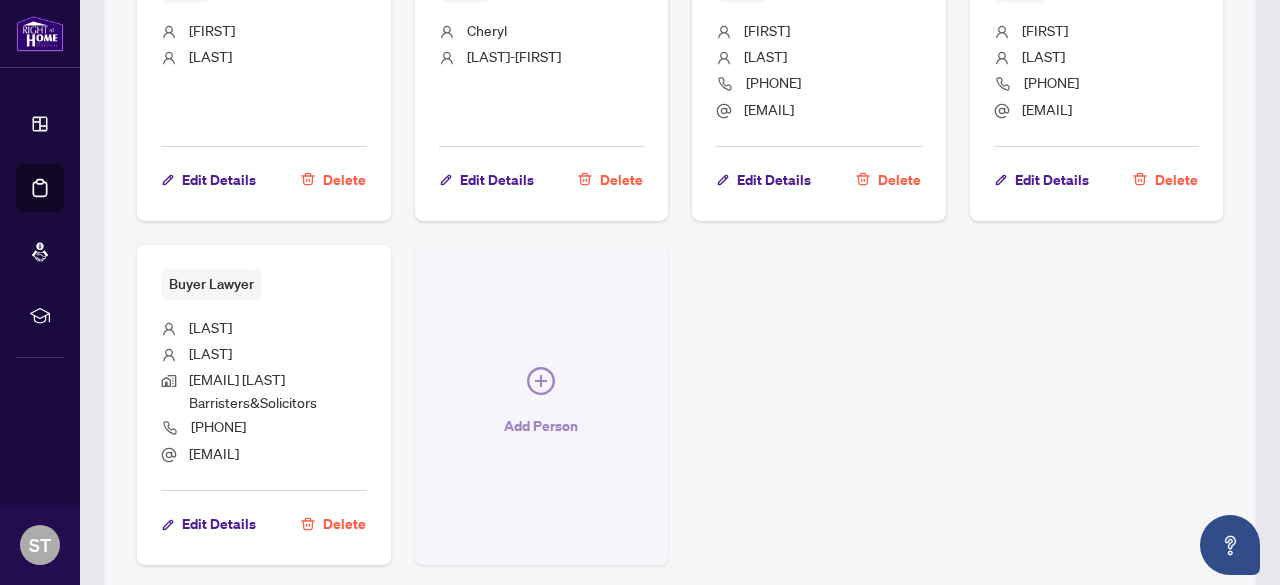 click on "Add Person" at bounding box center (541, 426) 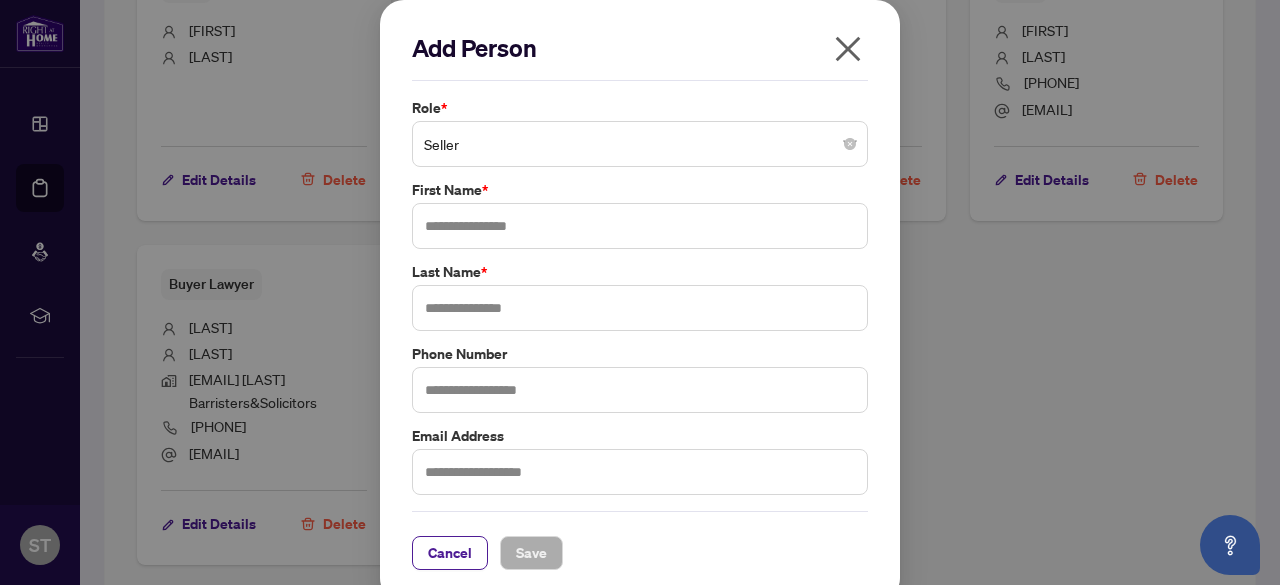 click on "Seller" at bounding box center (640, 144) 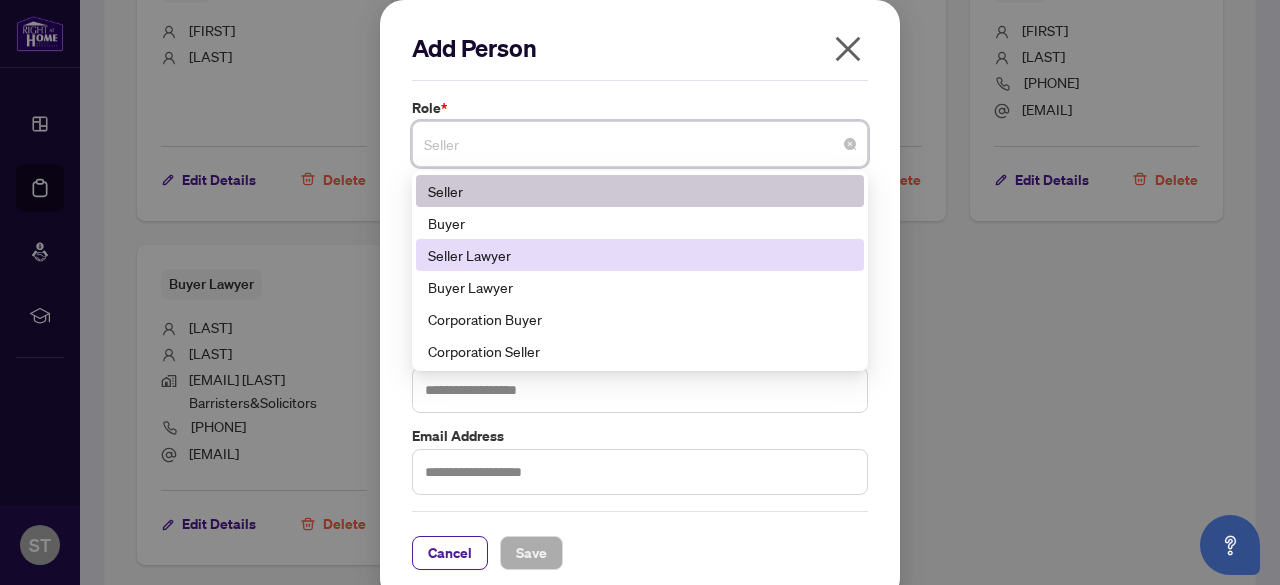click on "Seller Lawyer" at bounding box center (640, 255) 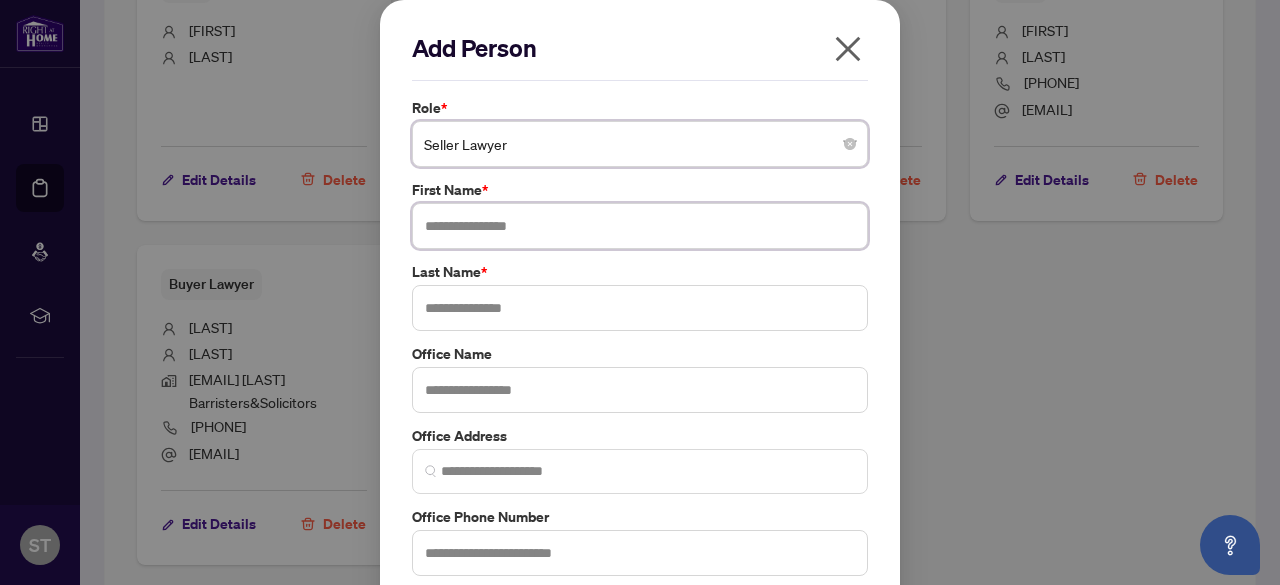 click at bounding box center (640, 226) 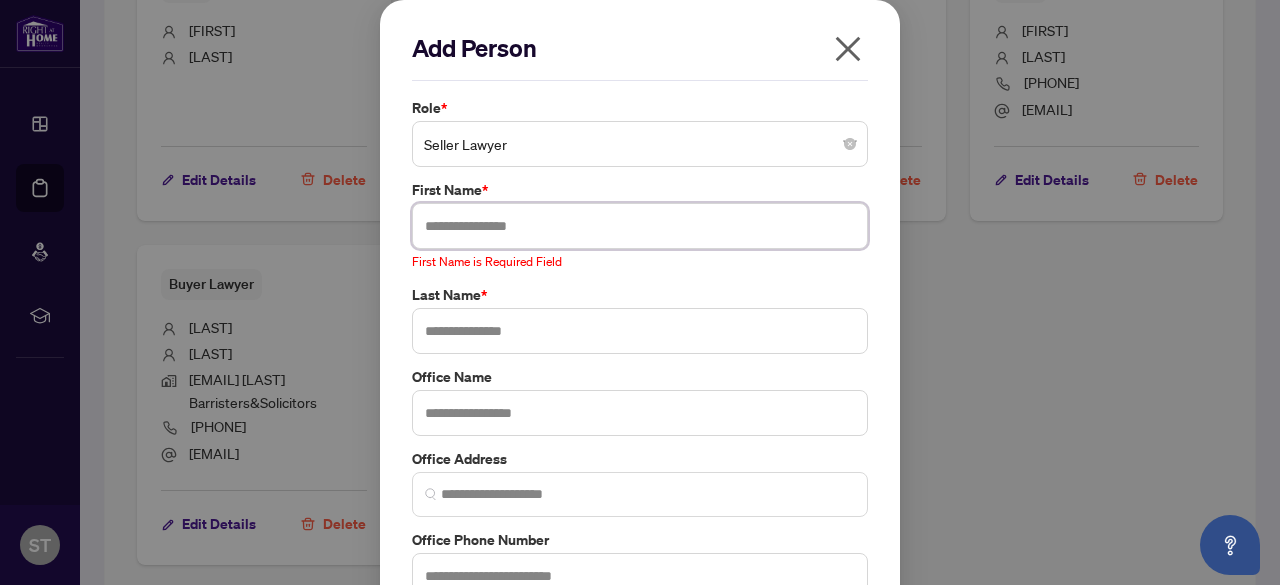 click at bounding box center (640, 226) 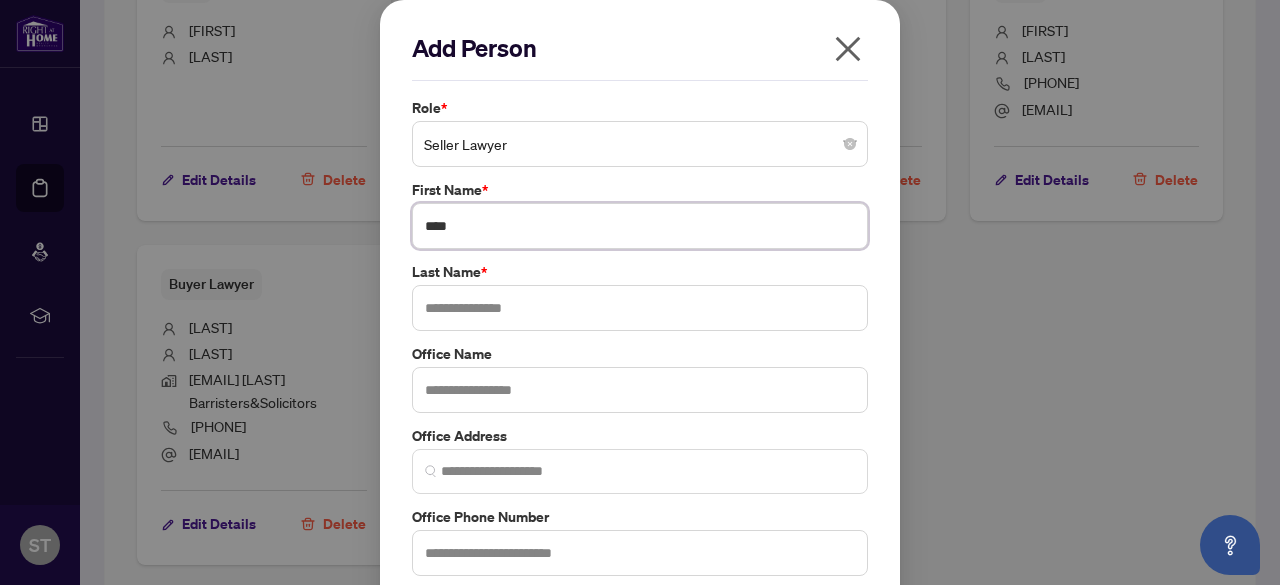 type on "***" 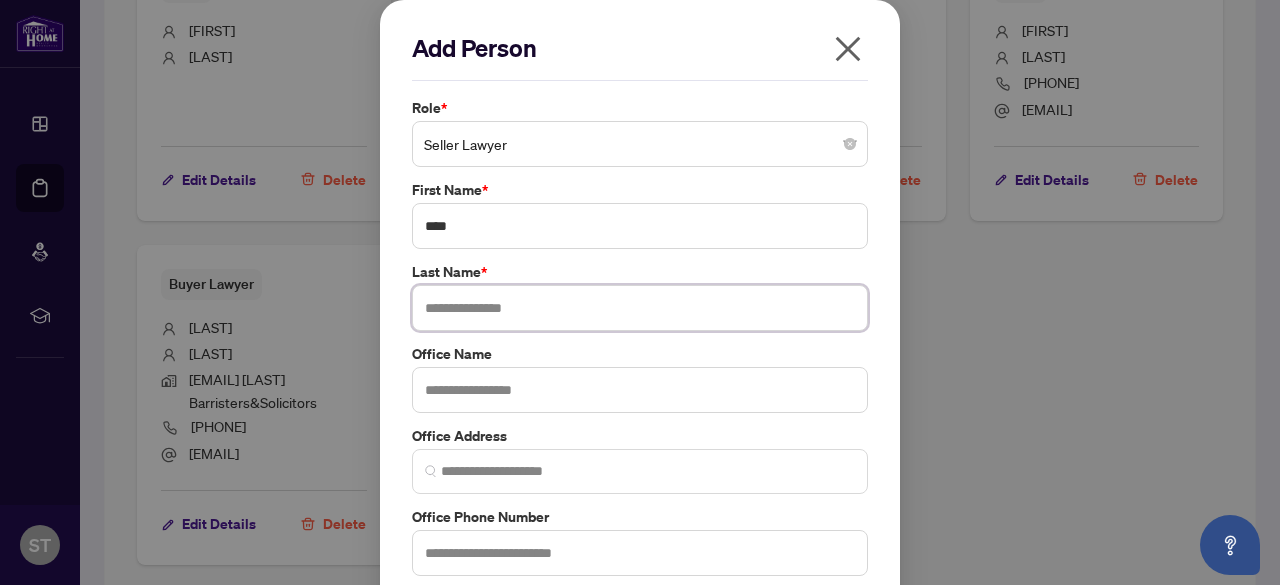 click at bounding box center (640, 308) 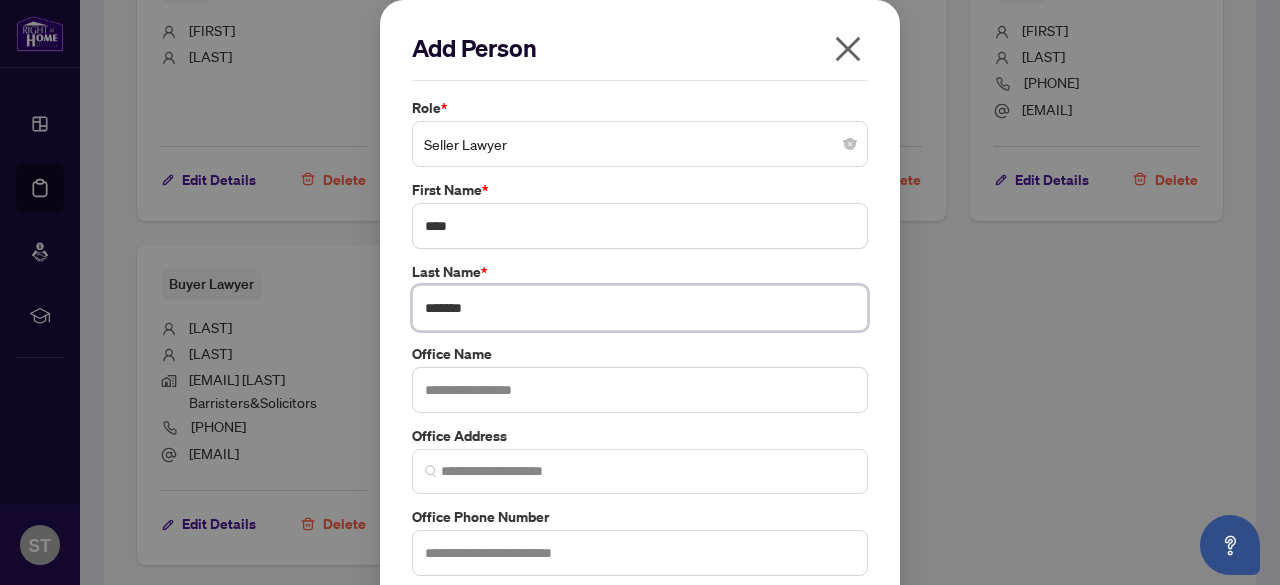 type on "*******" 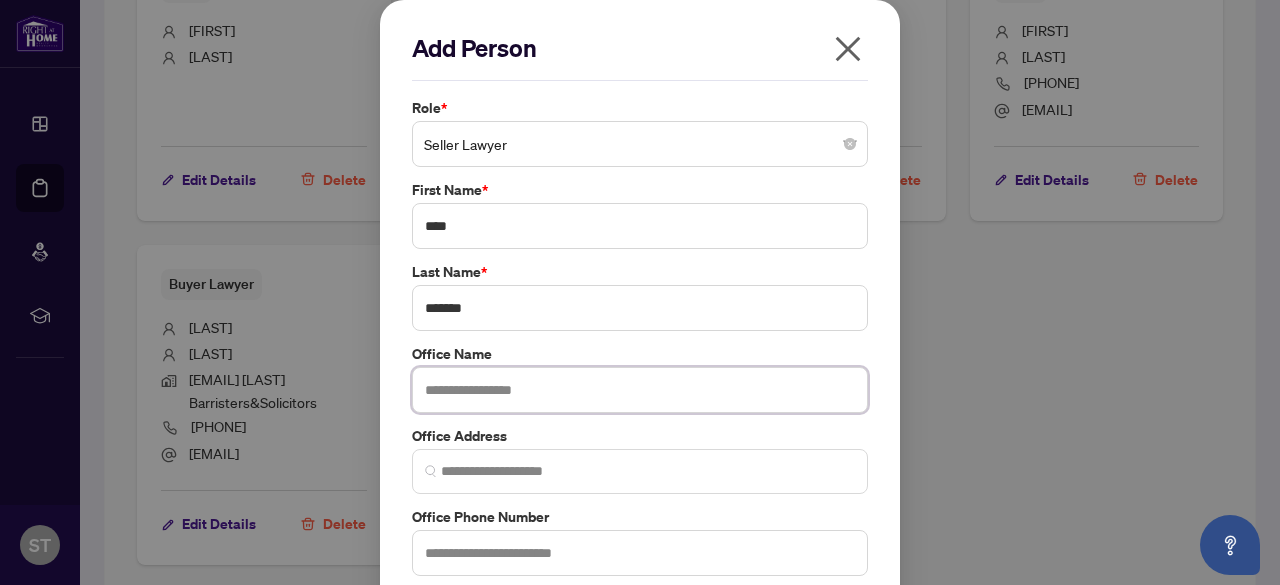 paste on "**********" 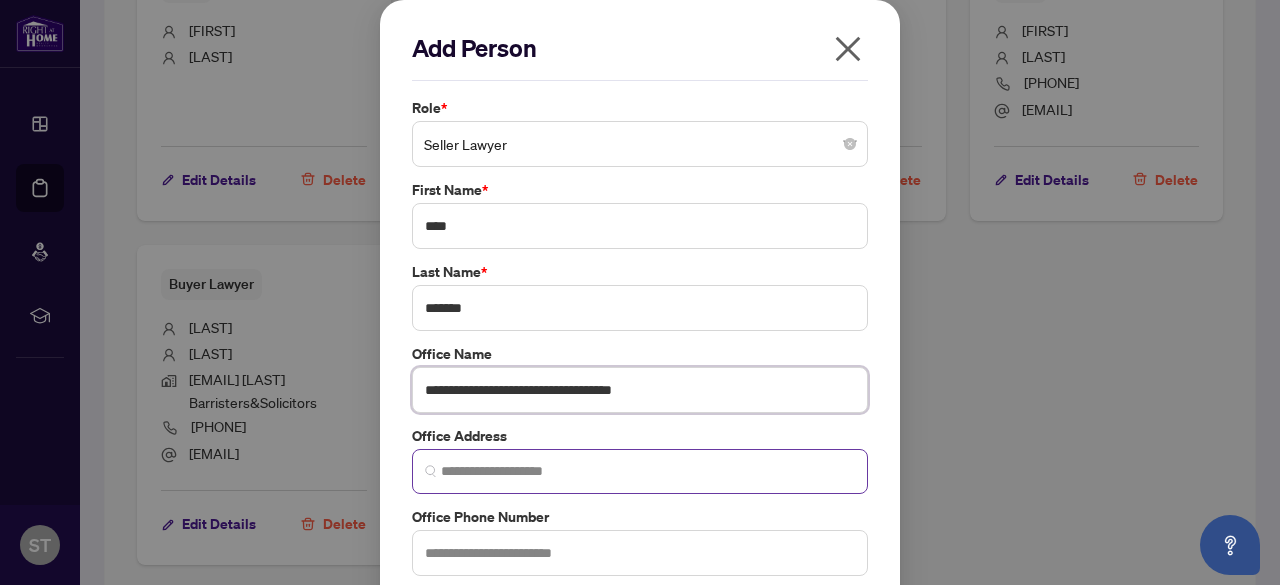 type on "**********" 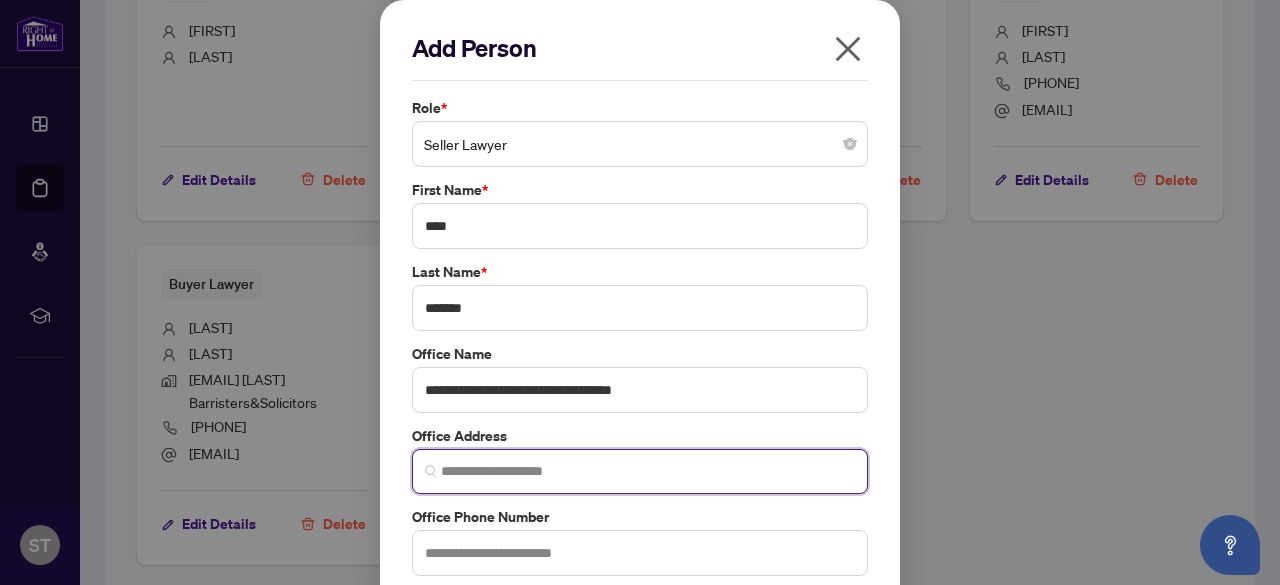 click at bounding box center [648, 471] 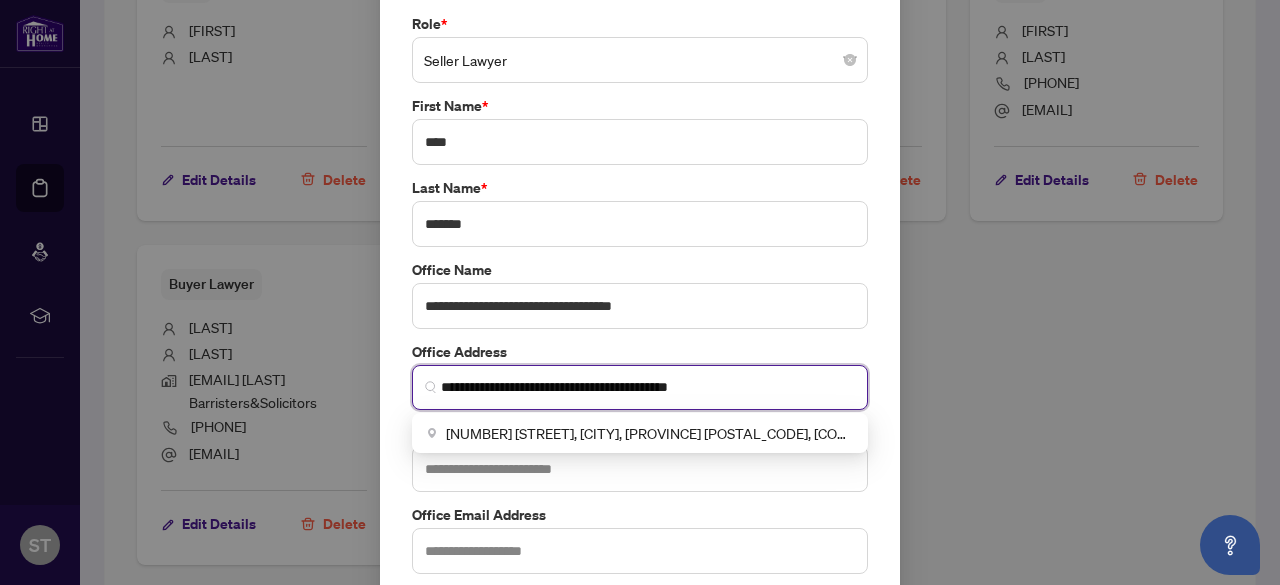 scroll, scrollTop: 100, scrollLeft: 0, axis: vertical 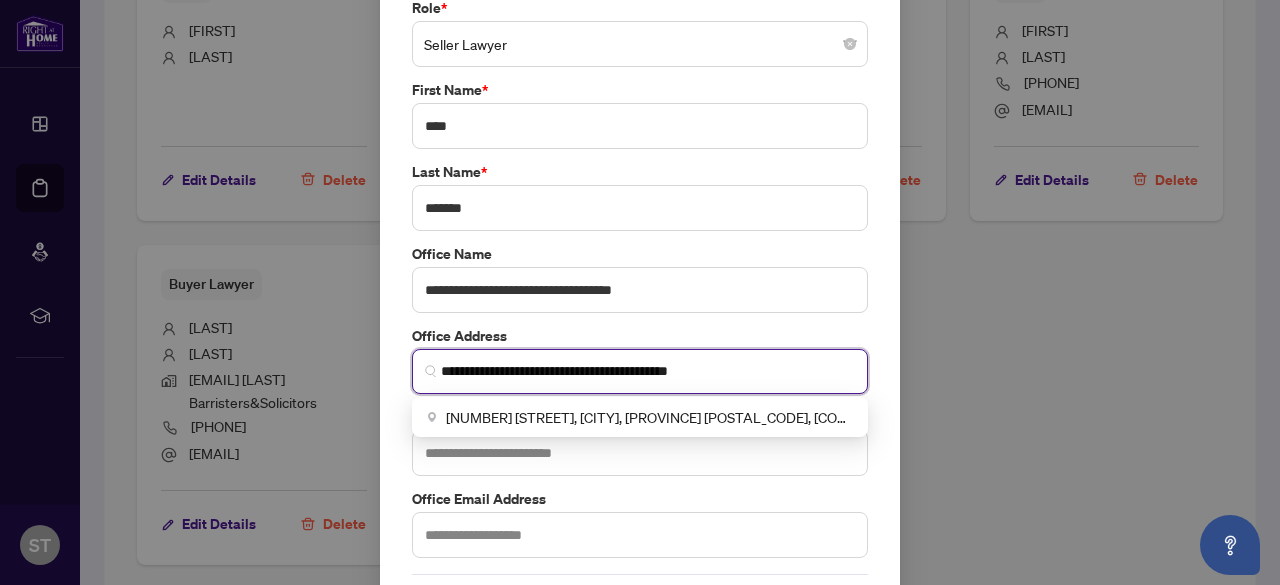 type on "**********" 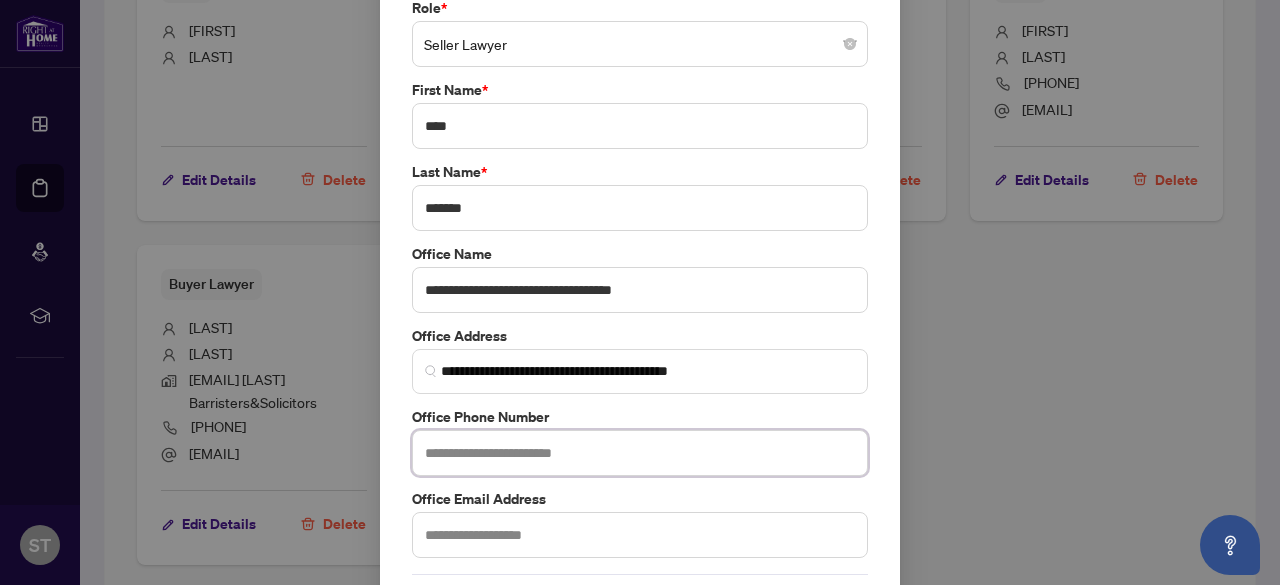 click at bounding box center (640, 453) 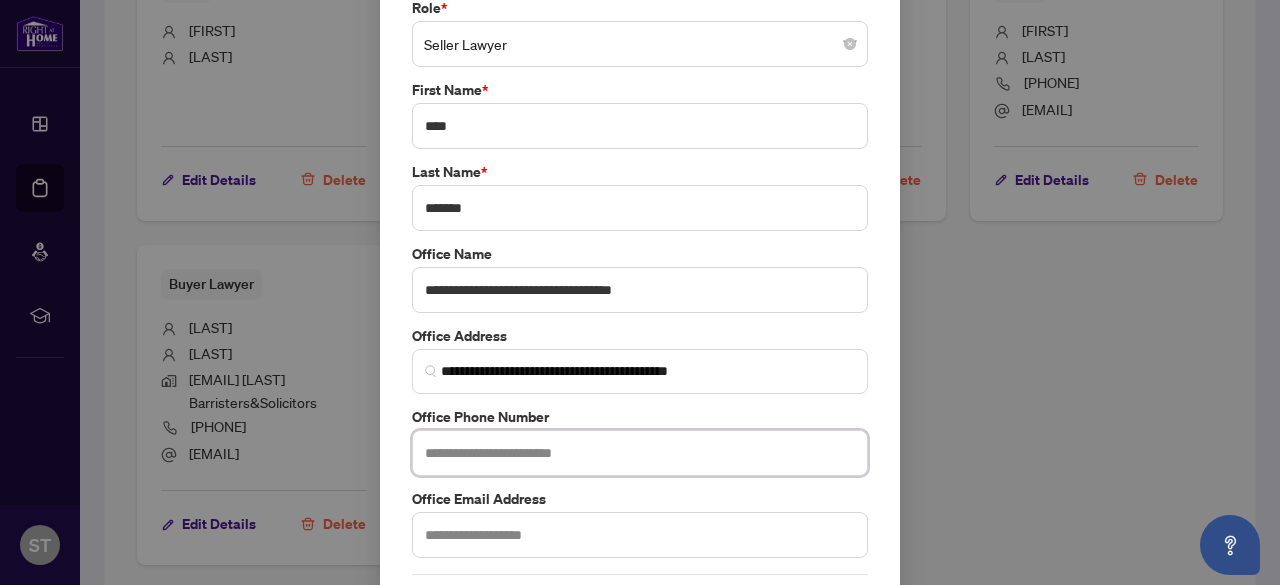 paste on "**********" 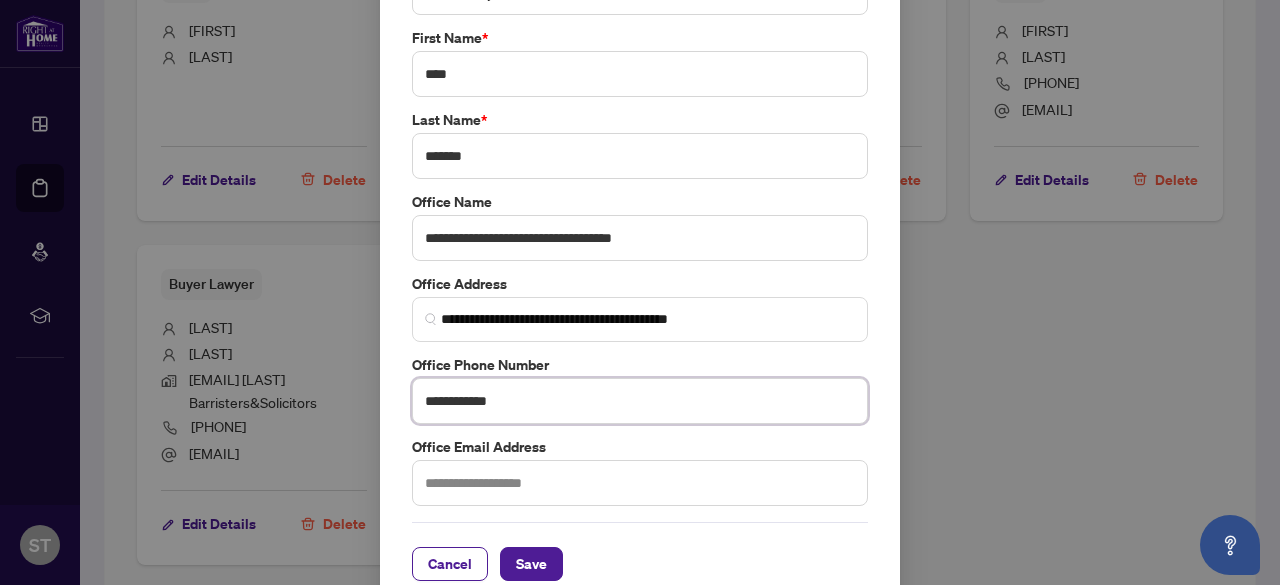 scroll, scrollTop: 174, scrollLeft: 0, axis: vertical 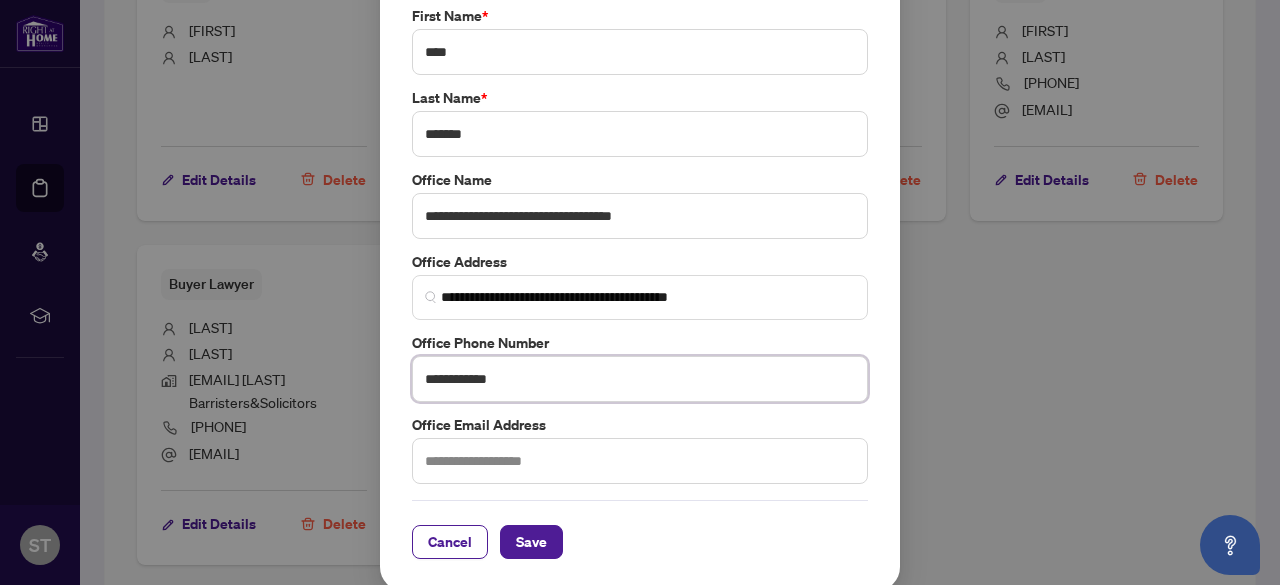 type on "**********" 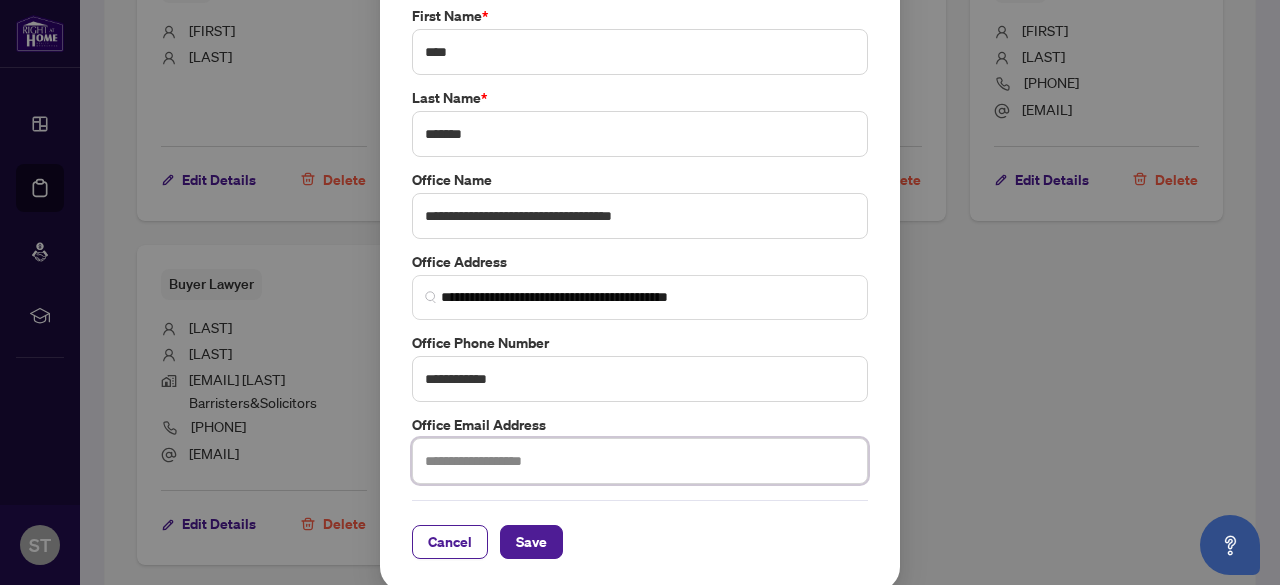 click at bounding box center [640, 461] 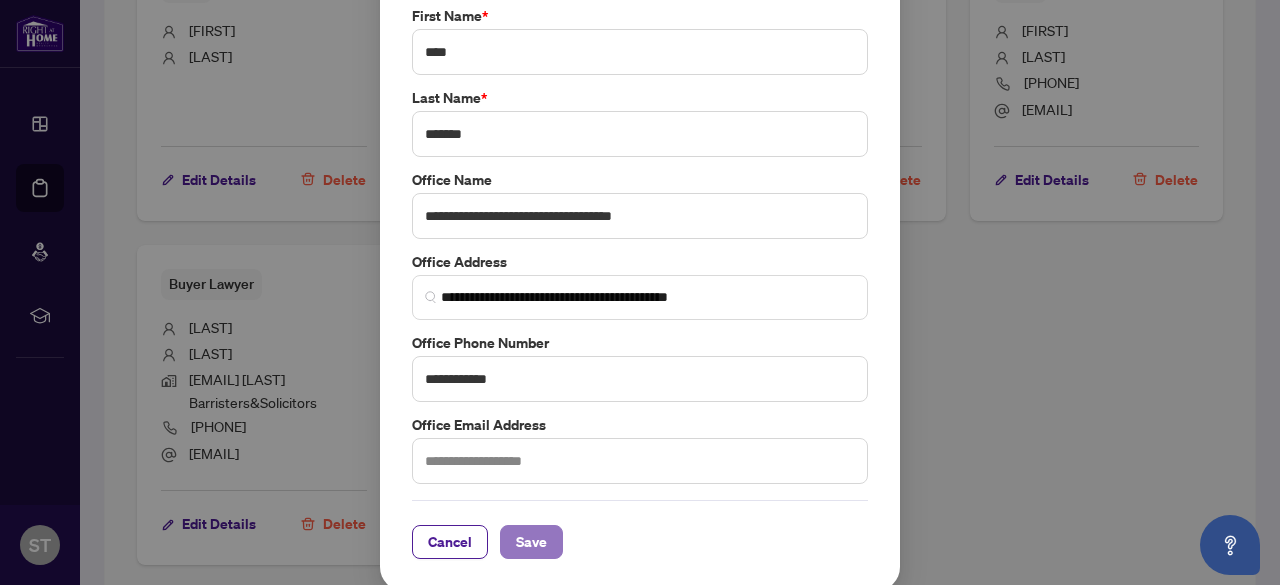 click on "Save" at bounding box center [531, 542] 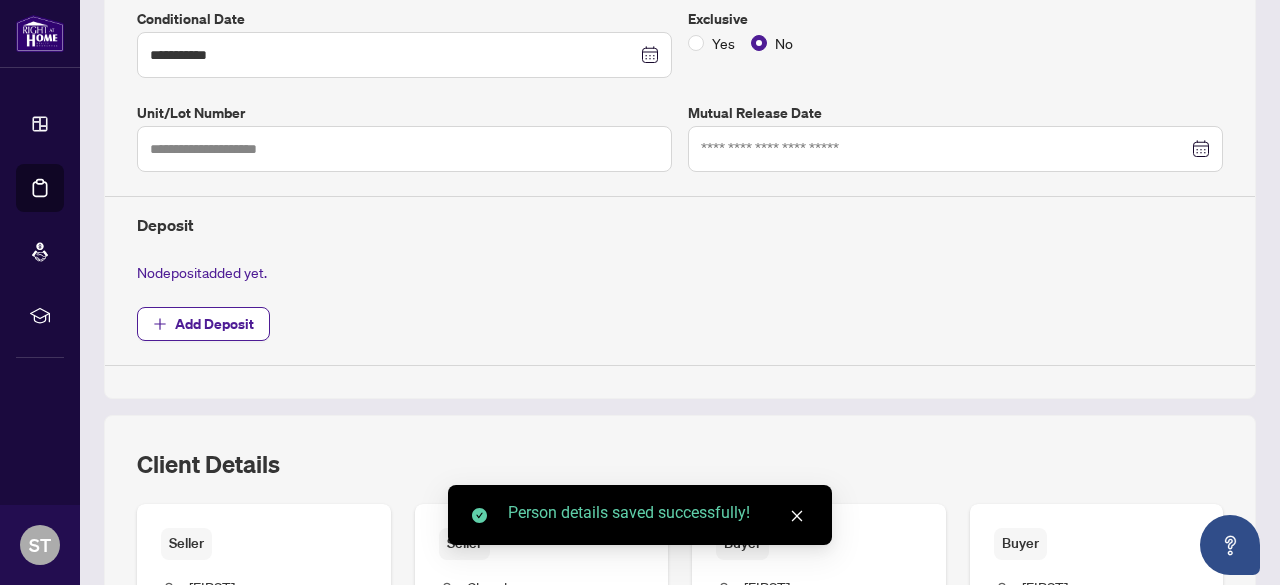 scroll, scrollTop: 43, scrollLeft: 0, axis: vertical 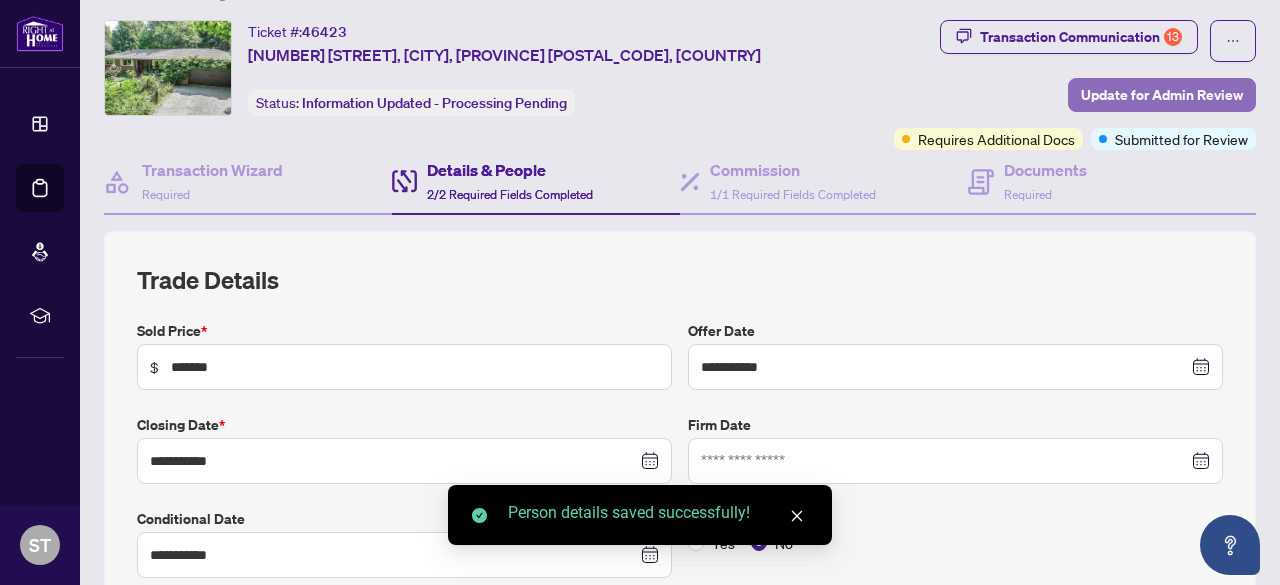 click on "Update for Admin Review" at bounding box center [1162, 95] 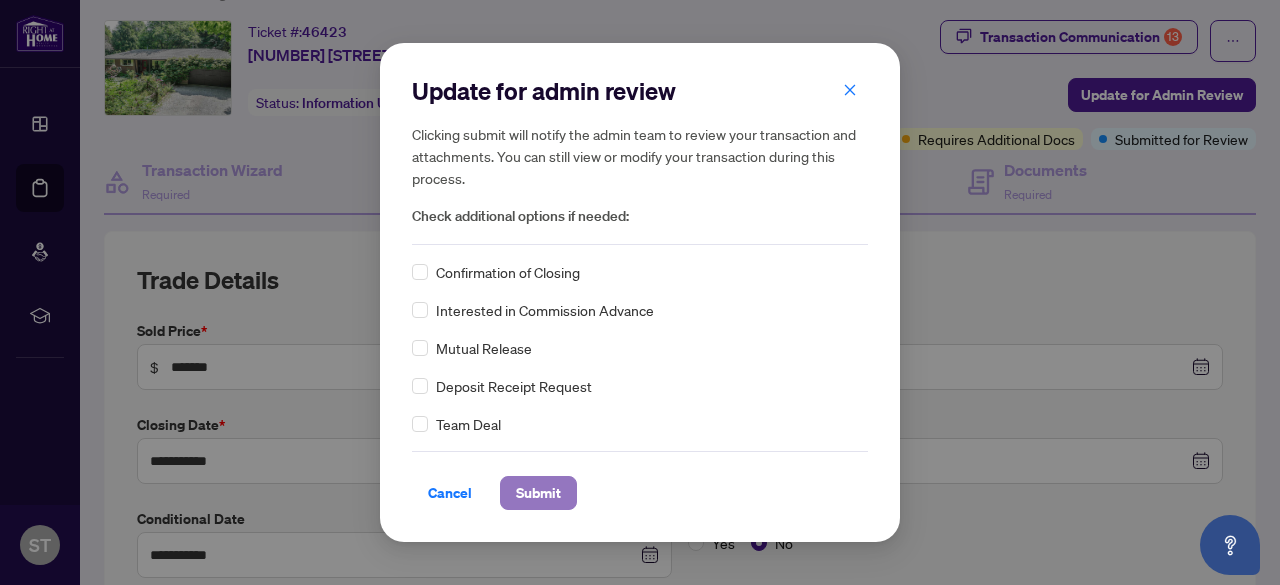 click on "Submit" at bounding box center [538, 493] 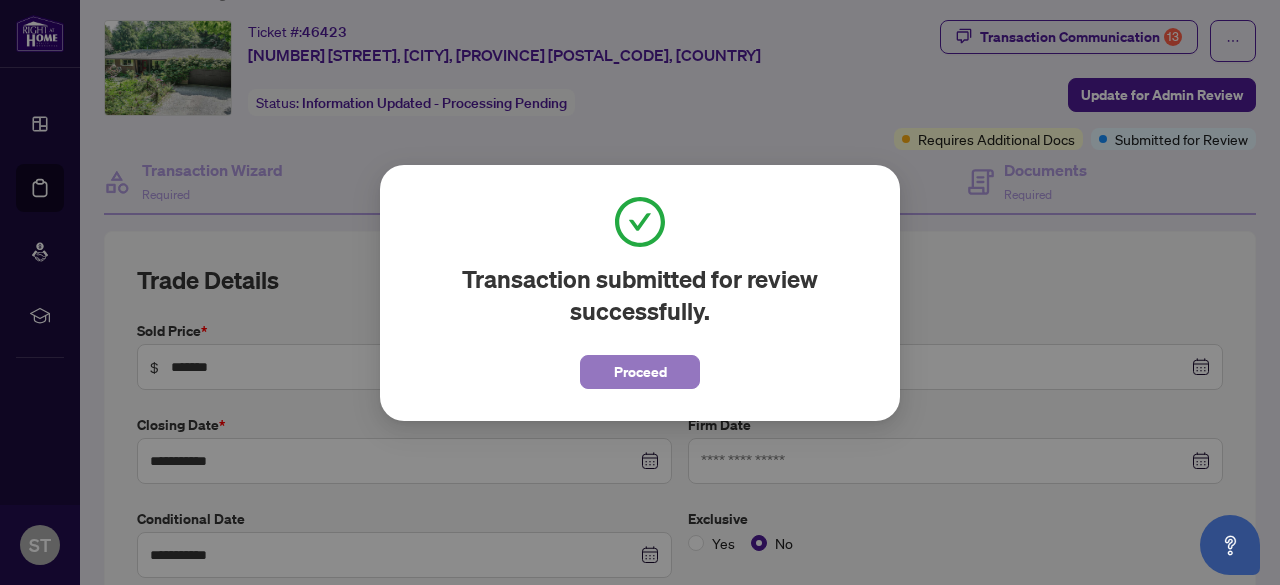 click on "Proceed" at bounding box center [640, 372] 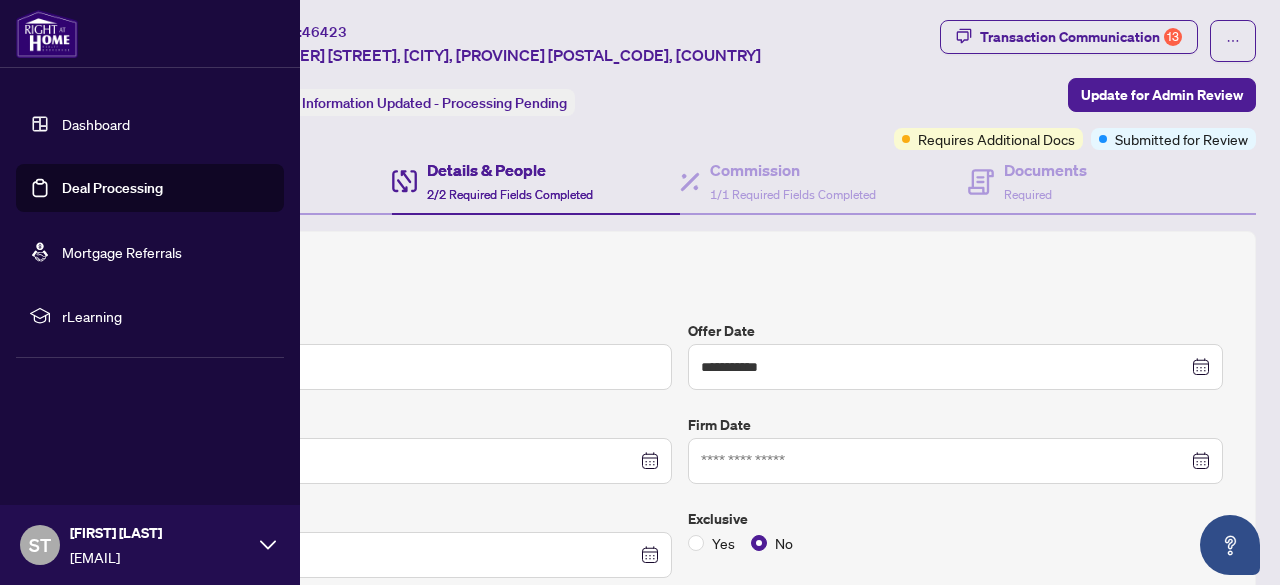 click on "Dashboard" at bounding box center [96, 124] 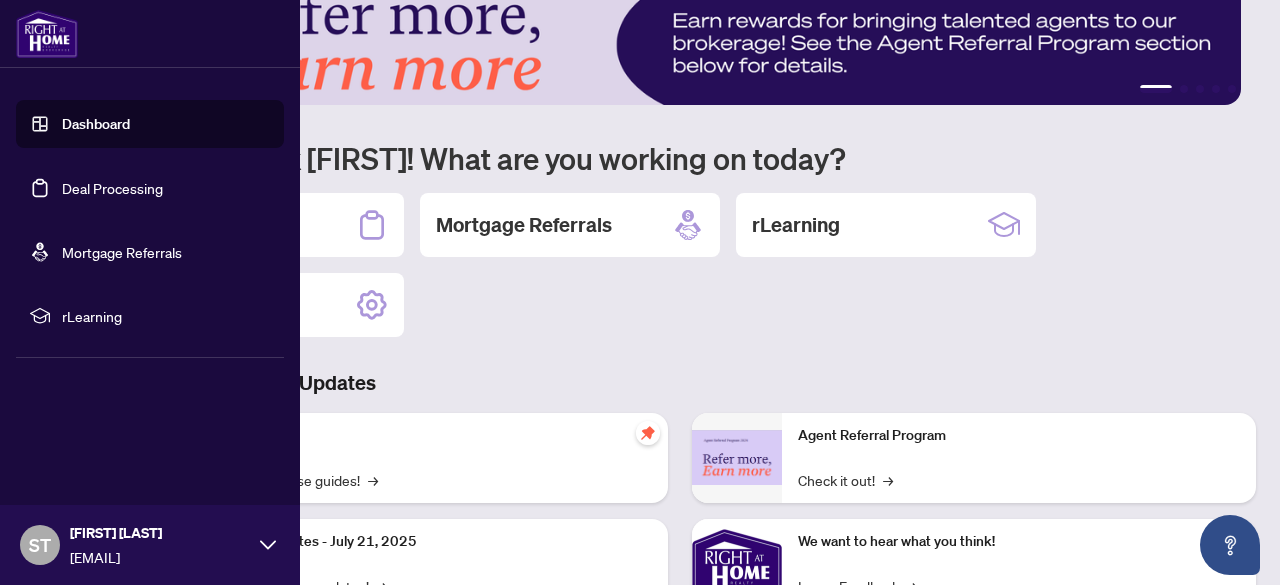 click on "Deal Processing" at bounding box center (112, 188) 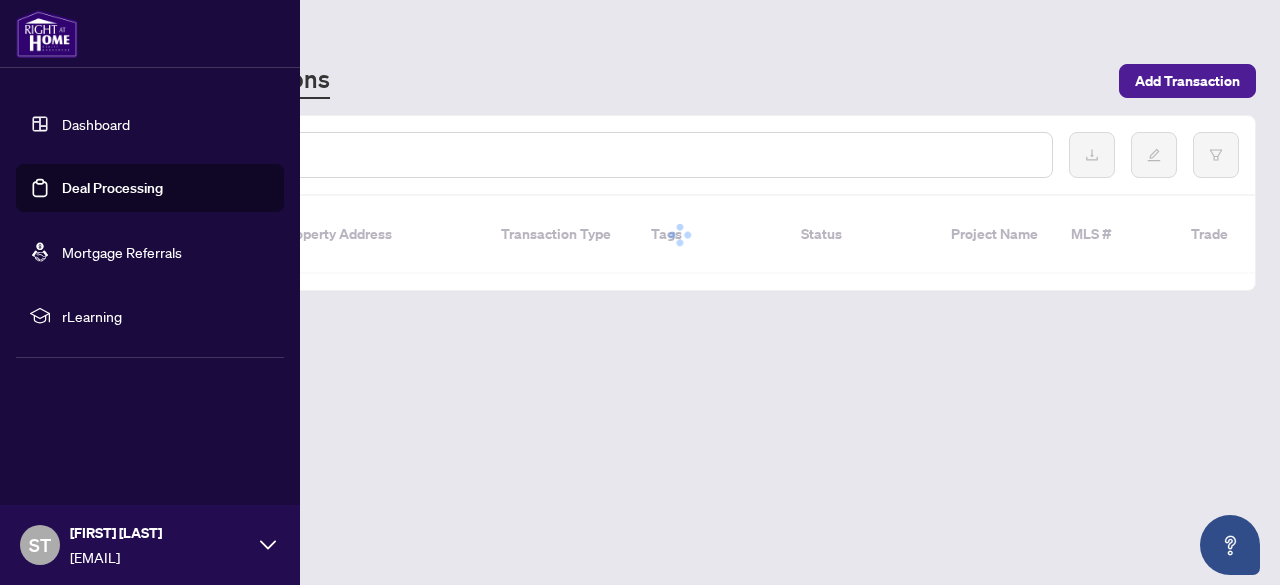 scroll, scrollTop: 0, scrollLeft: 0, axis: both 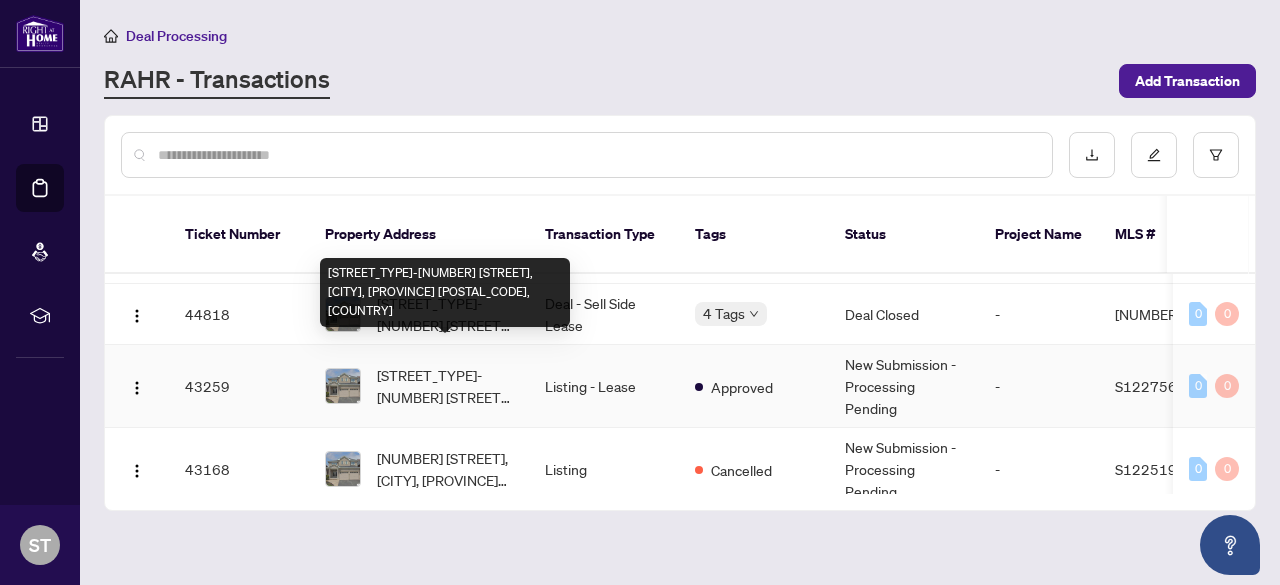 click on "[STREET_TYPE]-[NUMBER] [STREET], [CITY], [PROVINCE] [POSTAL_CODE], [COUNTRY]" at bounding box center (445, 386) 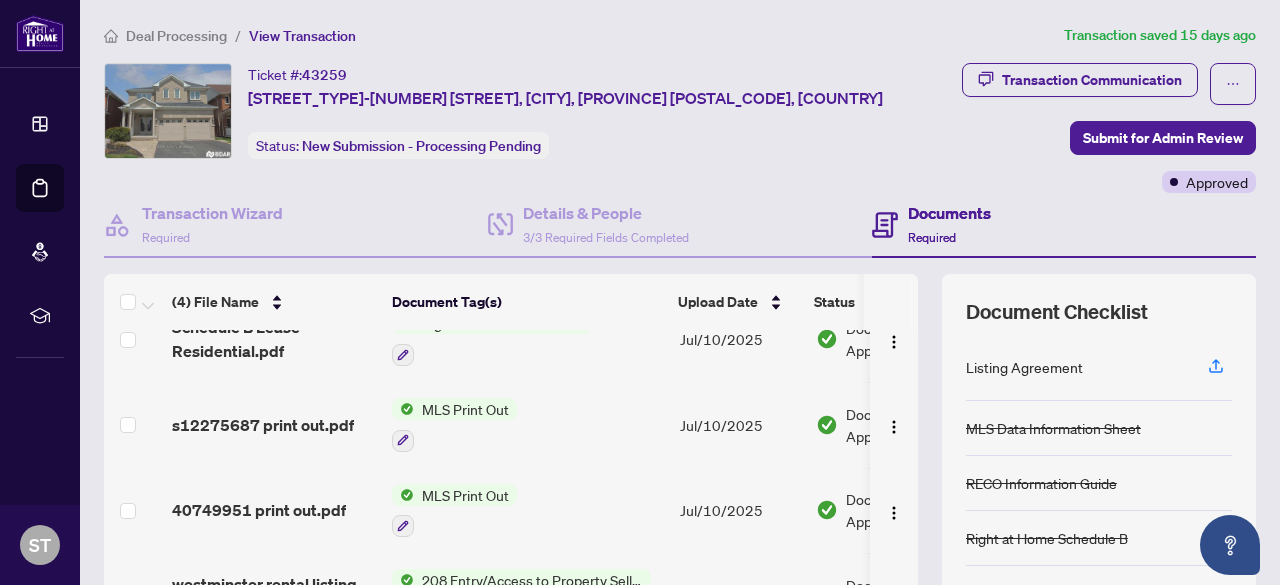 scroll, scrollTop: 48, scrollLeft: 0, axis: vertical 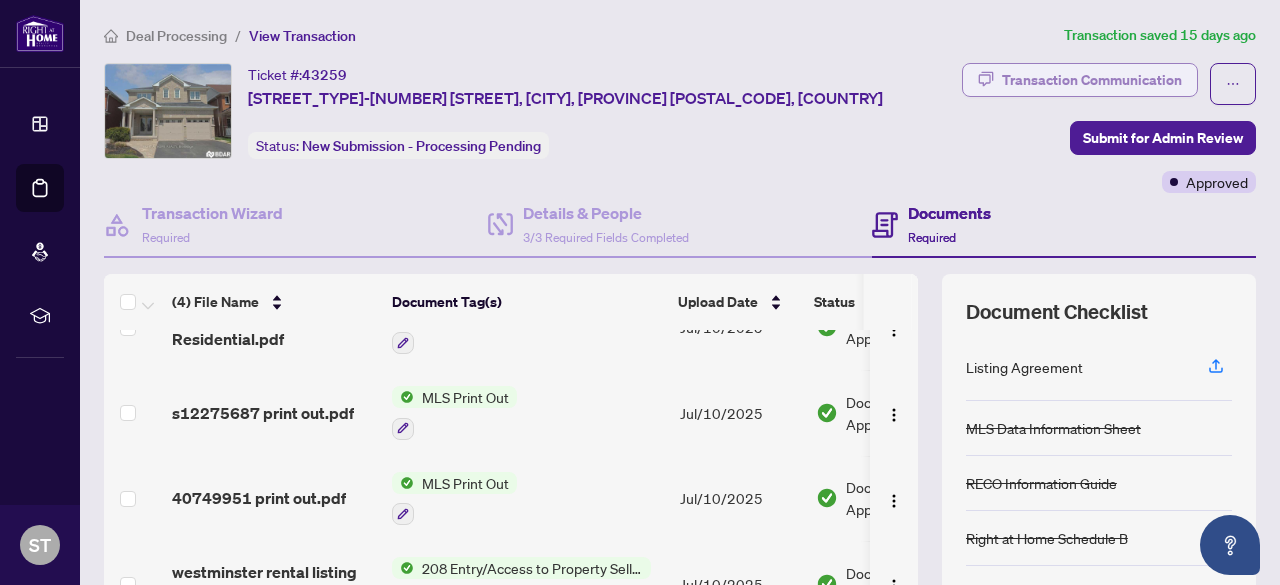 click on "Transaction Communication" at bounding box center (1092, 80) 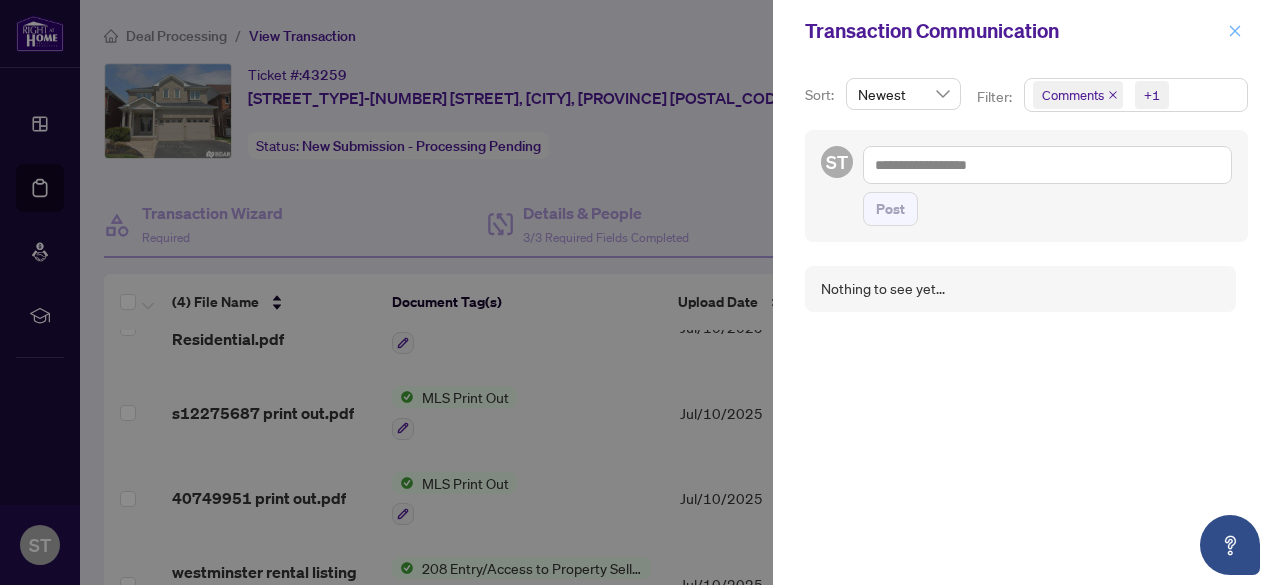 click 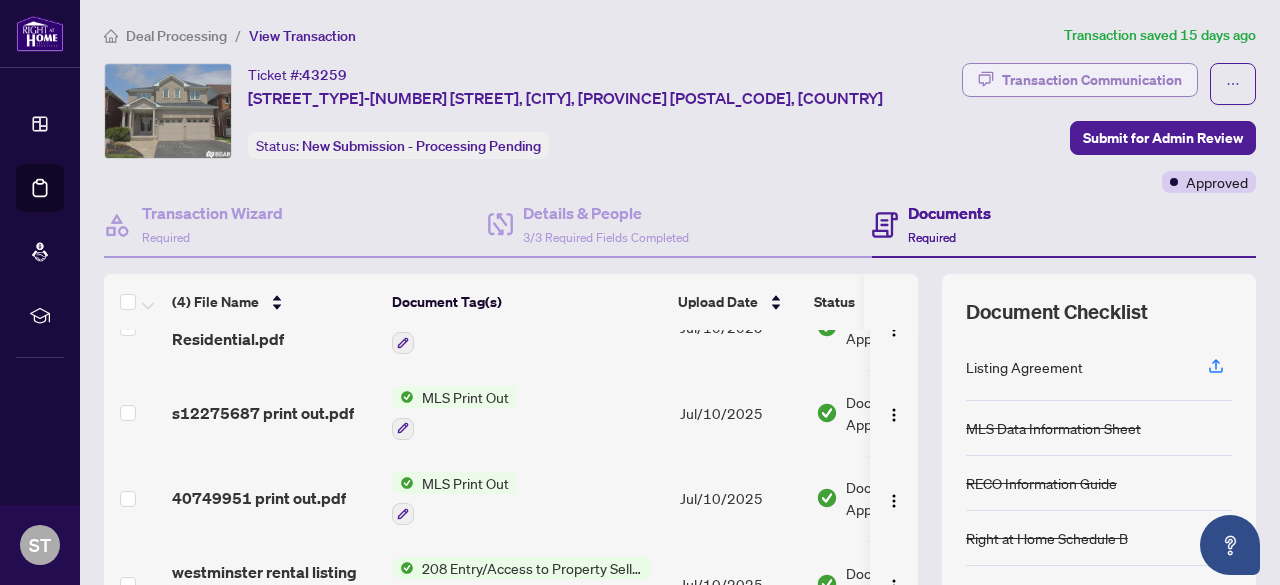 click on "Transaction Communication" at bounding box center (1092, 80) 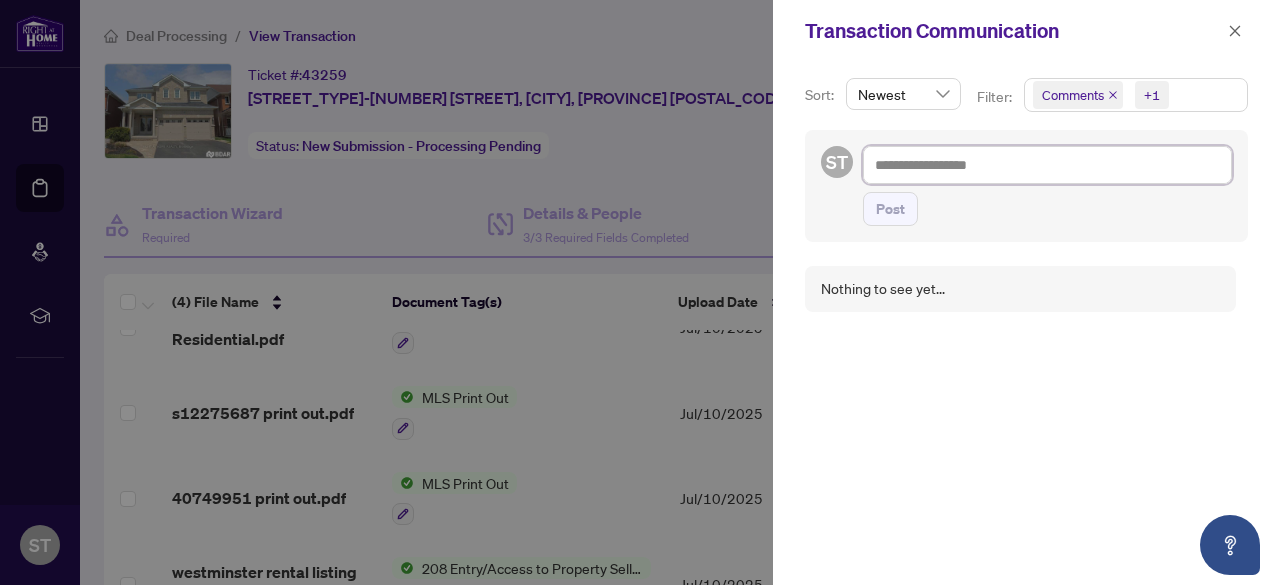click at bounding box center [1047, 164] 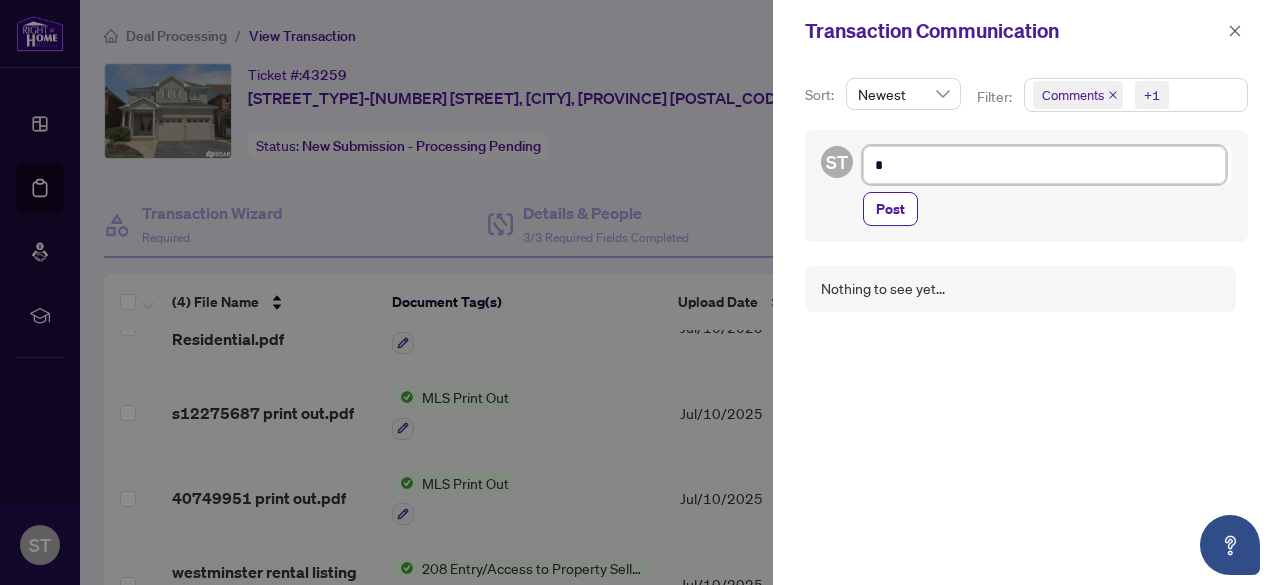 type on "**" 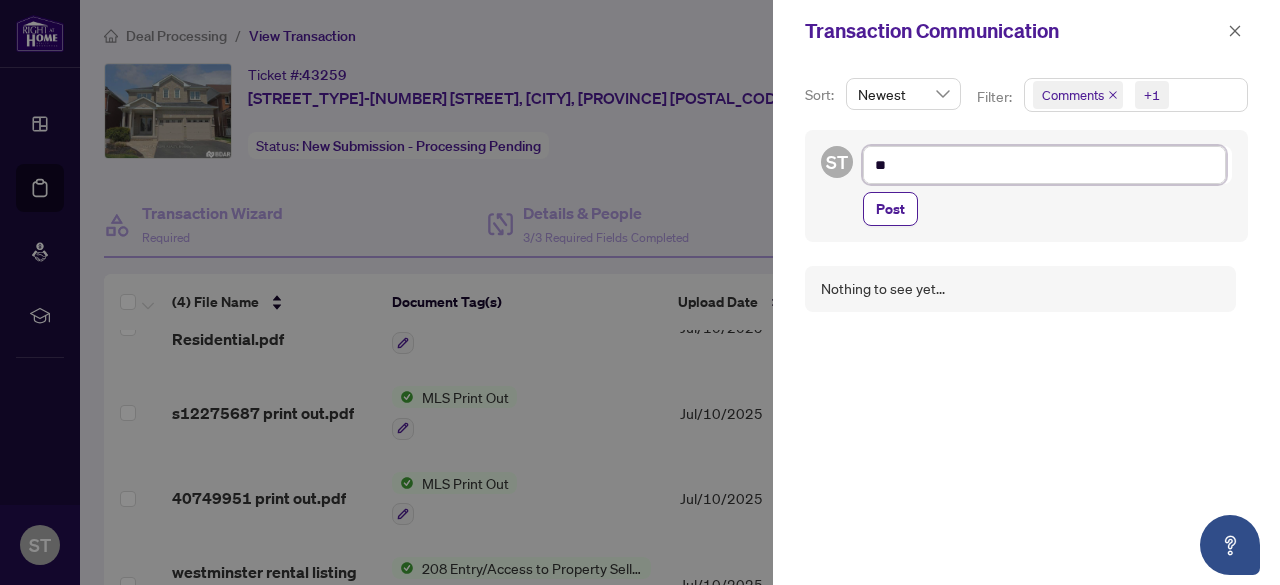 type on "***" 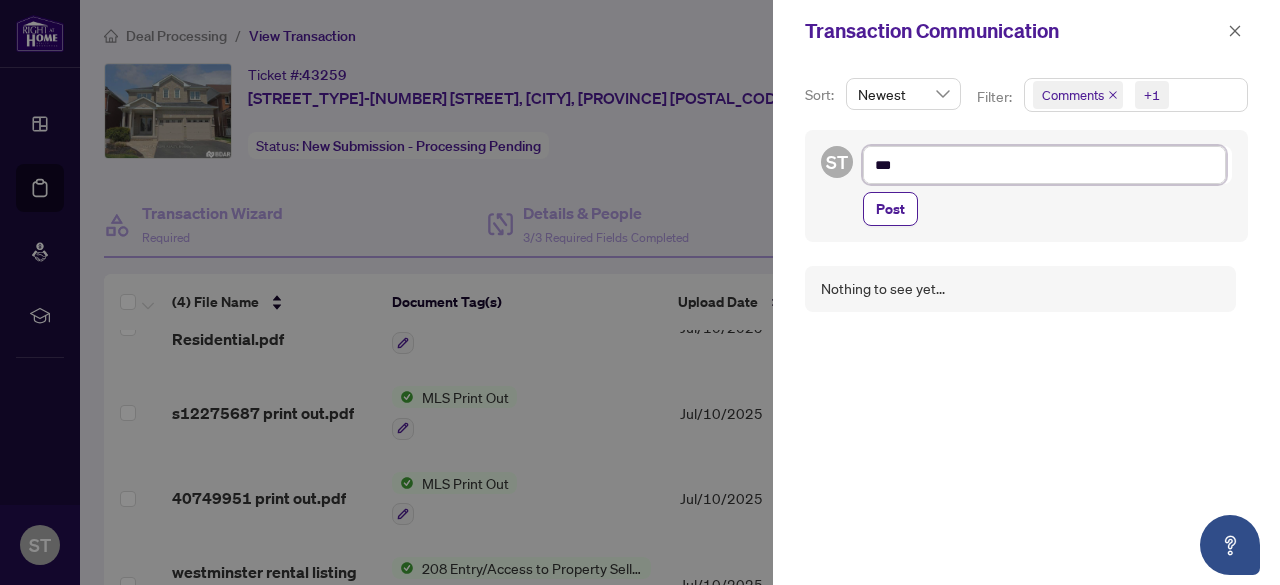 type on "***" 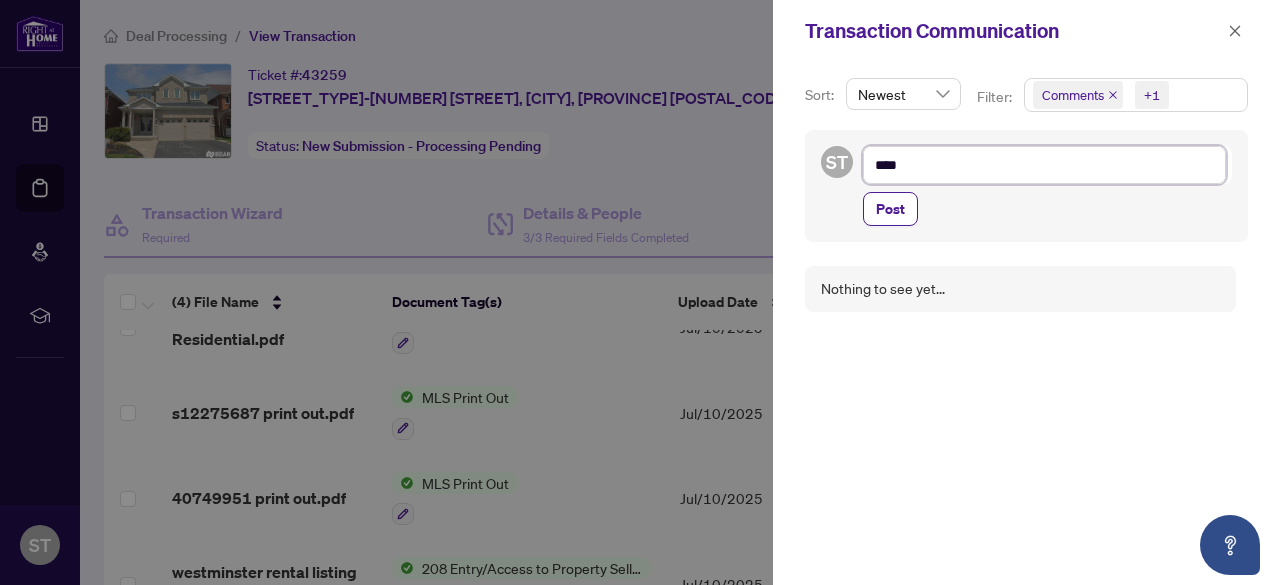 type on "*****" 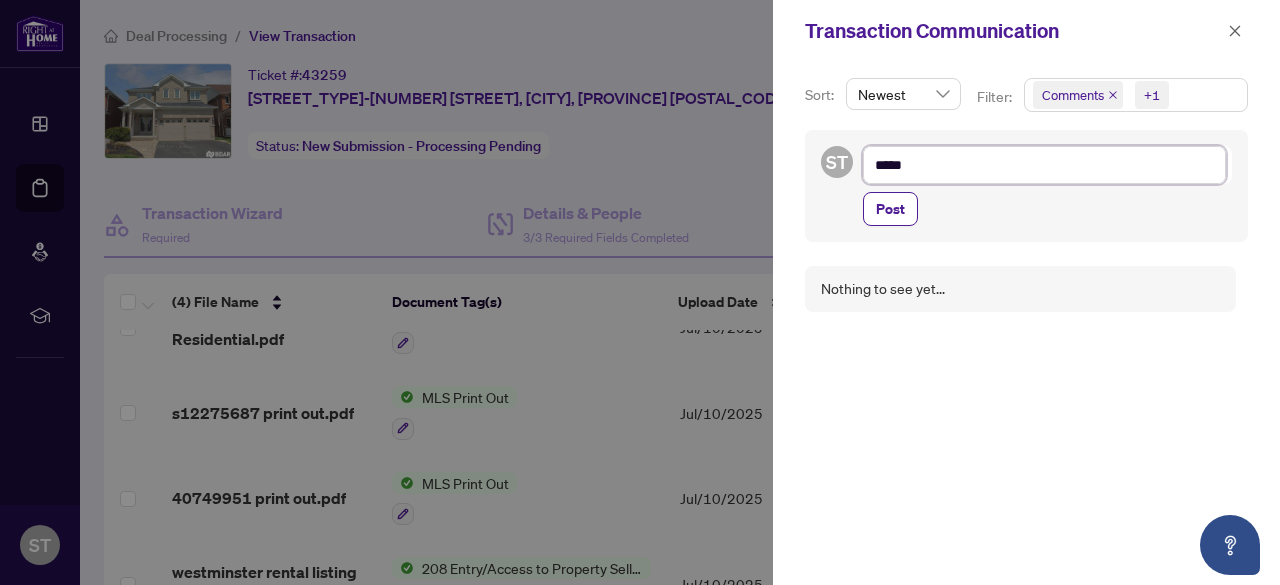 type on "******" 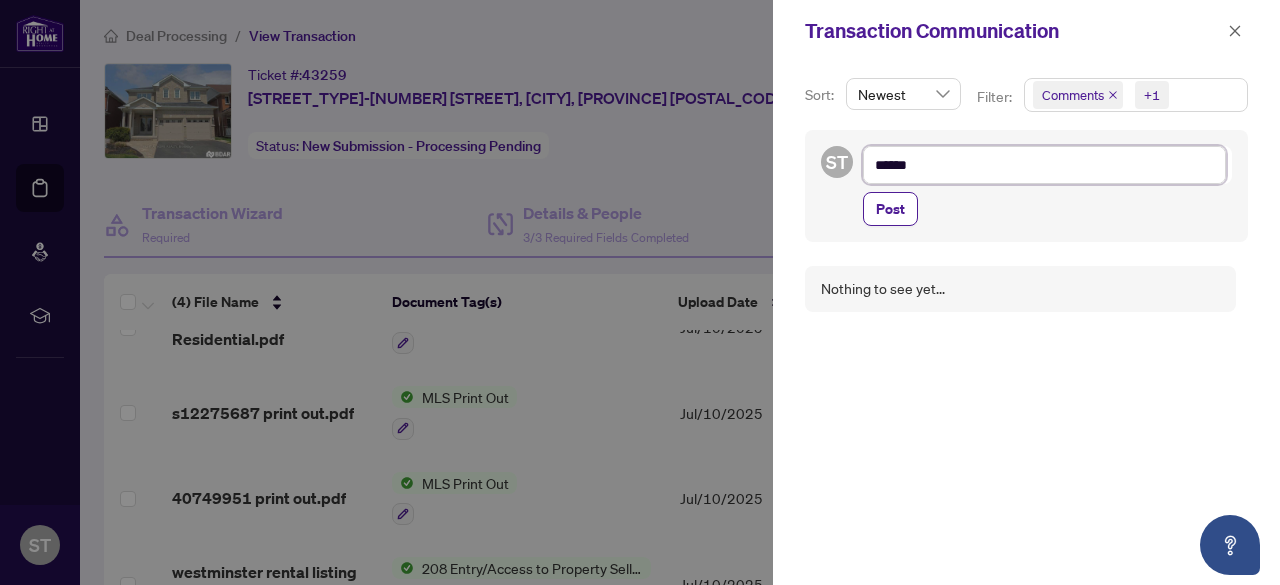 type on "******" 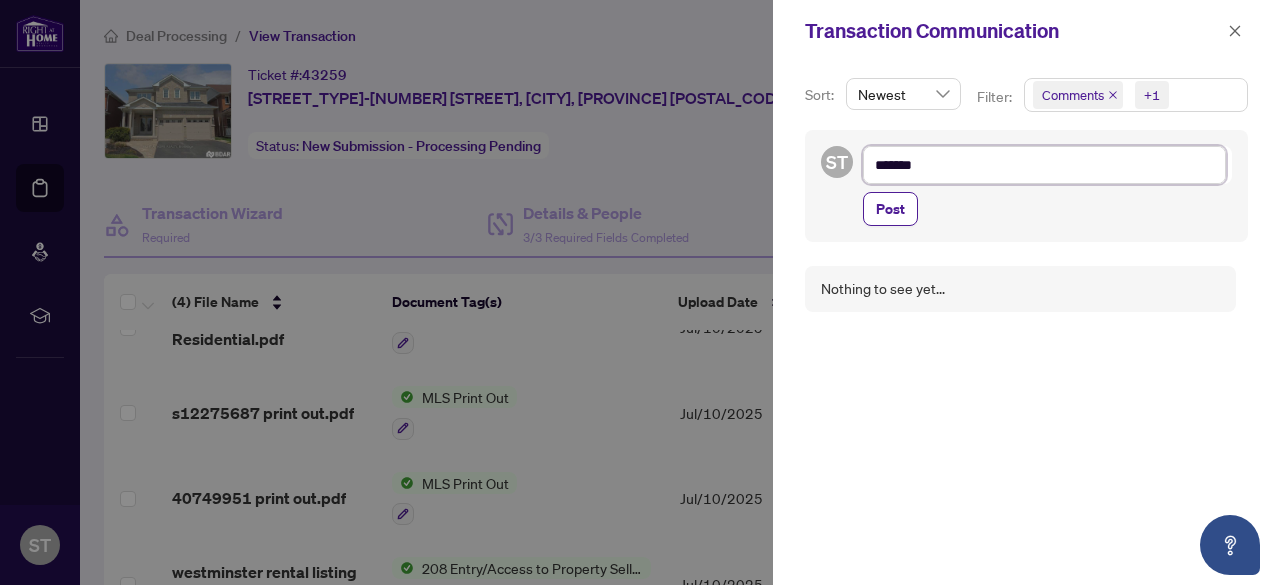 type on "********" 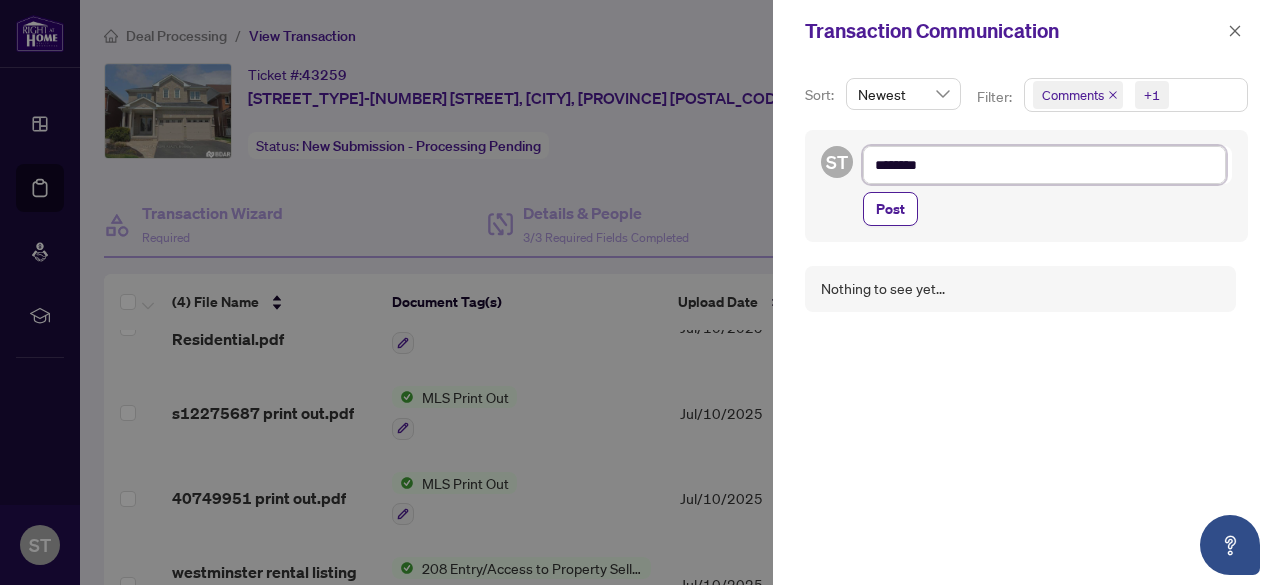 type on "*********" 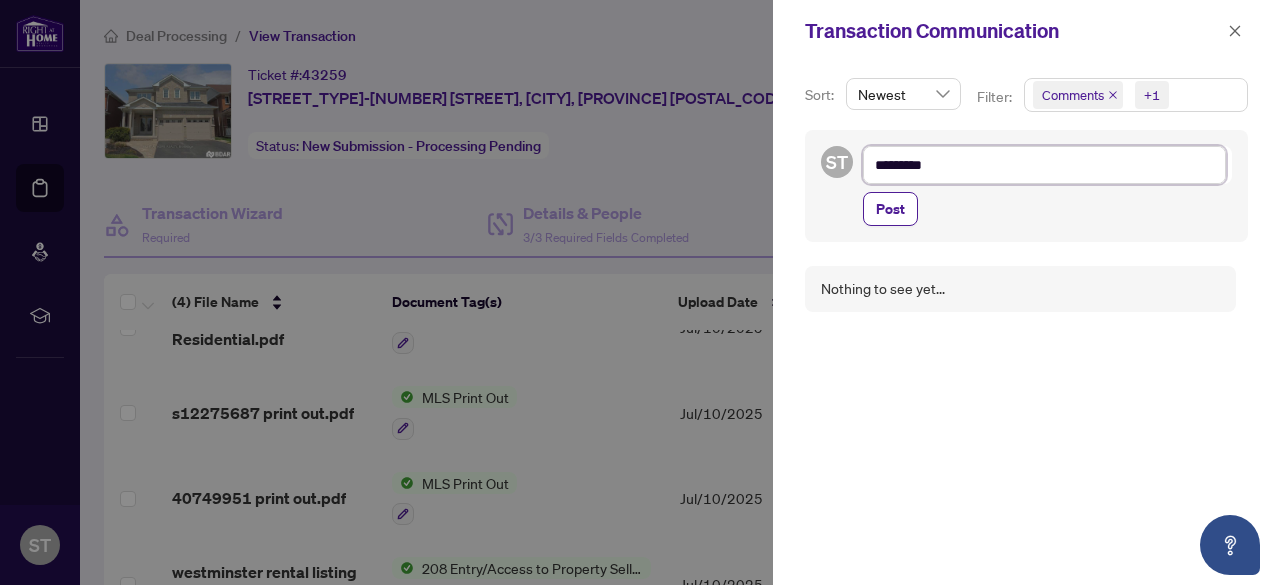 type on "**********" 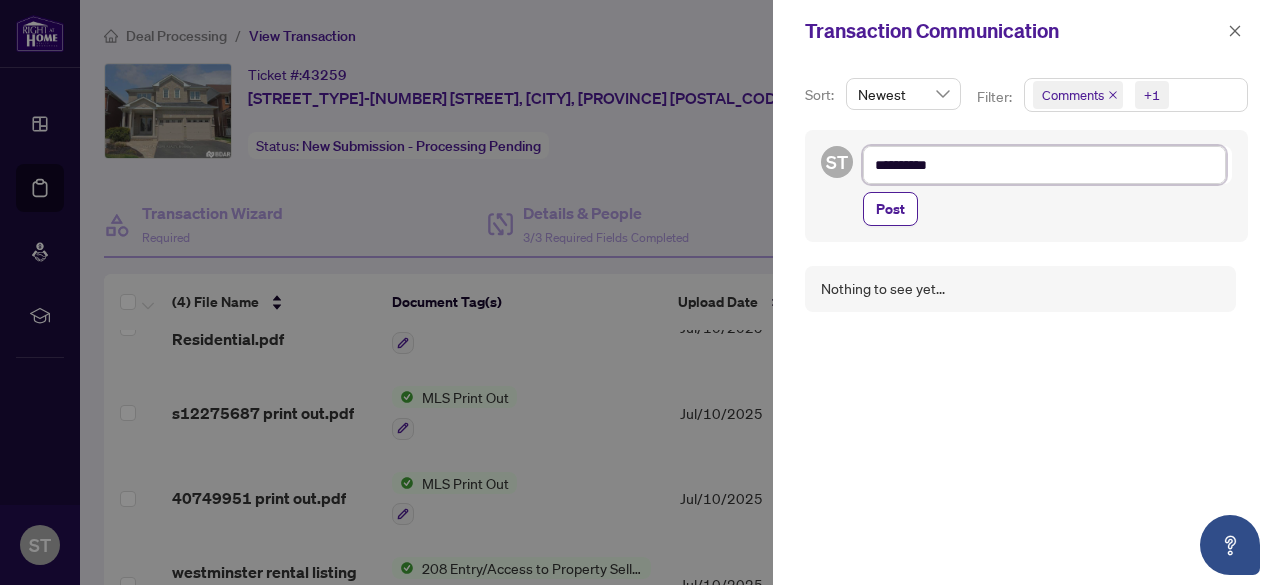 type on "**********" 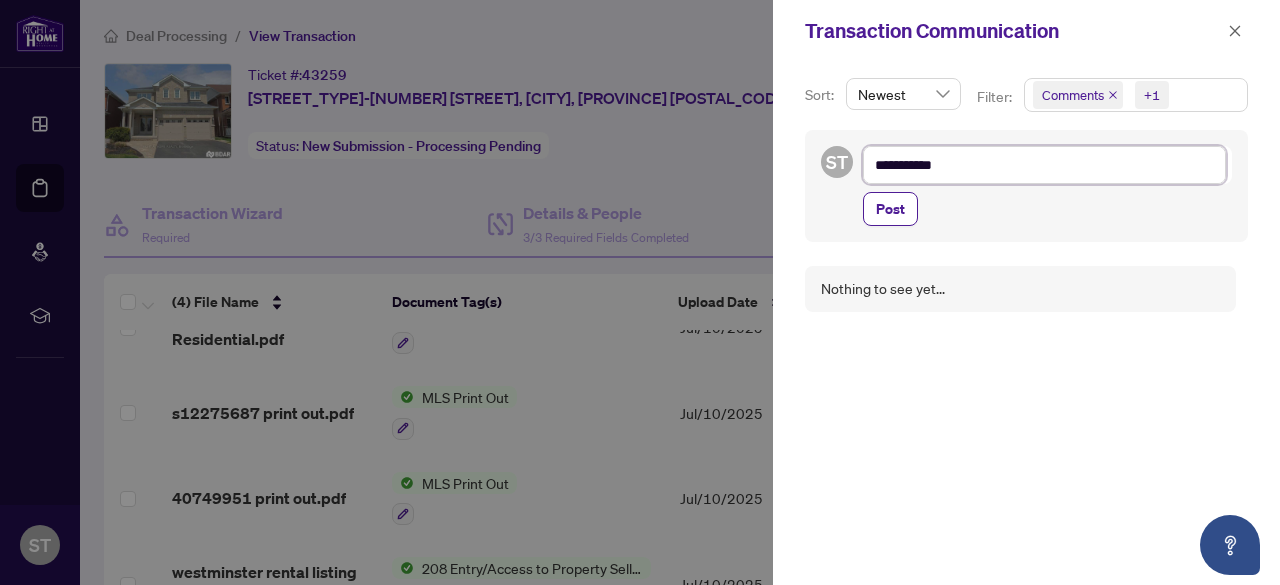 type on "**********" 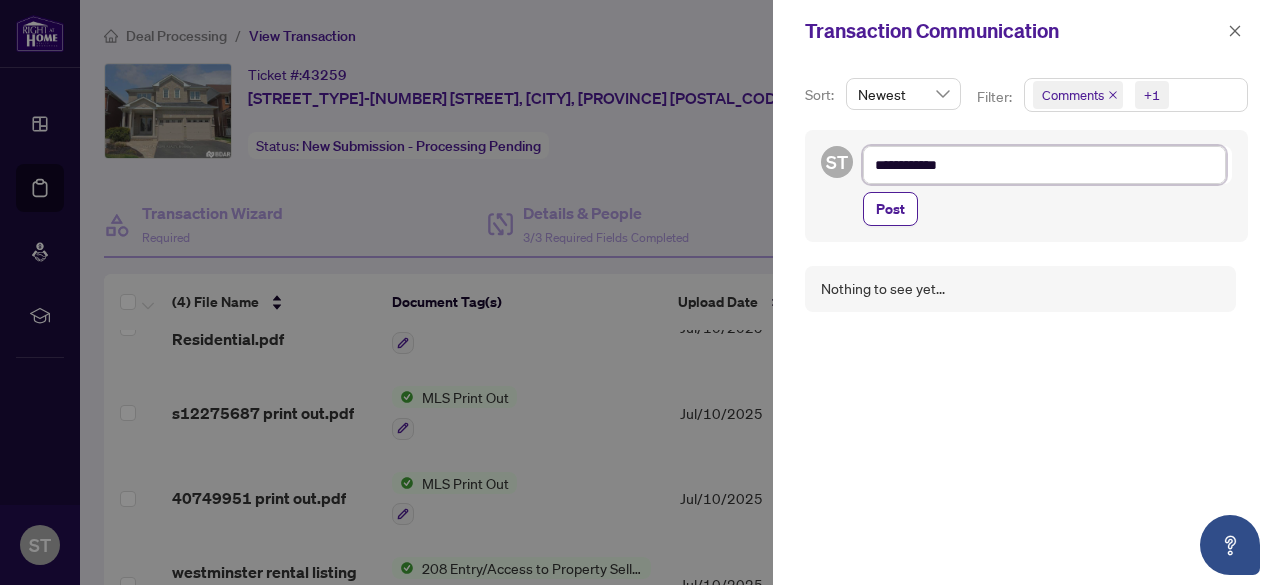 type on "**********" 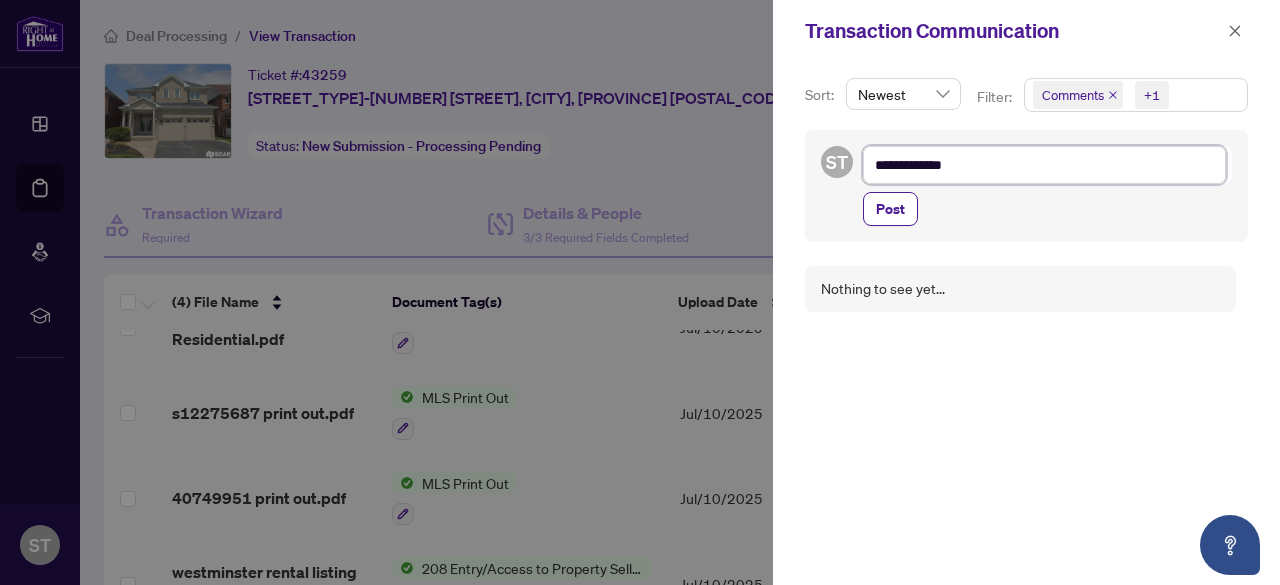 type on "**********" 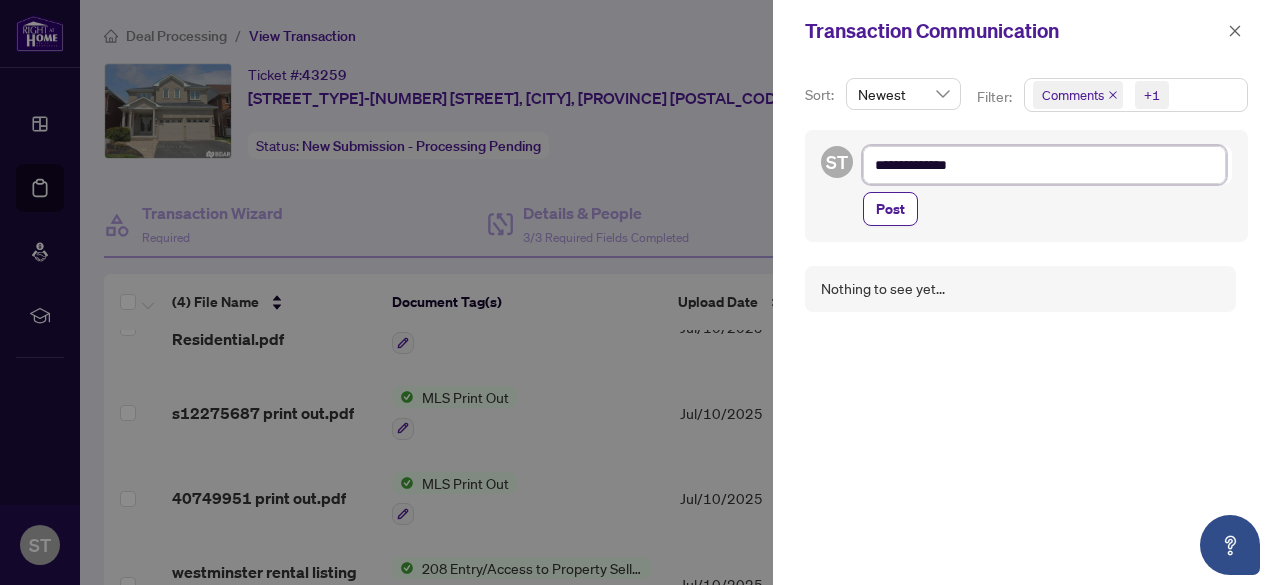 type on "**********" 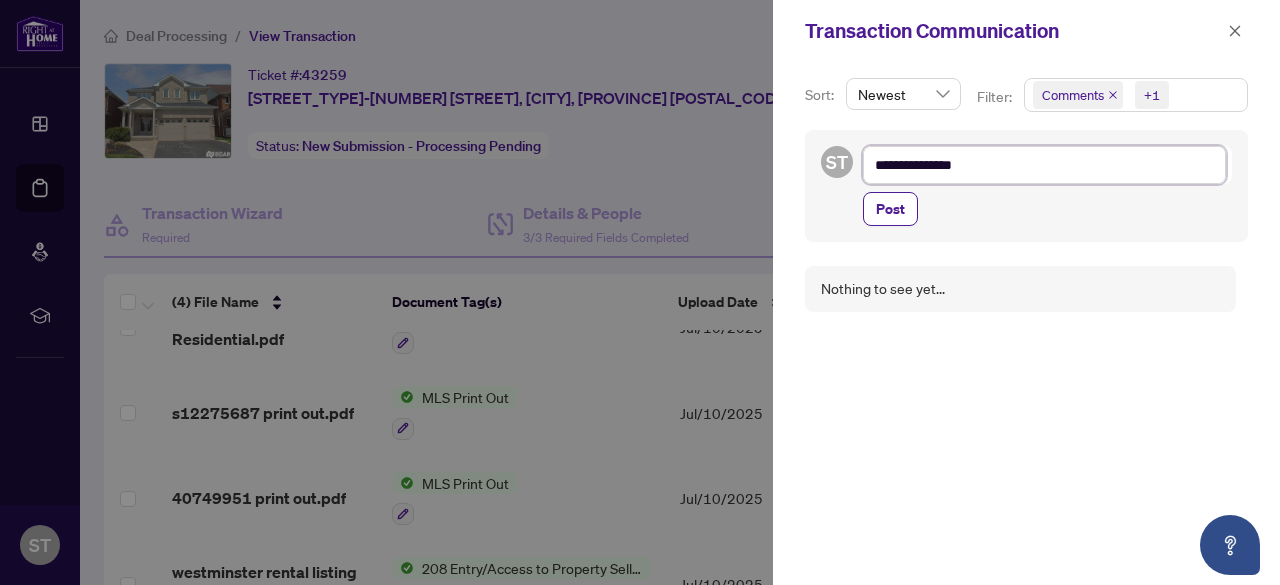 type on "**********" 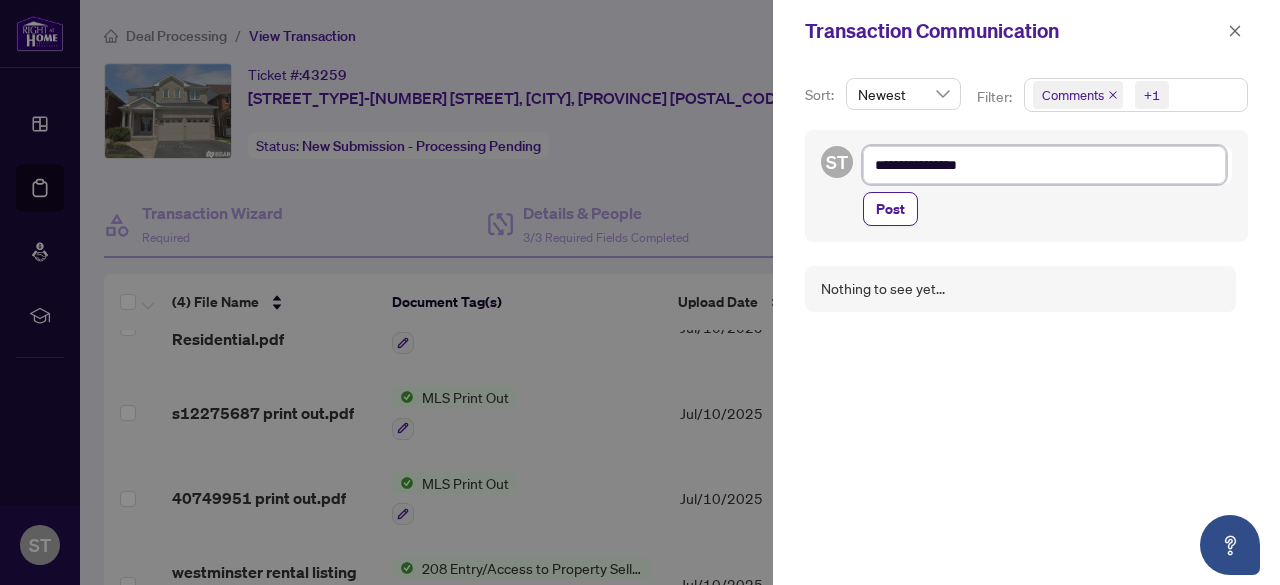 type on "**********" 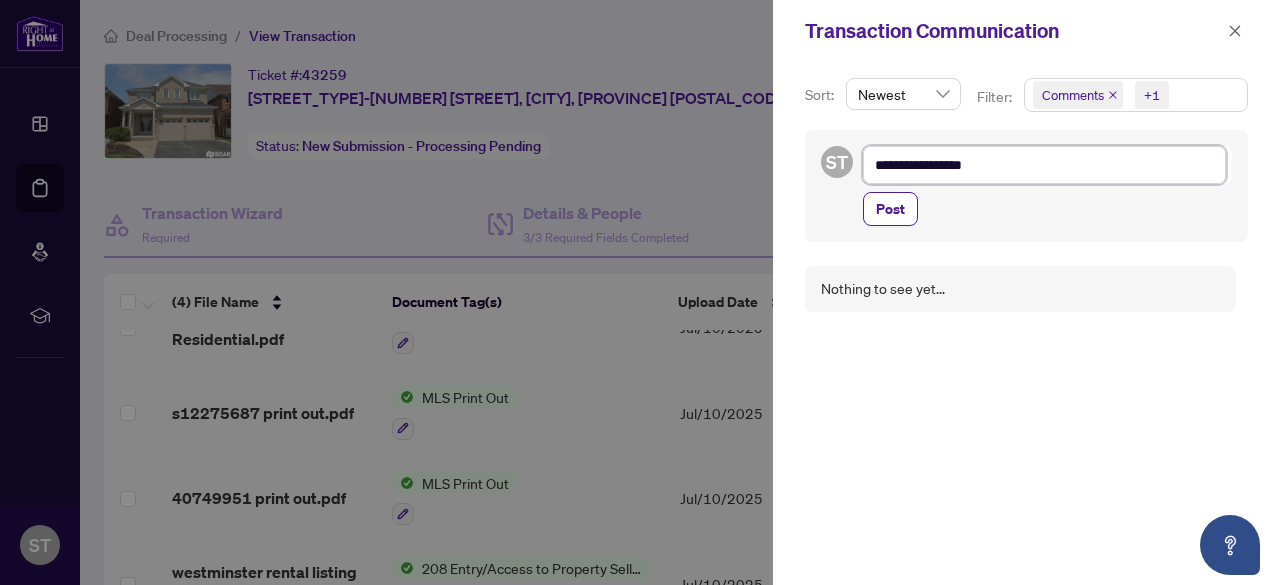 type on "**********" 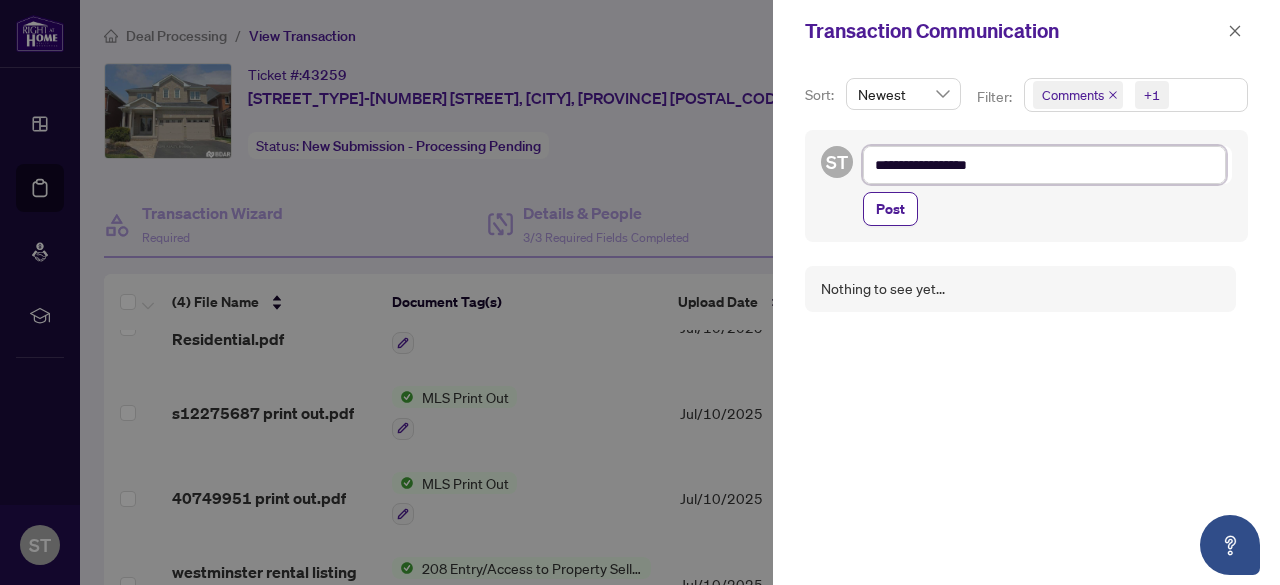 type on "**********" 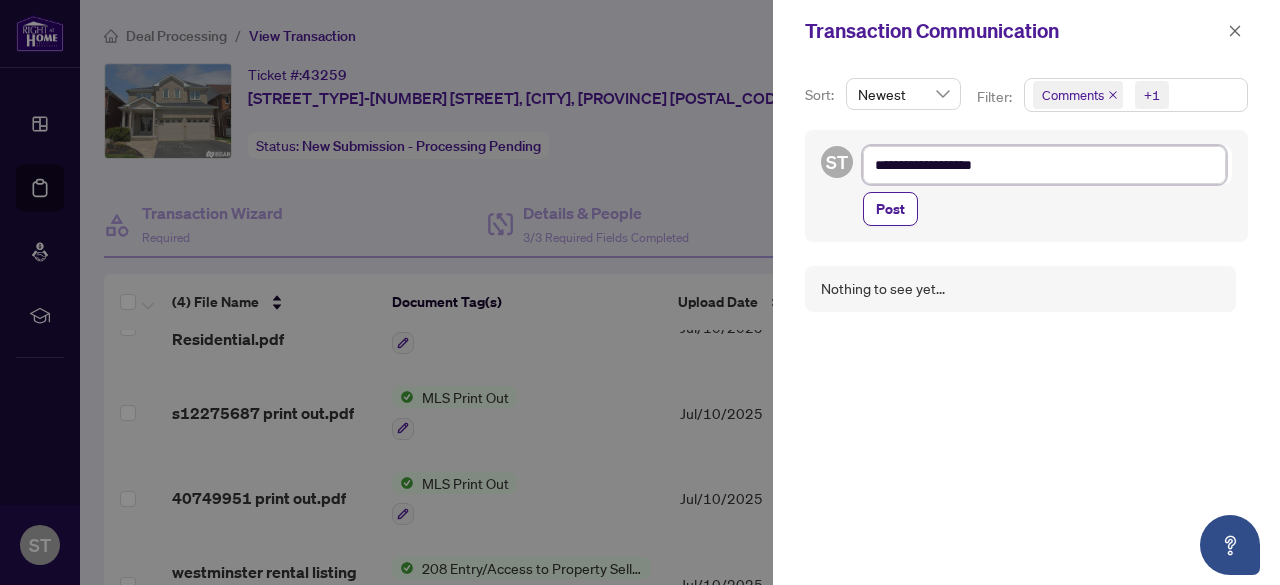 type on "**********" 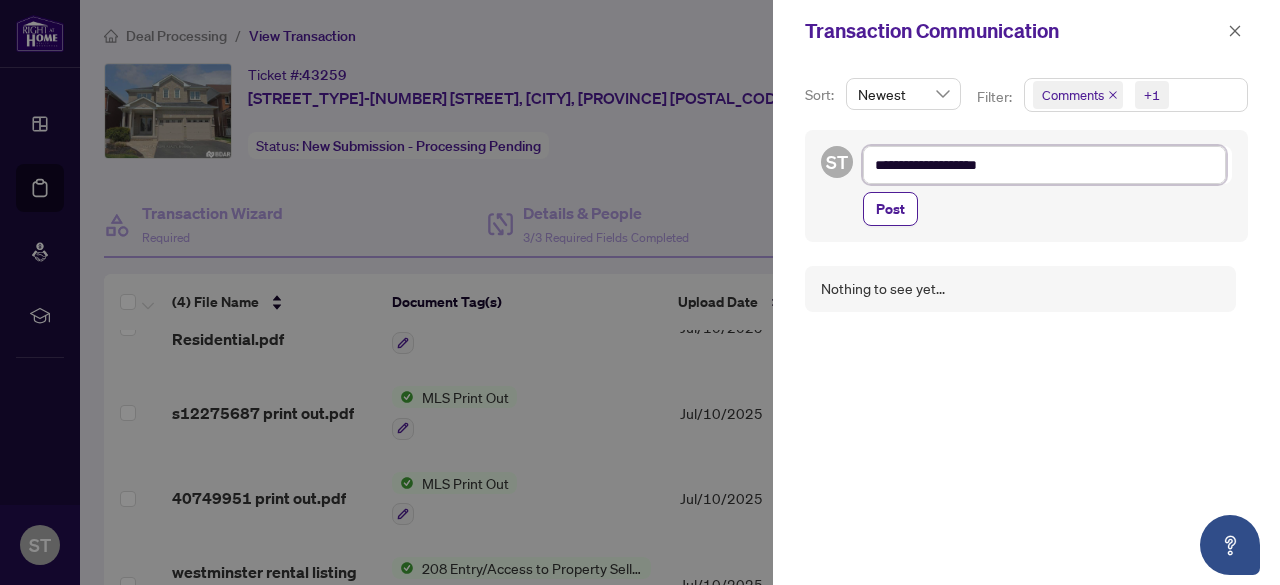 type on "**********" 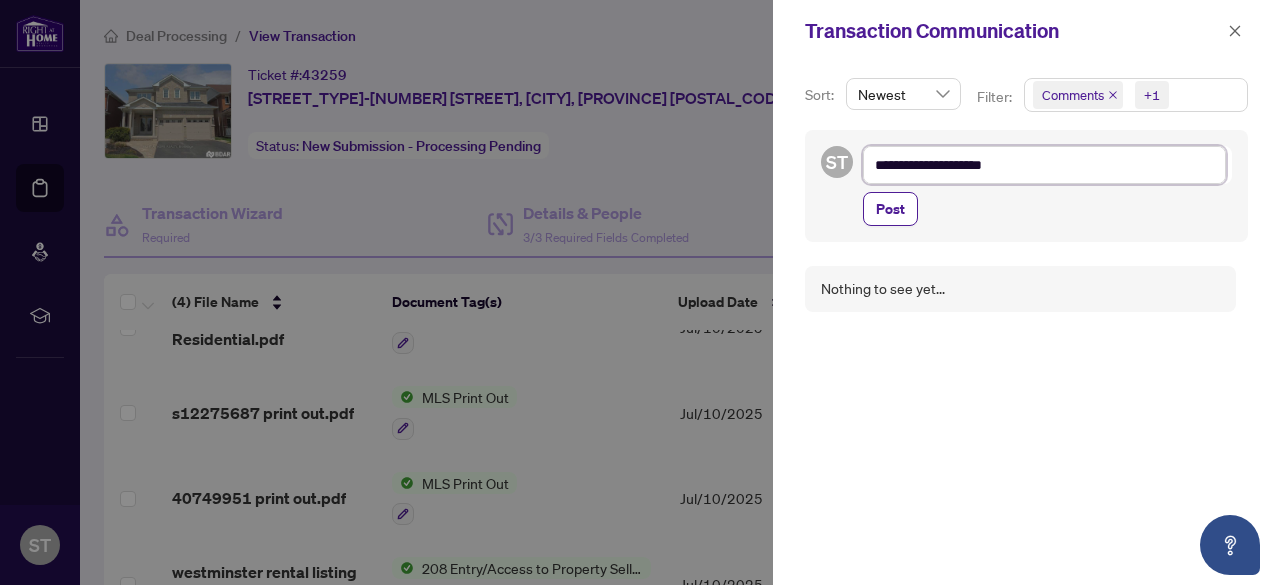 type on "**********" 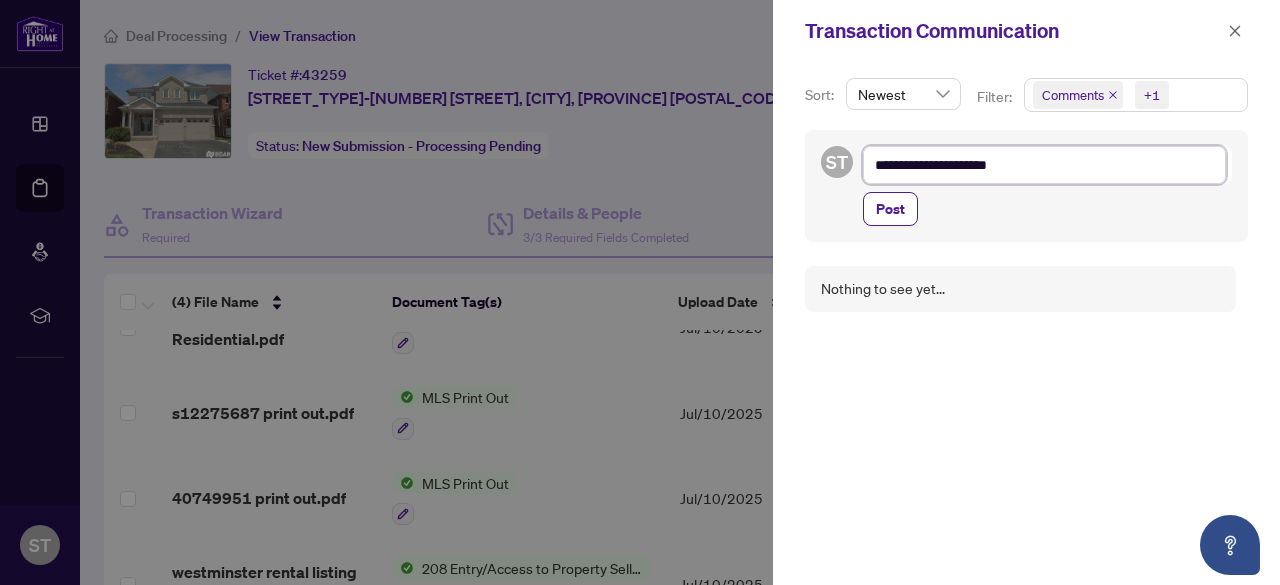 type on "**********" 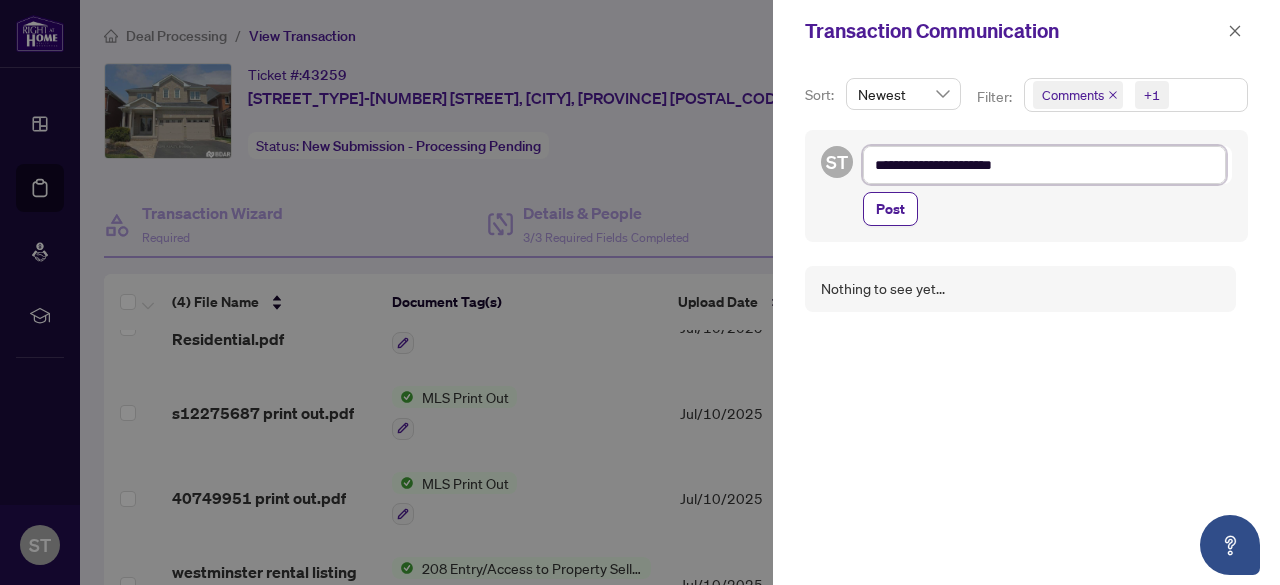 type on "**********" 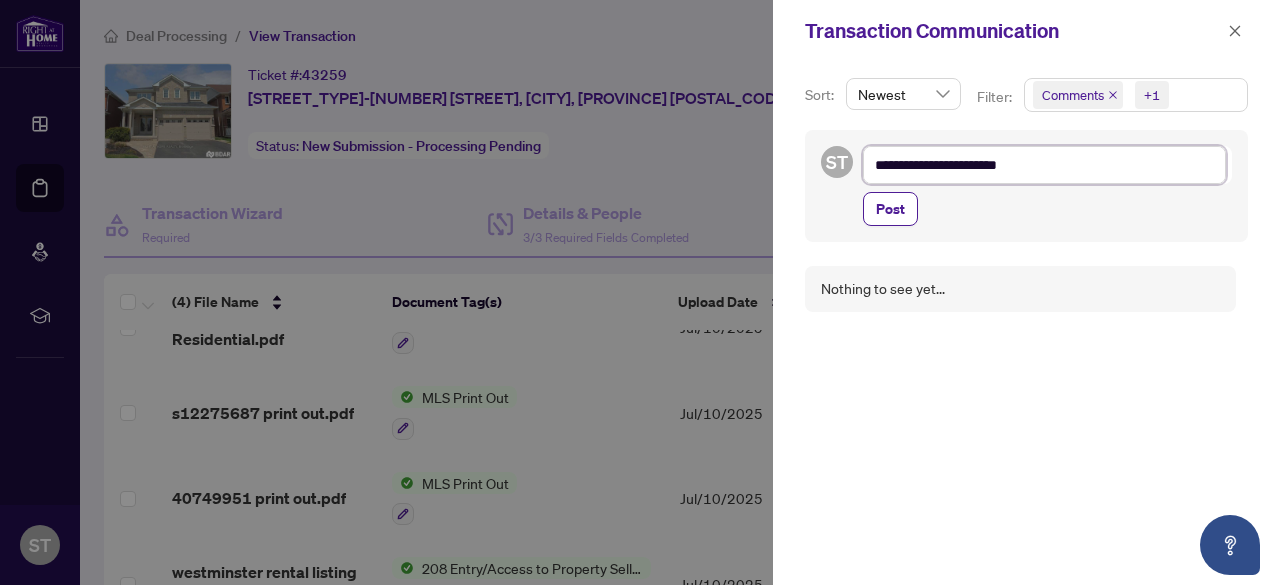 type on "**********" 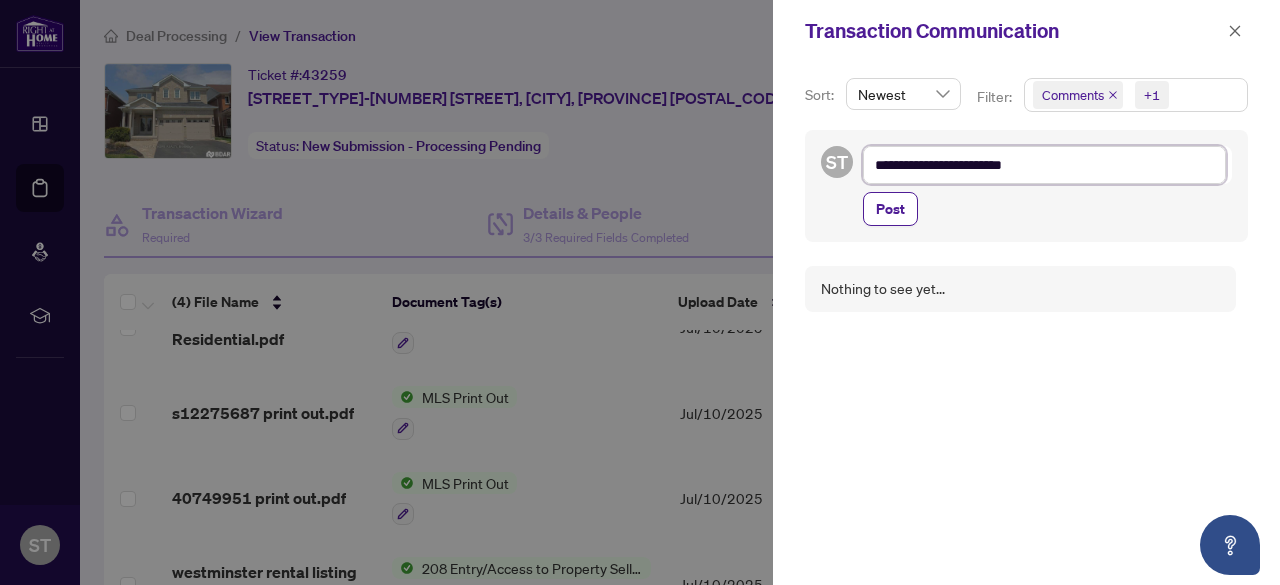 type on "**********" 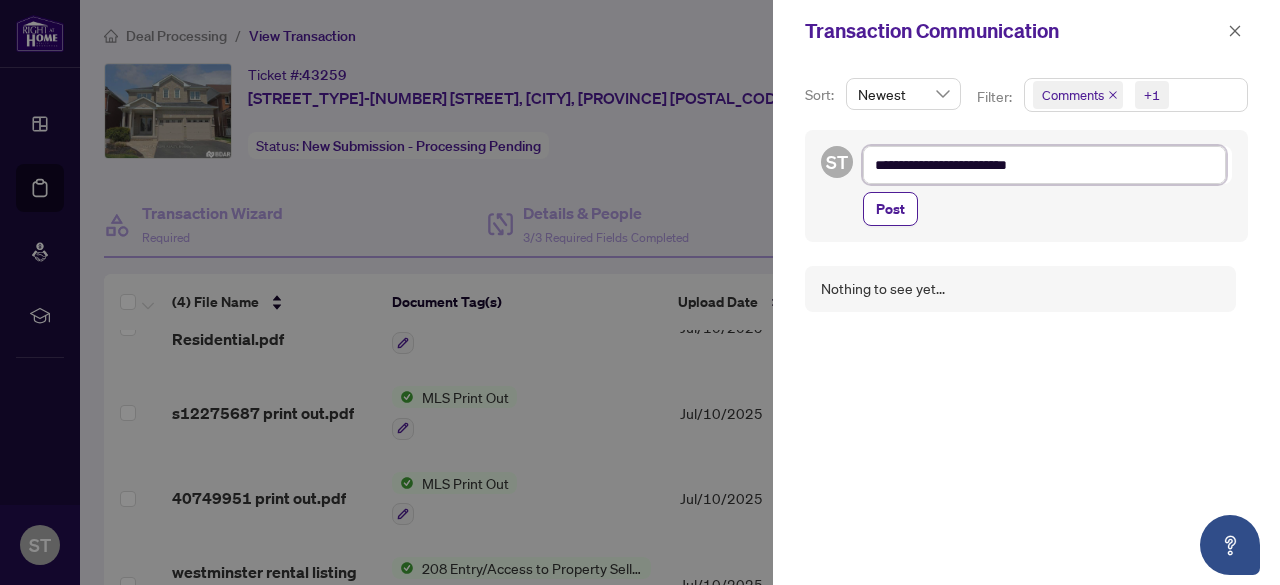 type on "**********" 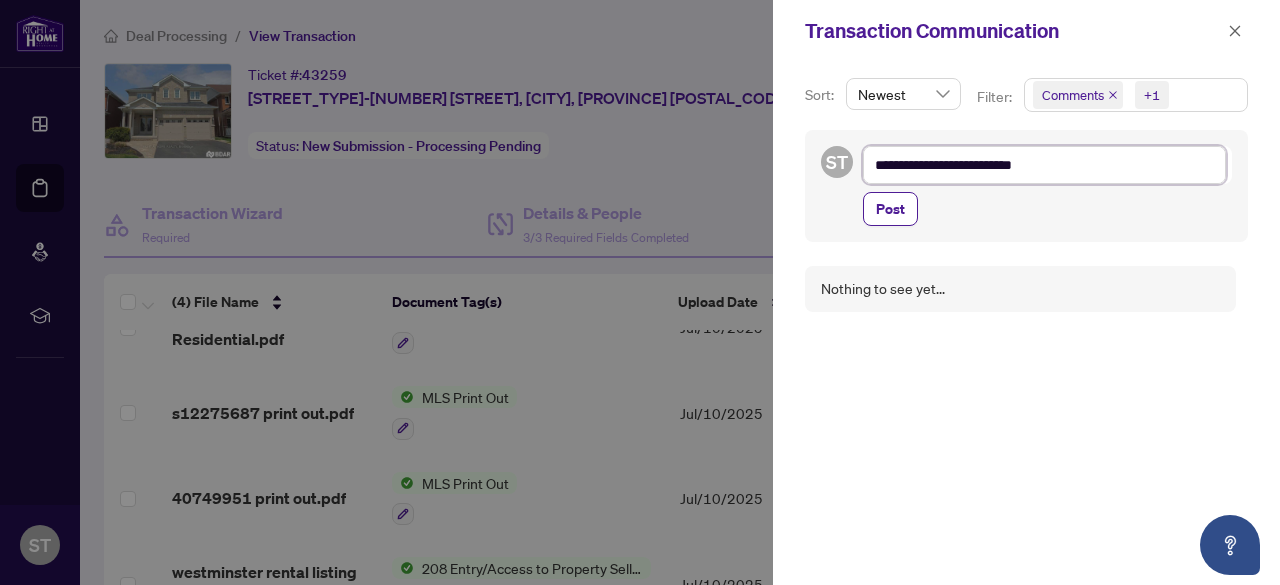 type on "**********" 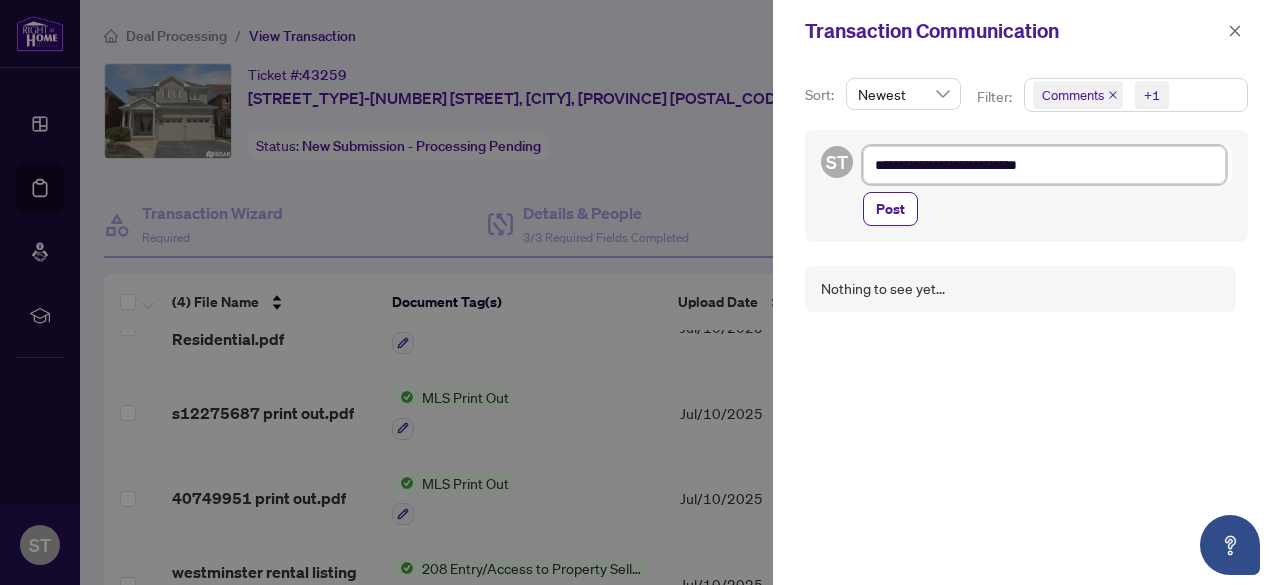 type on "**********" 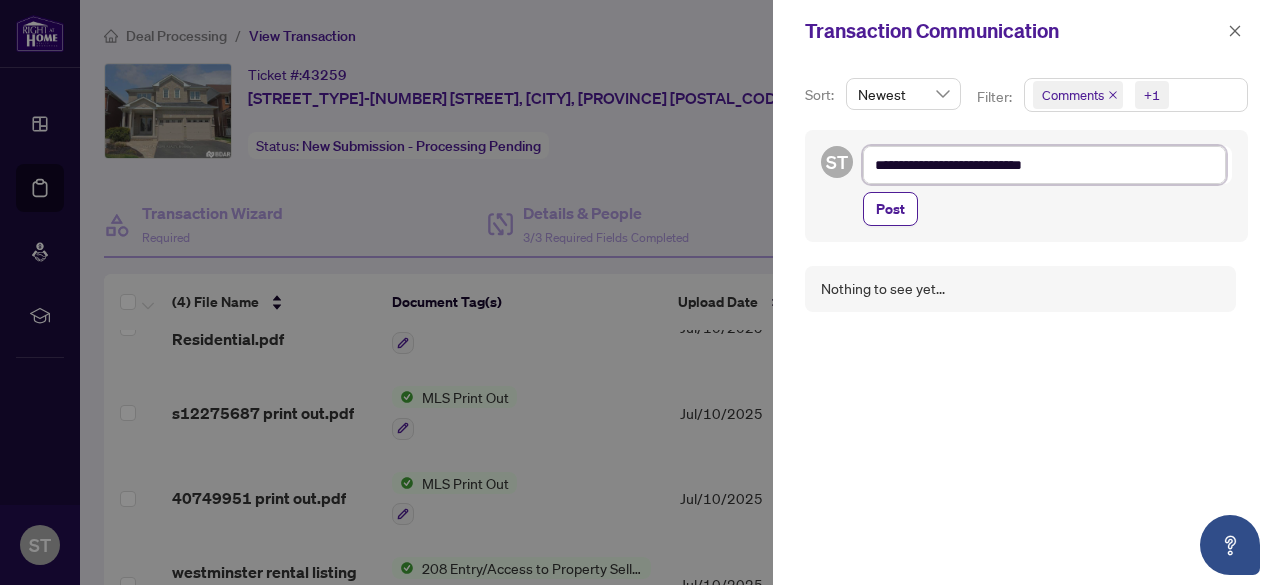 type on "**********" 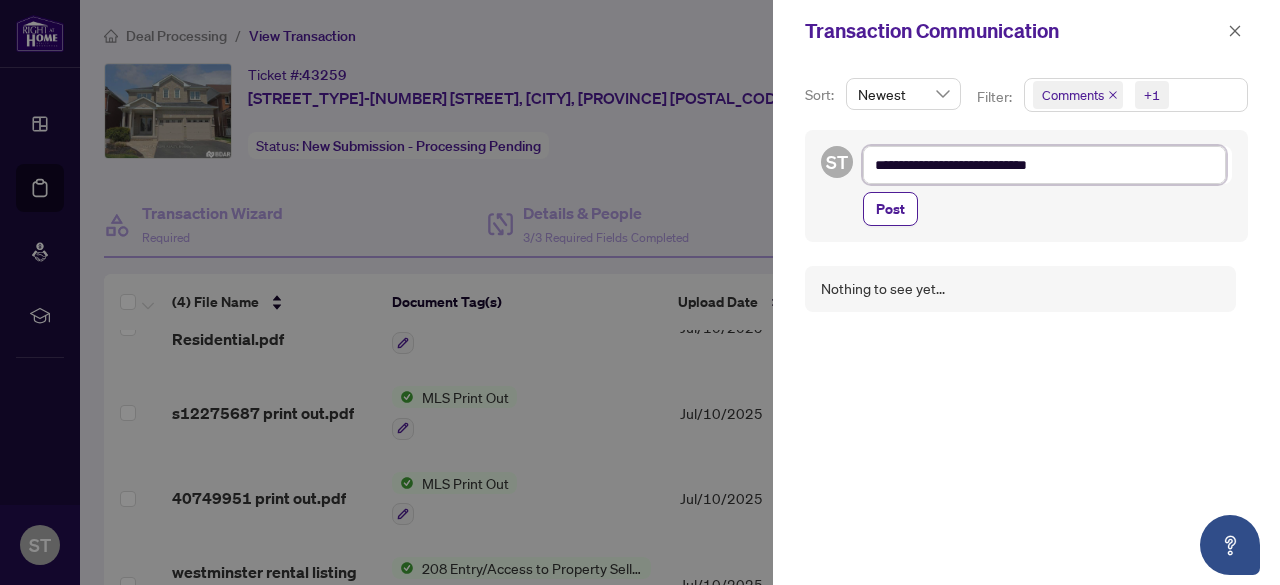 type on "**********" 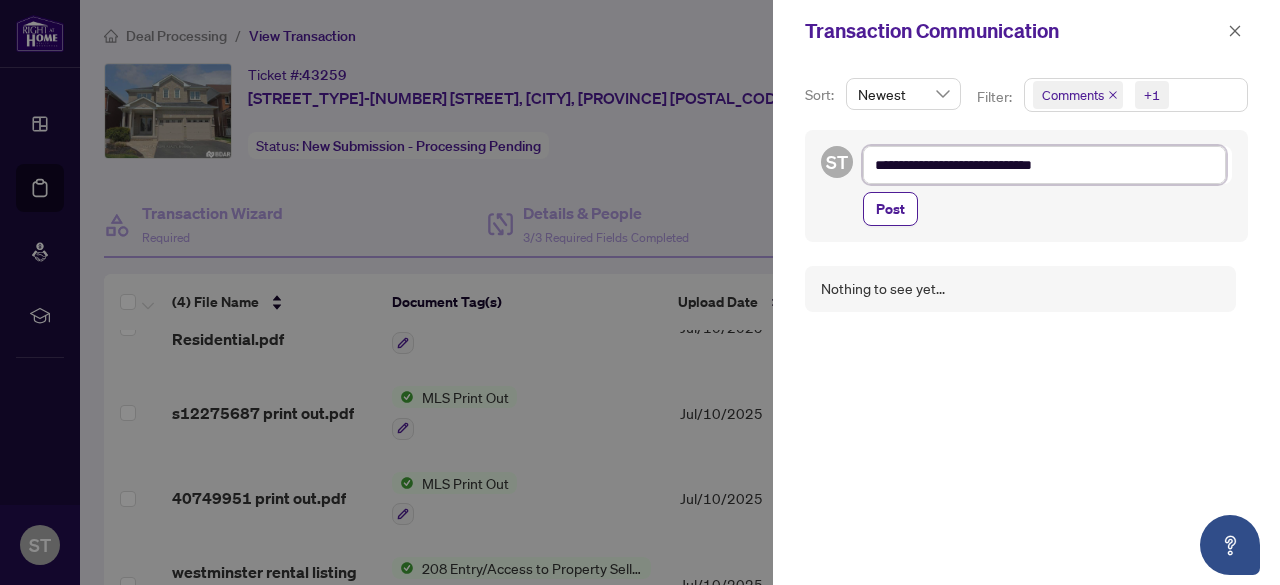 type on "**********" 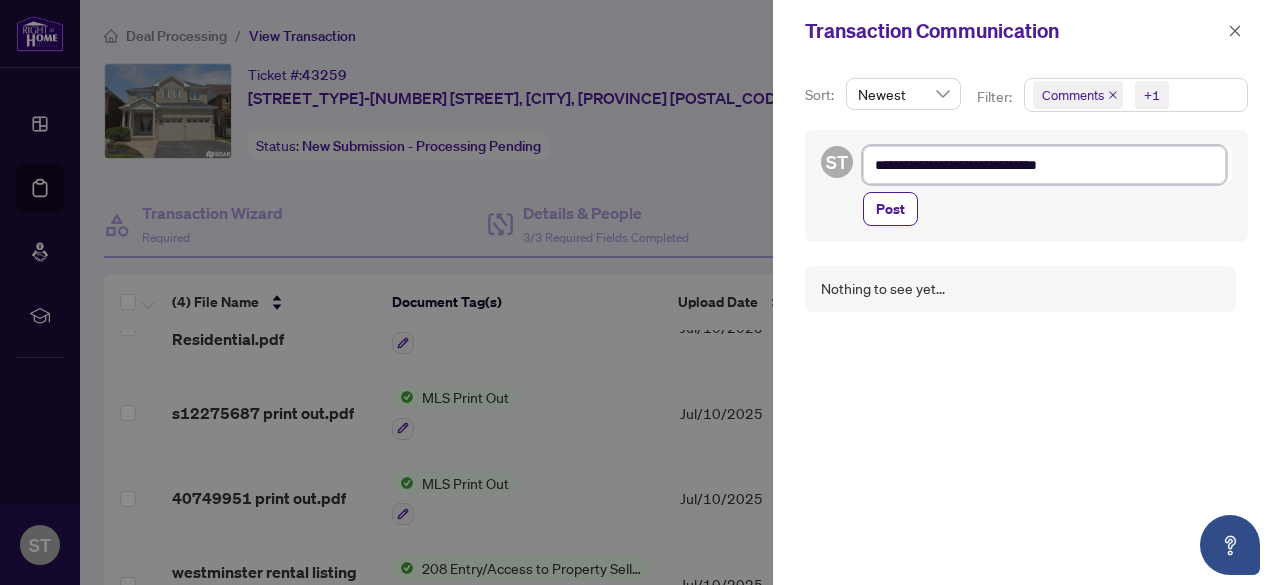 type on "**********" 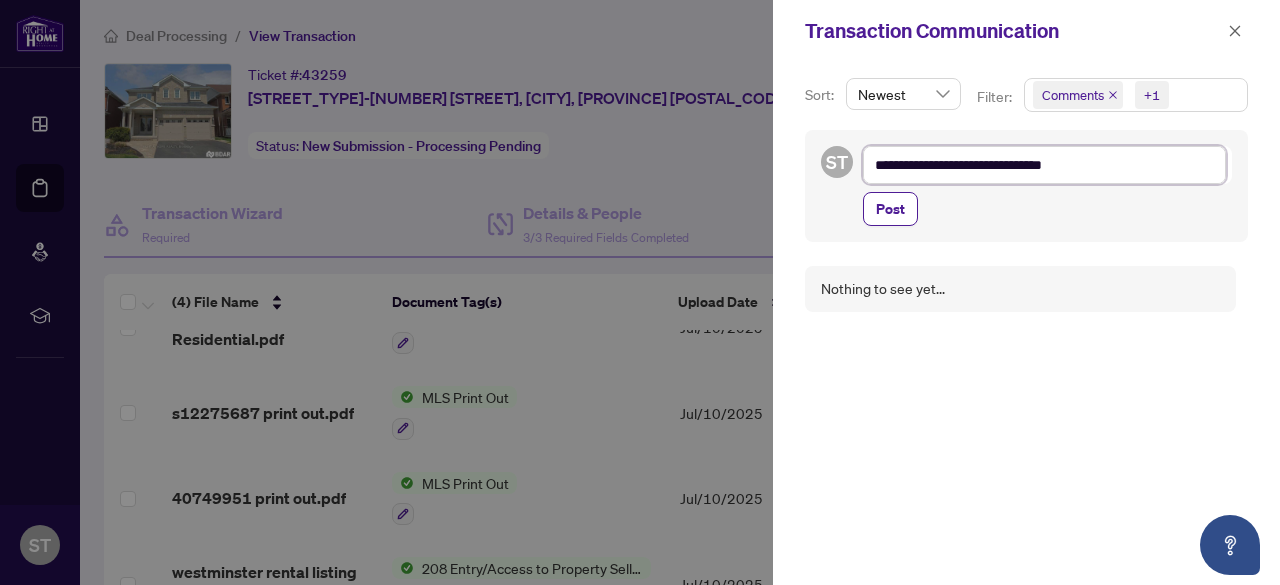 type on "**********" 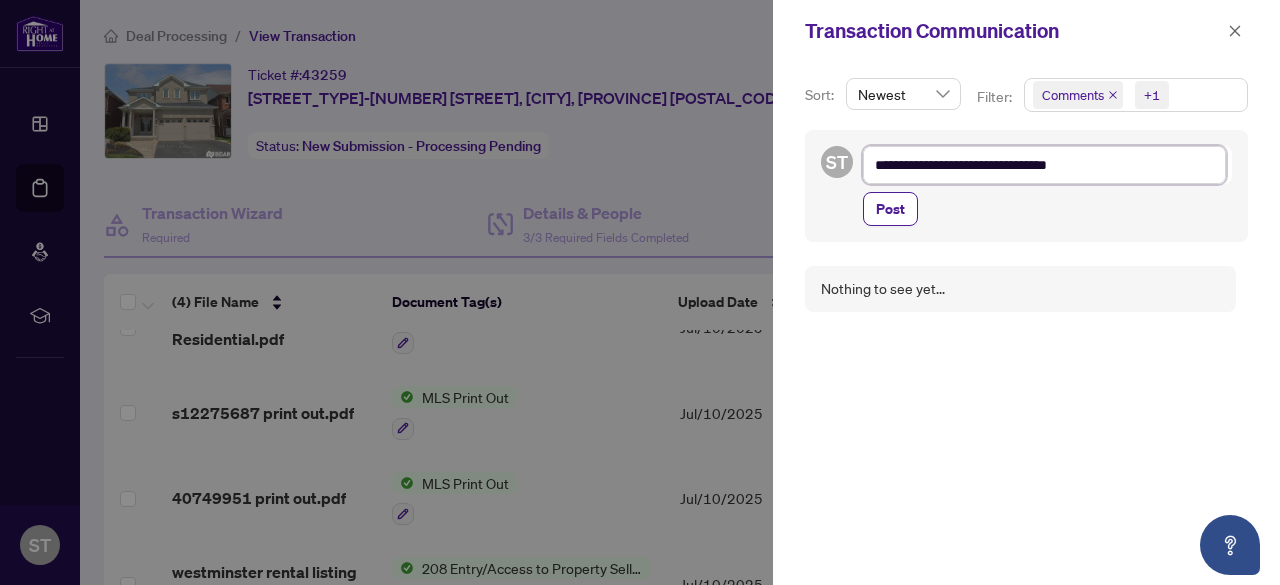 type on "**********" 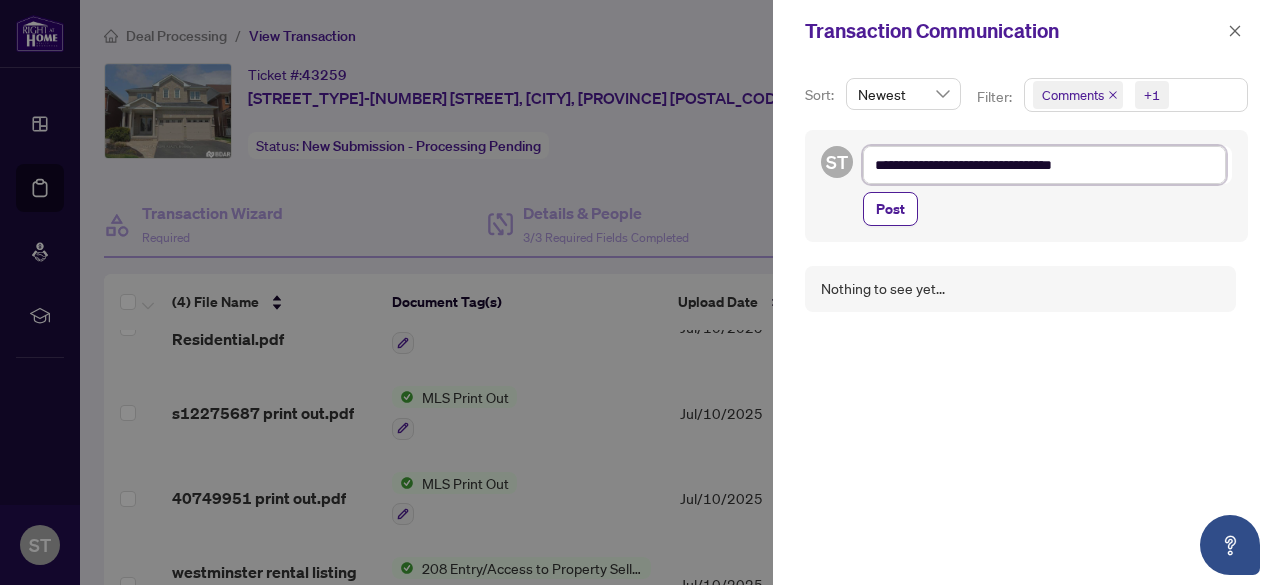 type on "**********" 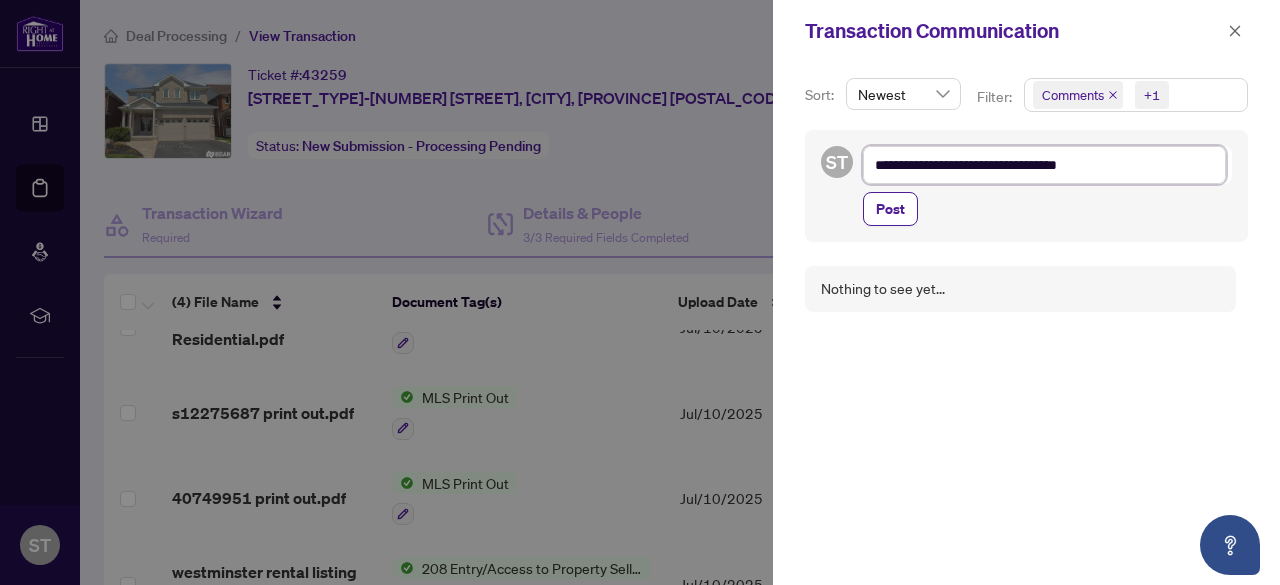 type on "**********" 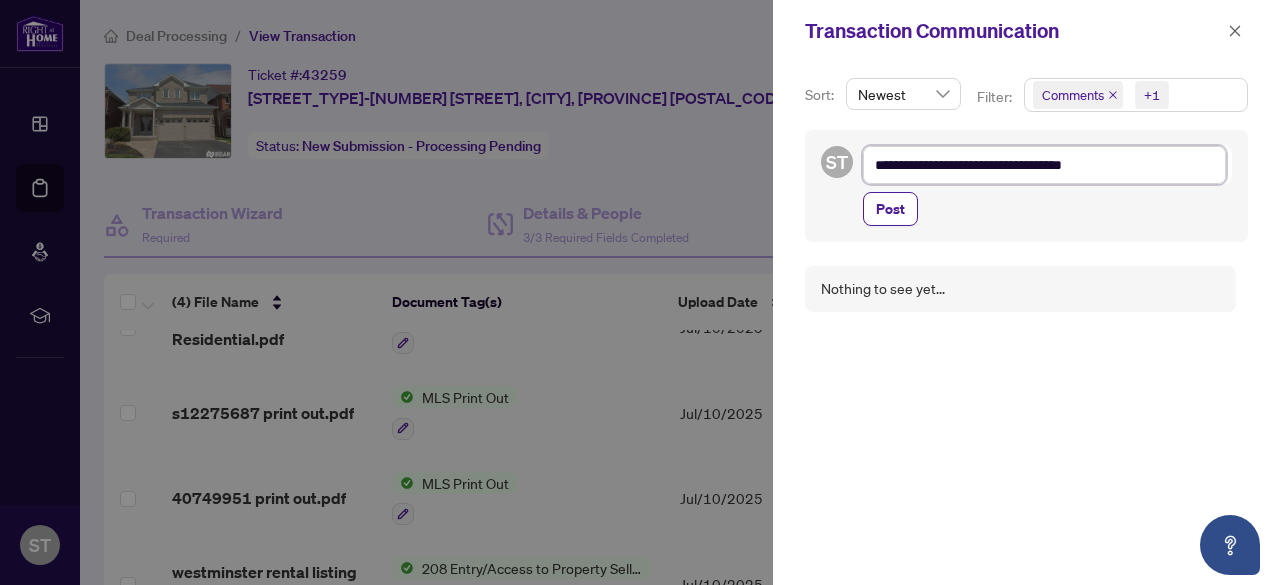 type on "**********" 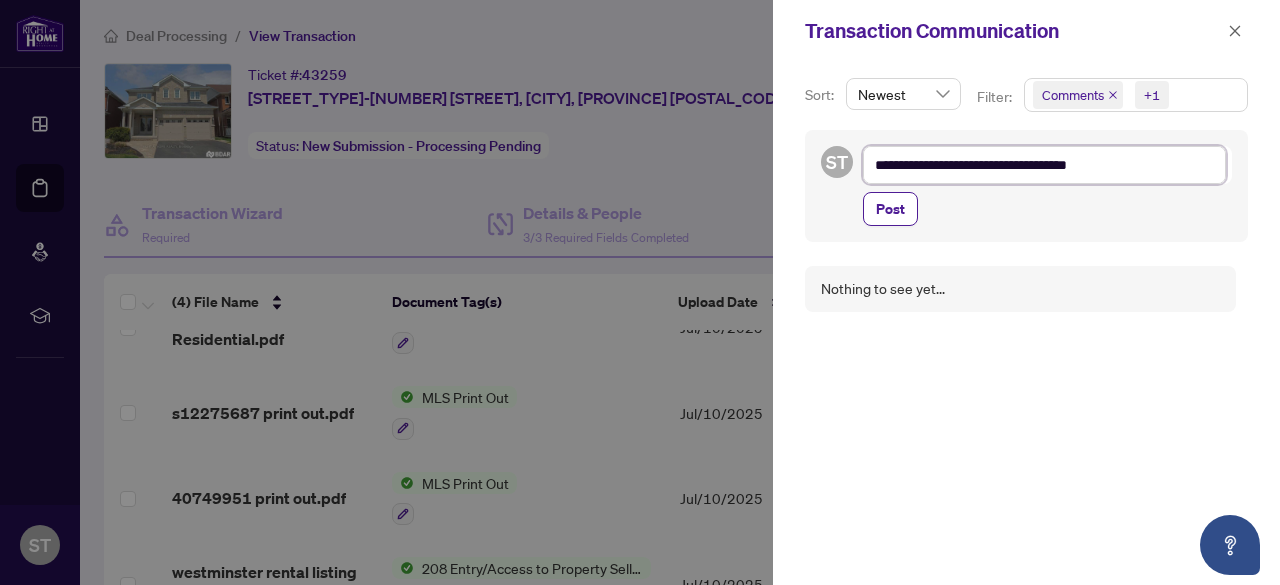 type on "**********" 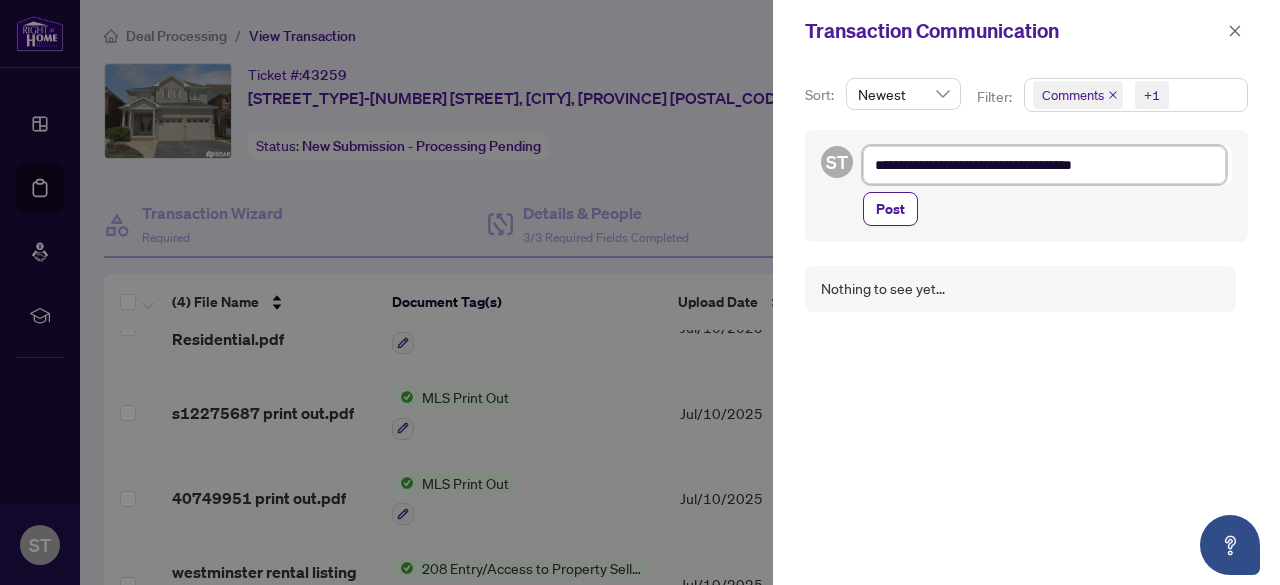 type on "**********" 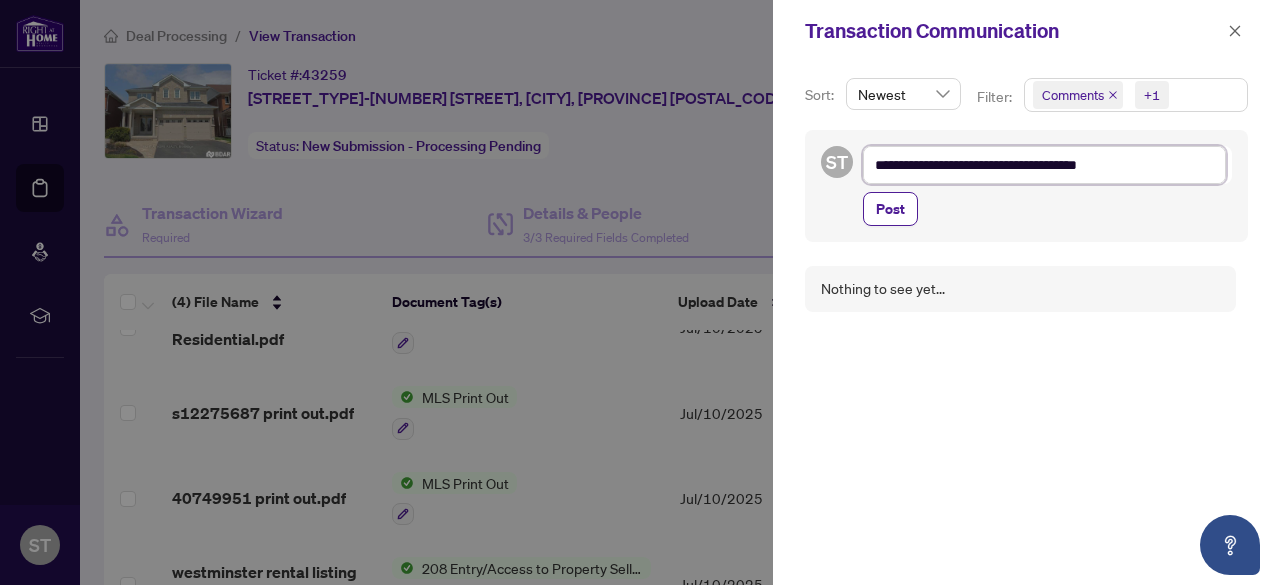 type on "**********" 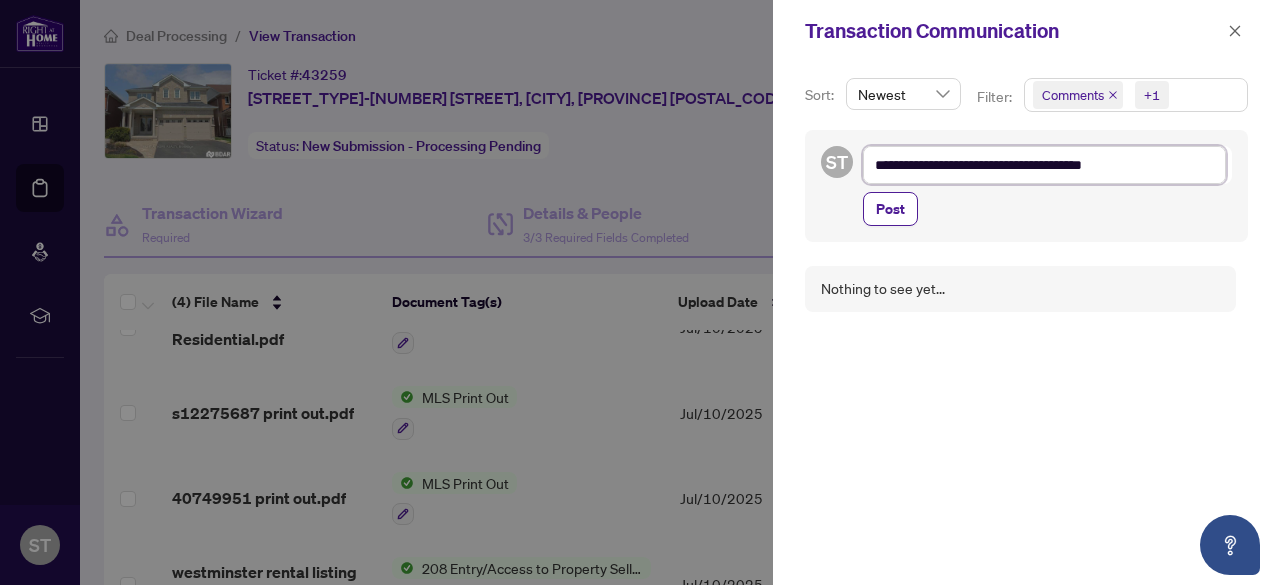 type on "**********" 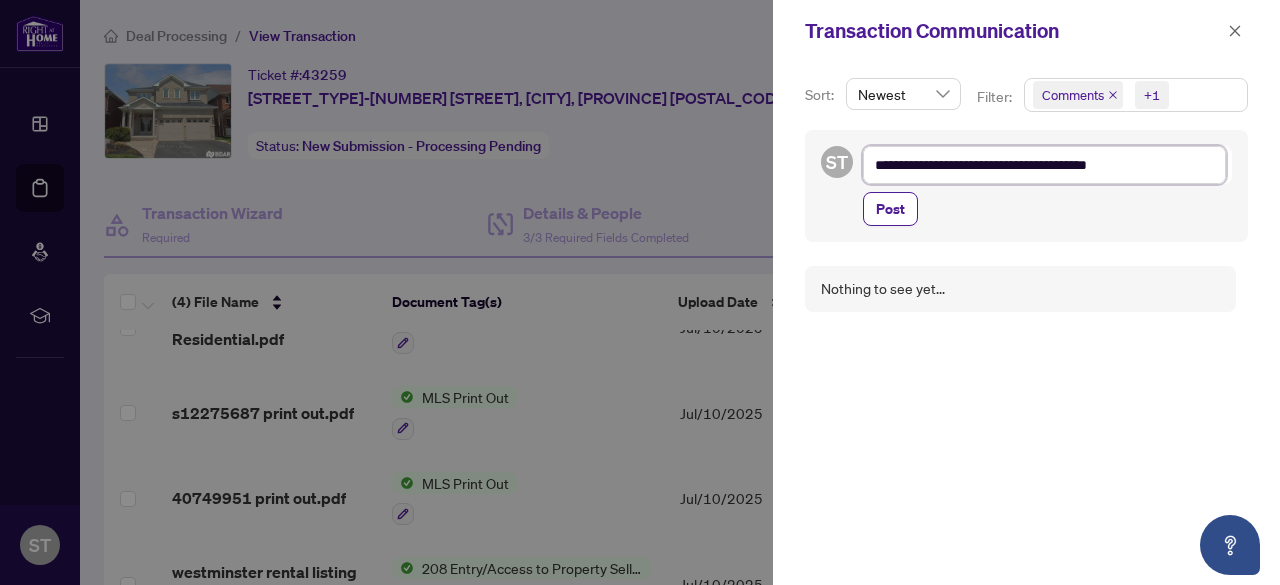 type on "**********" 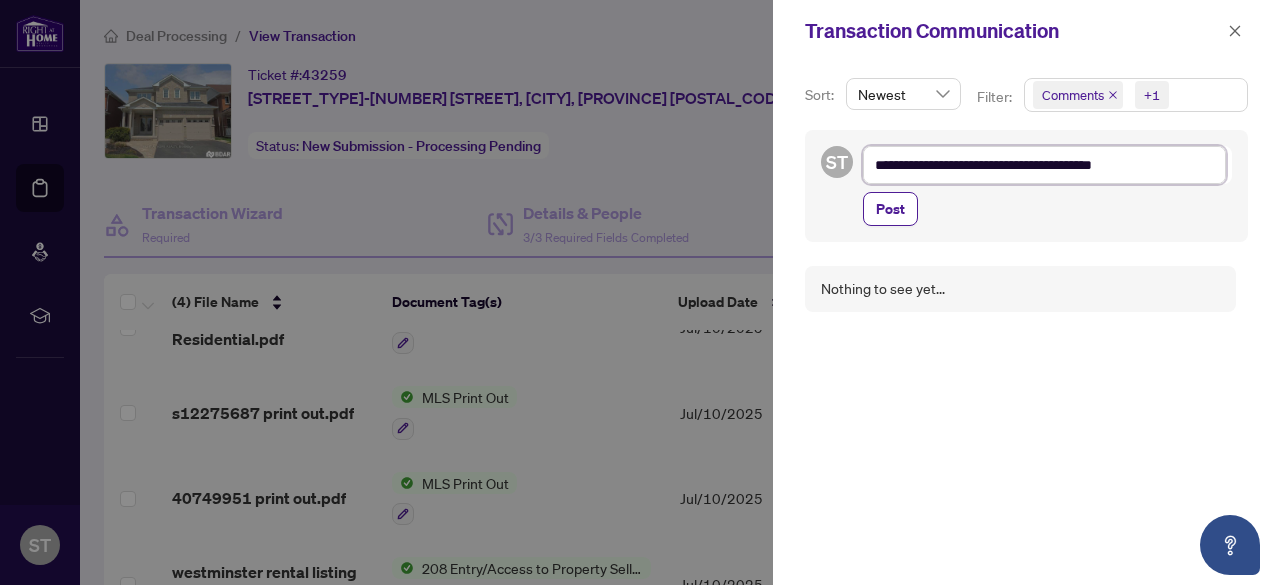 type on "**********" 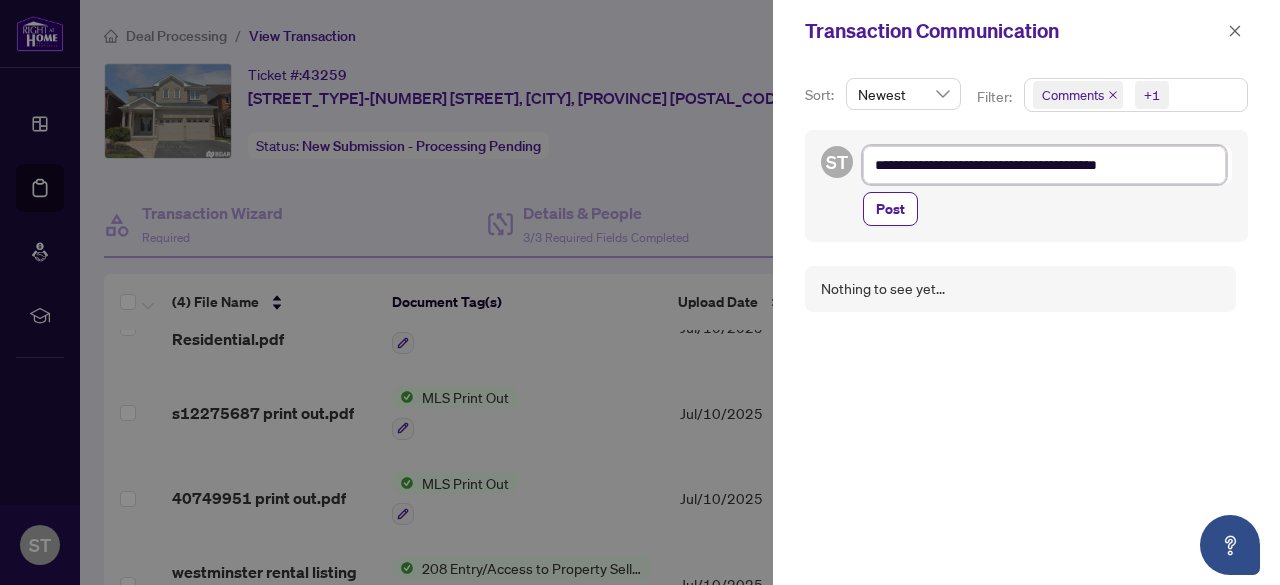 type on "**********" 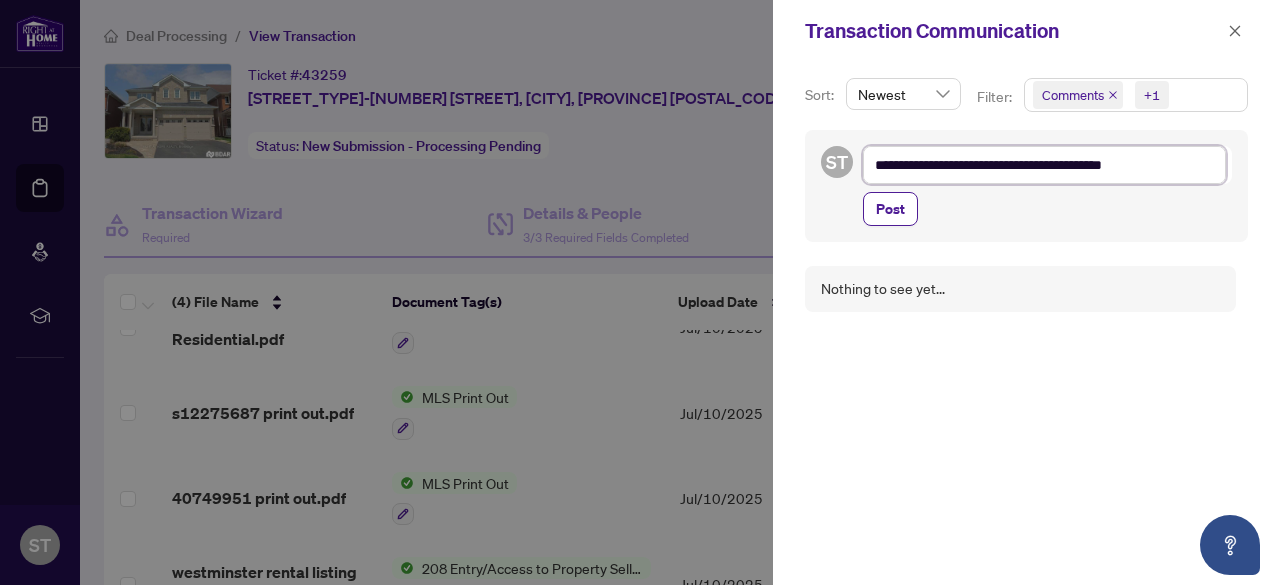 type on "**********" 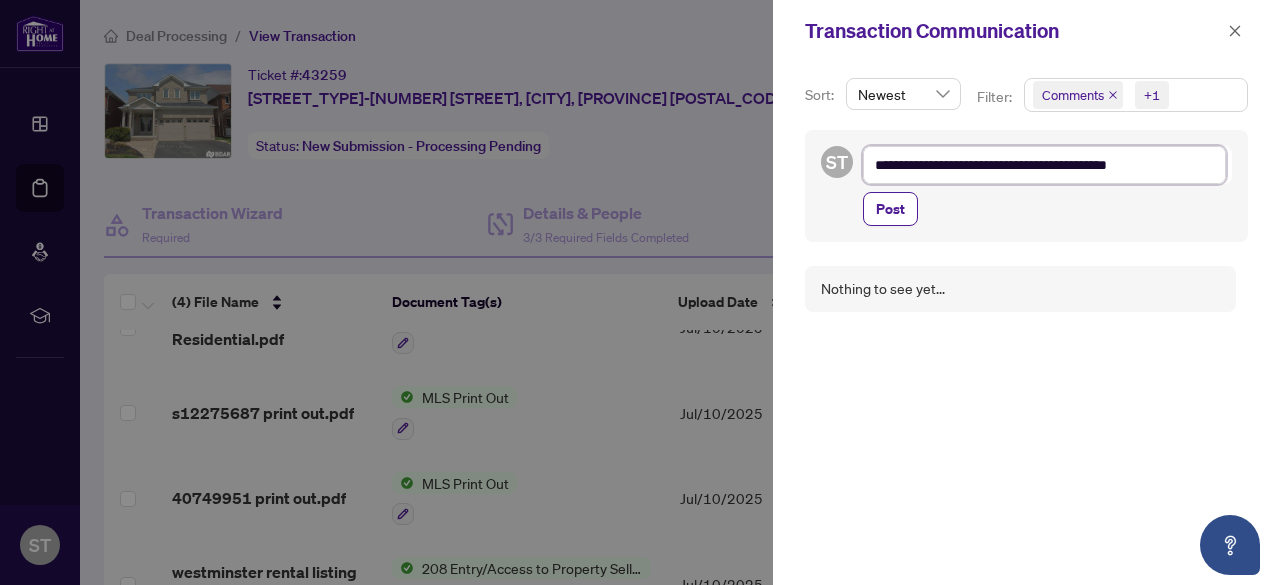 type on "**********" 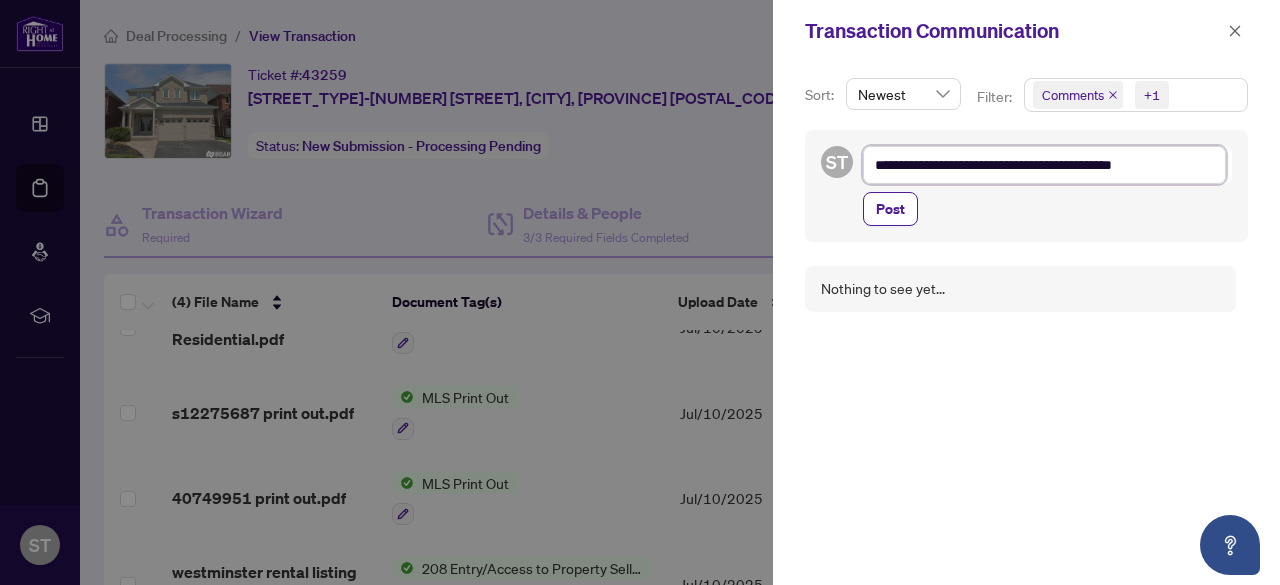 type on "**********" 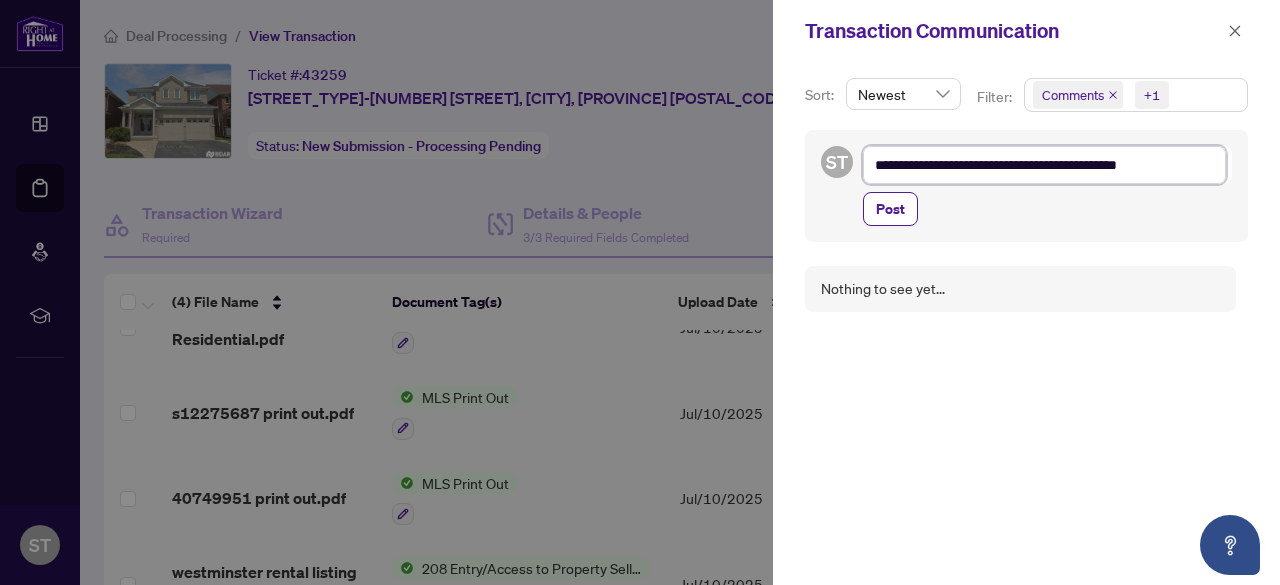 type on "**********" 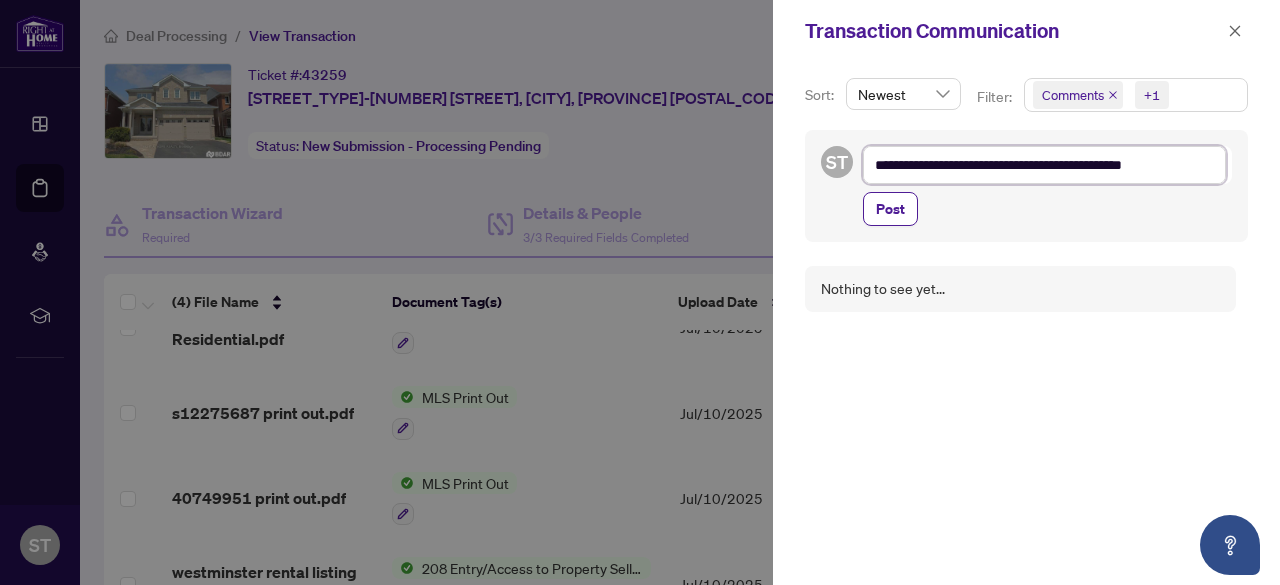 type on "**********" 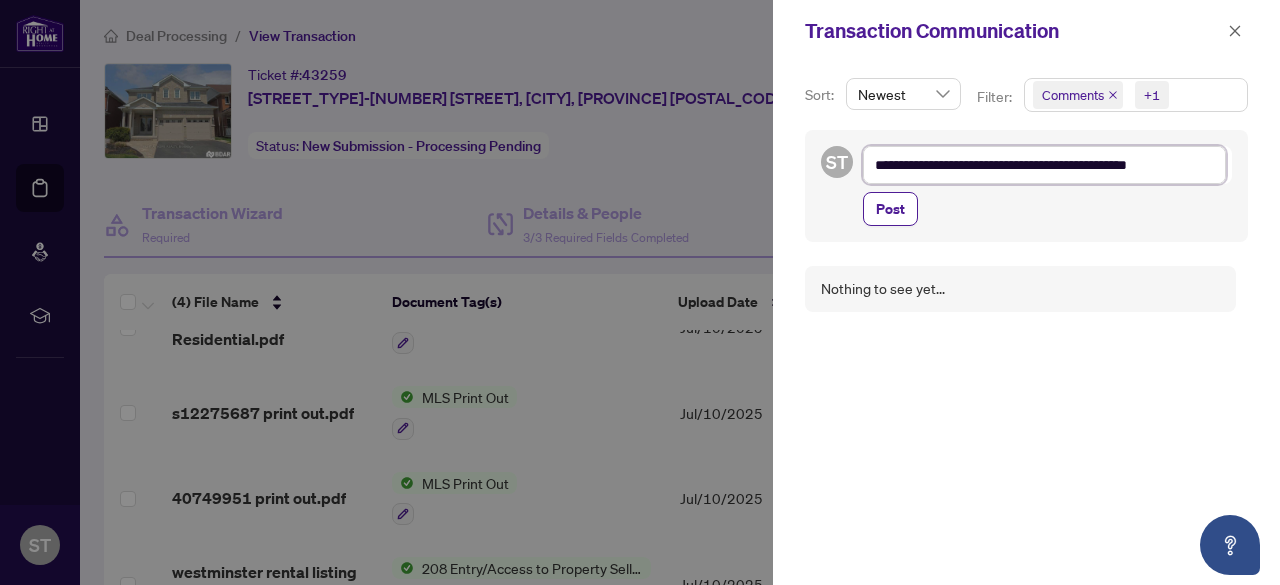 type on "**********" 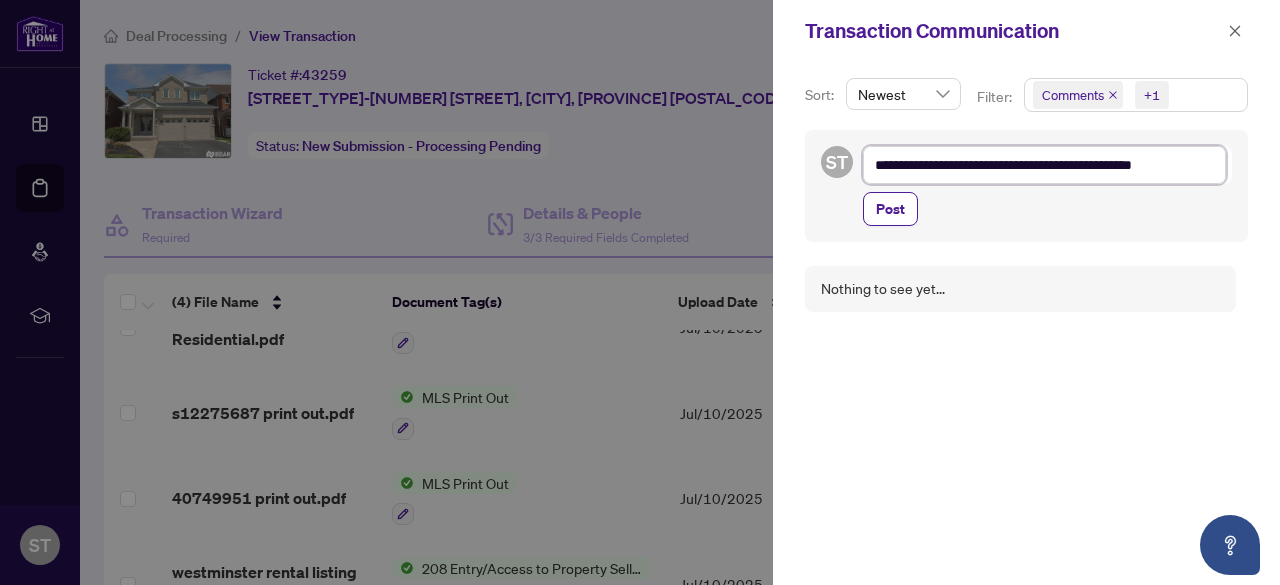 type on "**********" 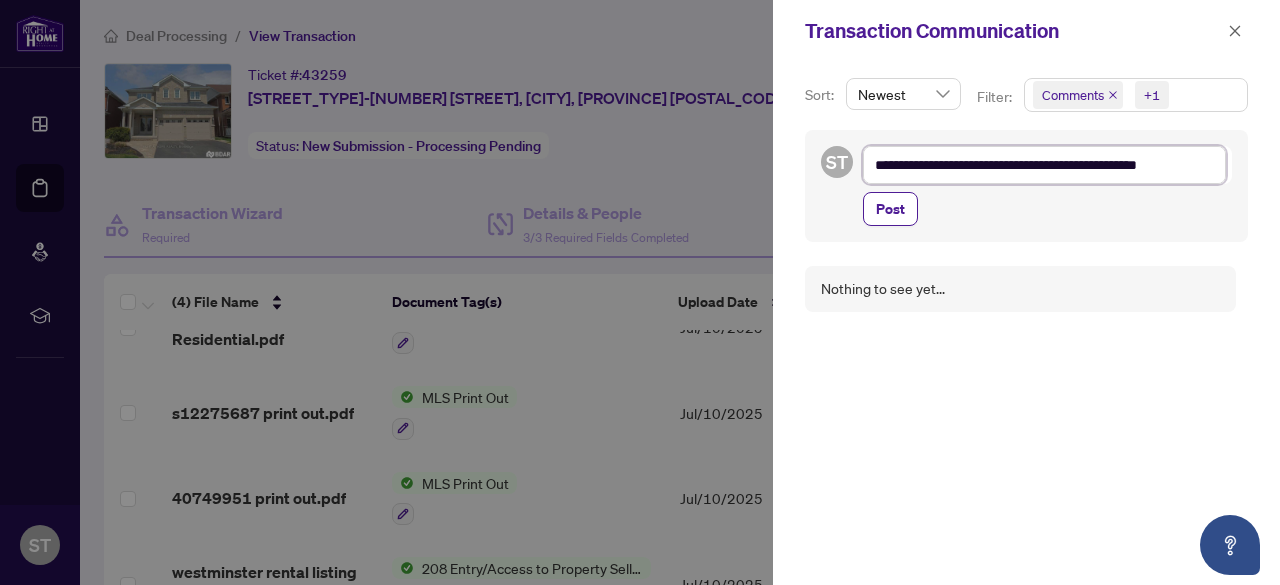 type on "**********" 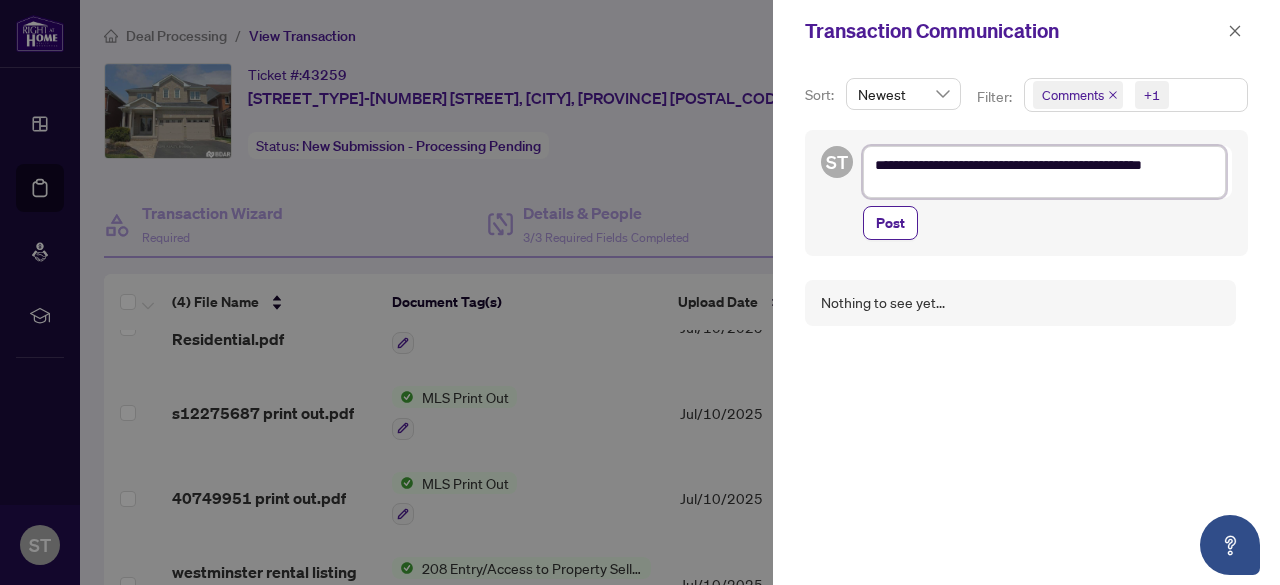 scroll, scrollTop: 0, scrollLeft: 0, axis: both 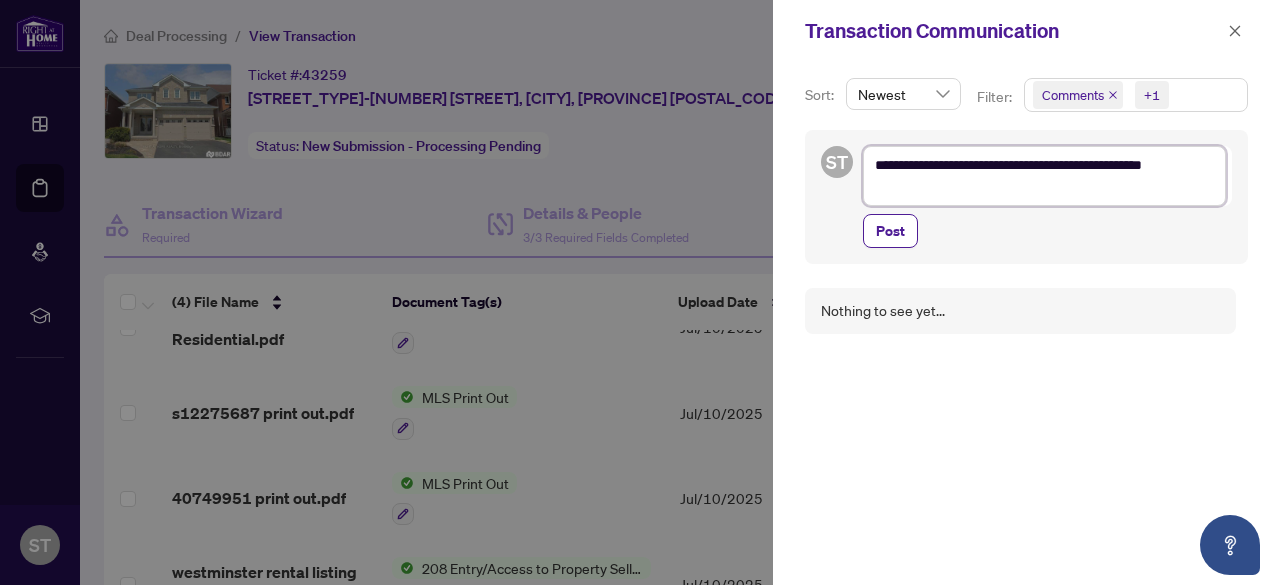 type on "**********" 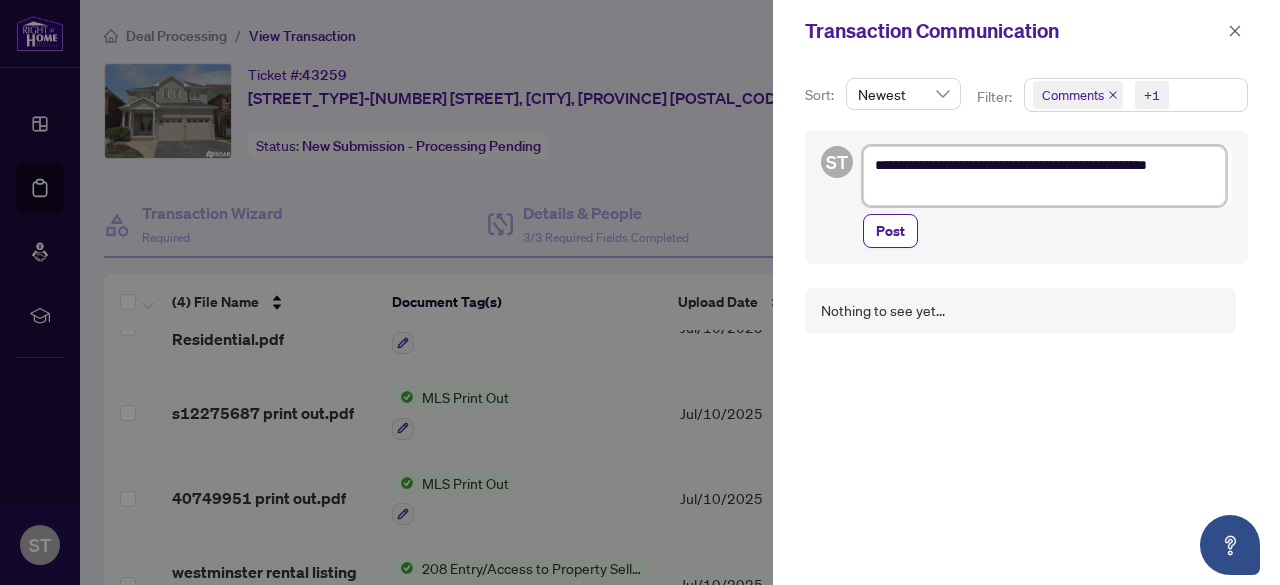 type on "**********" 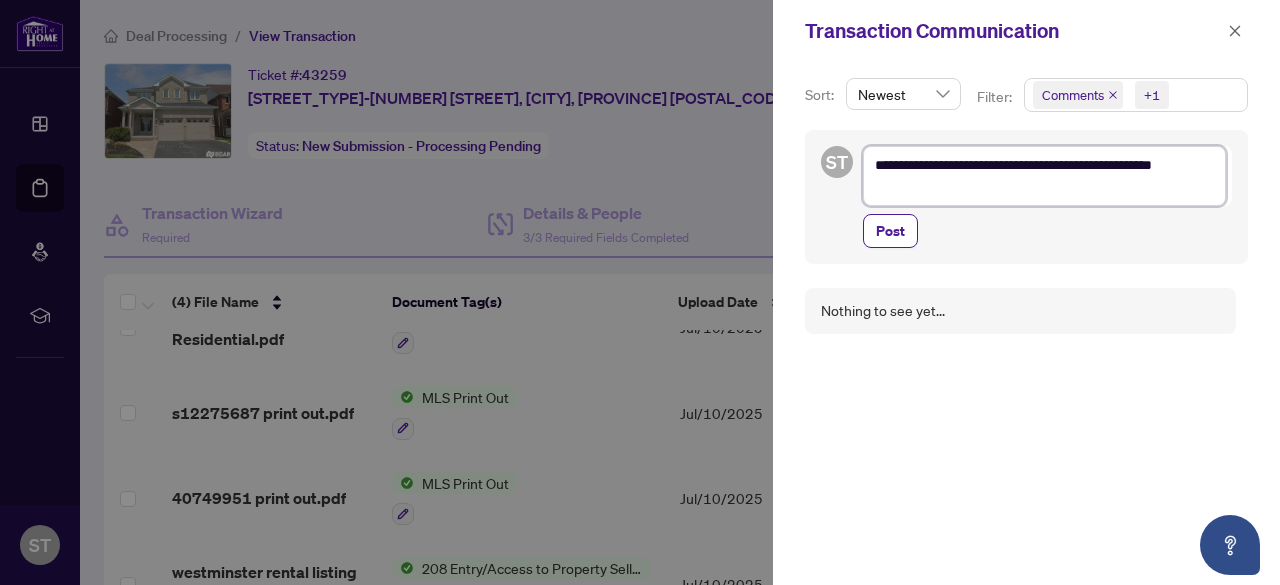 type on "**********" 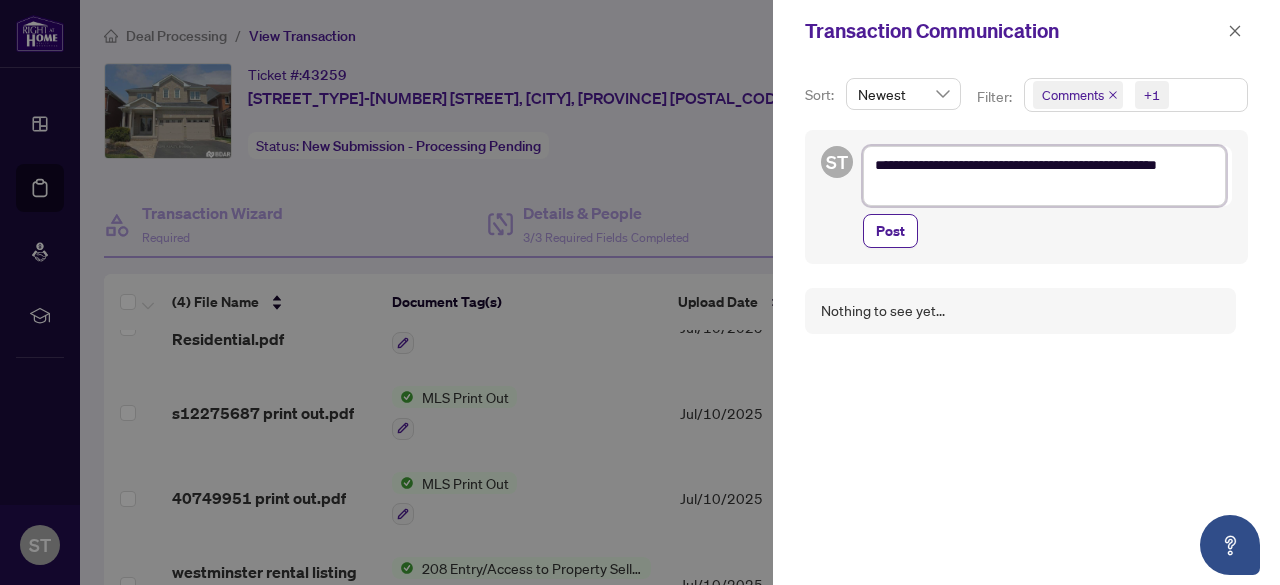 type on "**********" 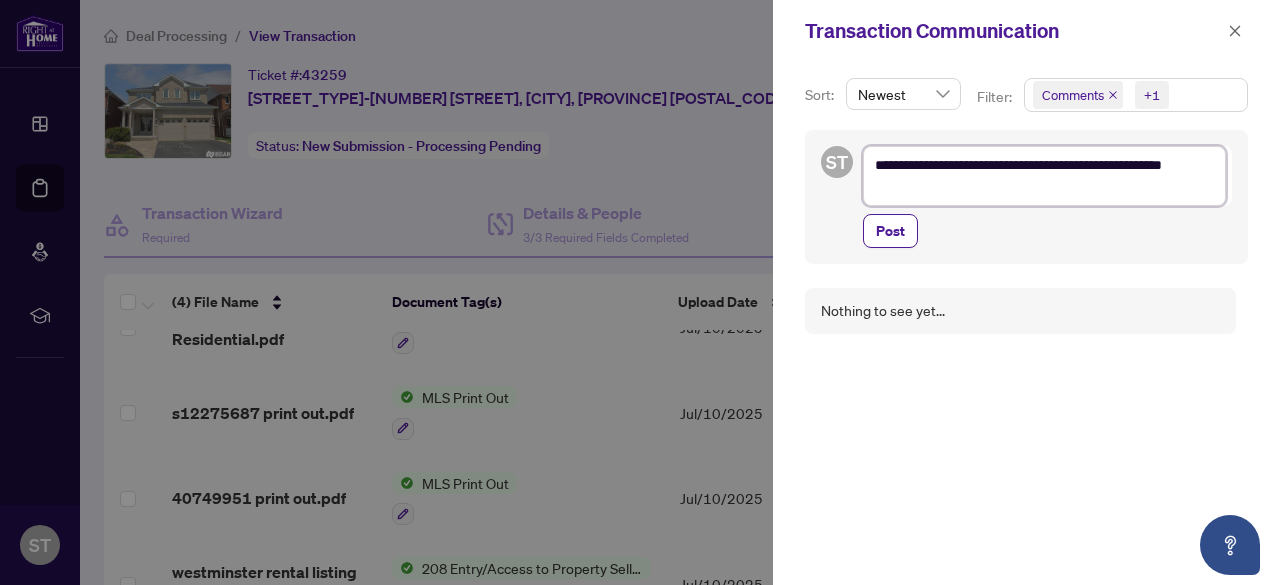 type on "**********" 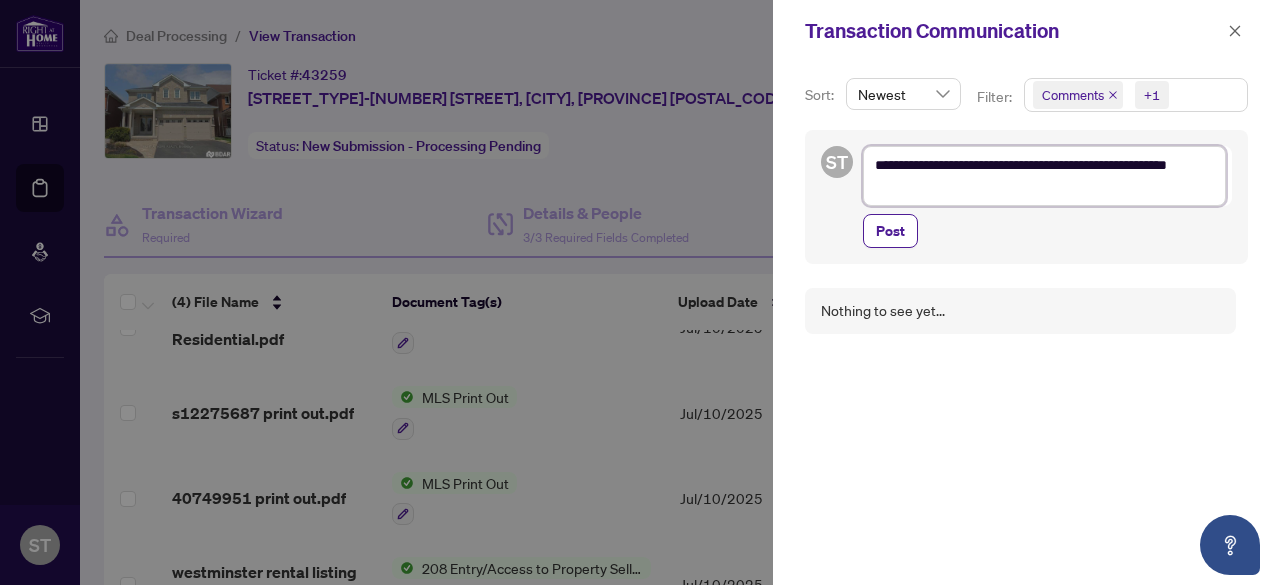 type on "**********" 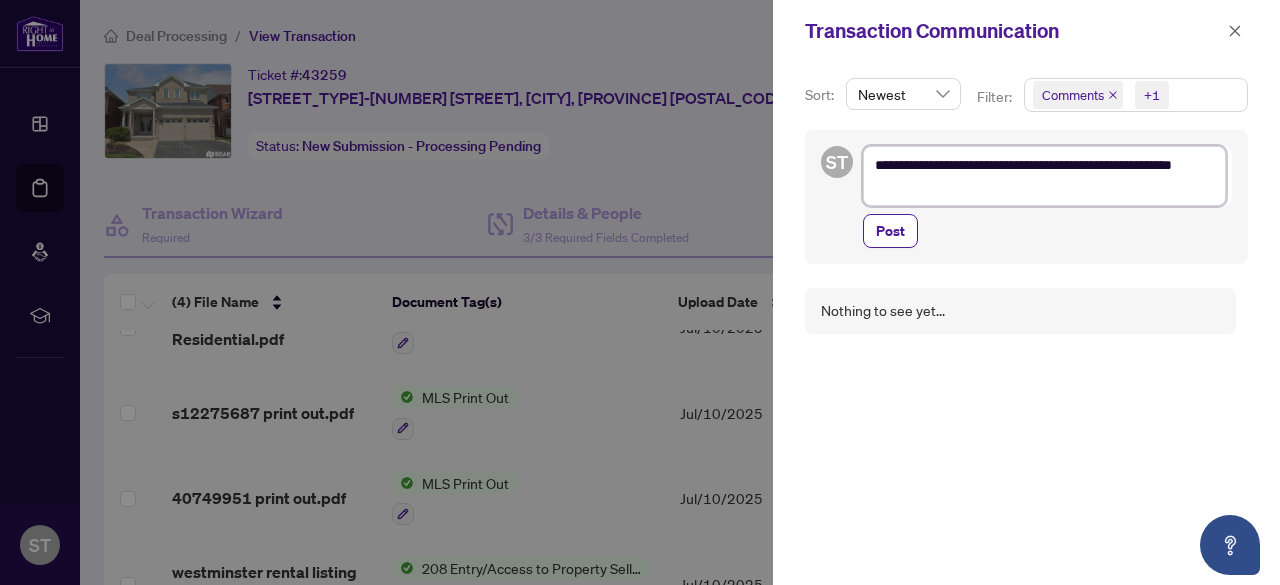 type on "**********" 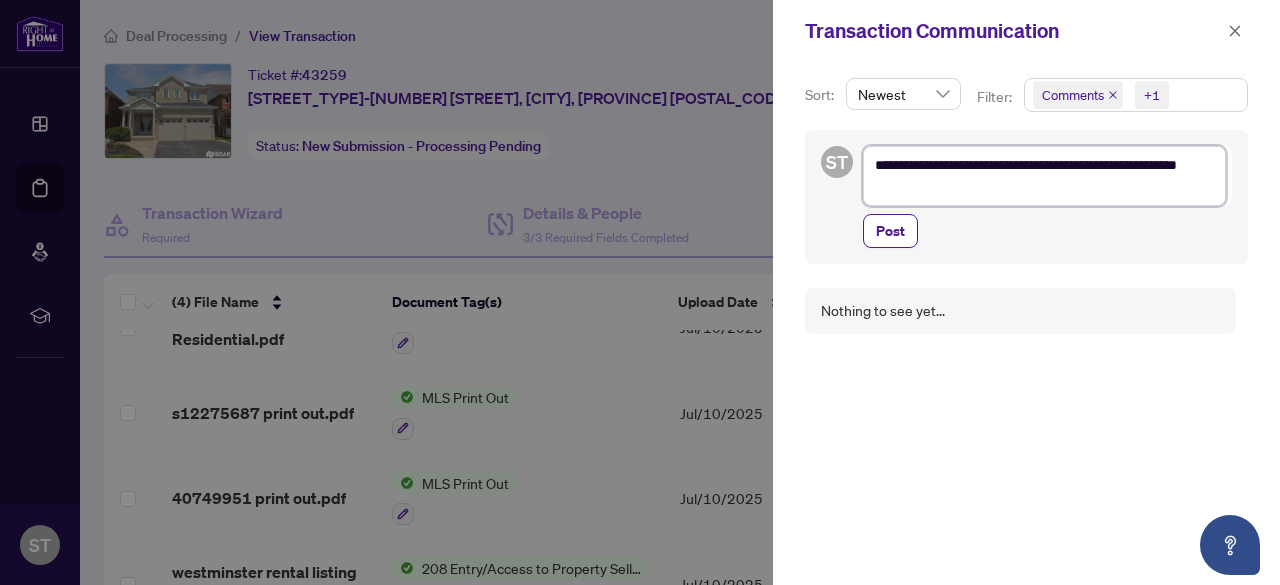 type on "**********" 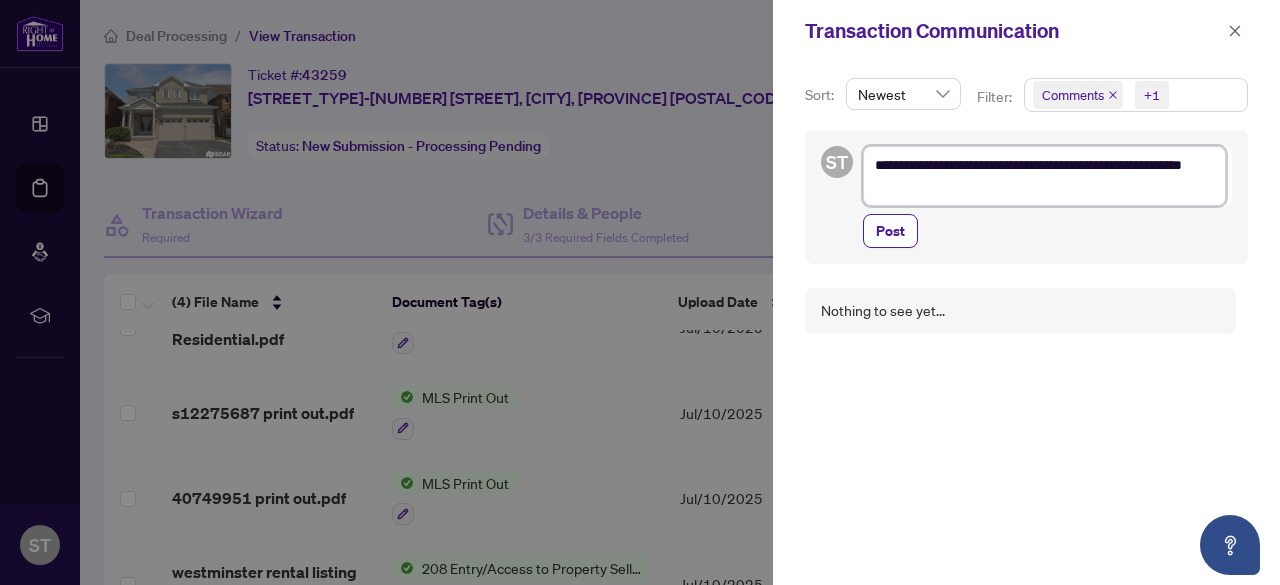 type on "**********" 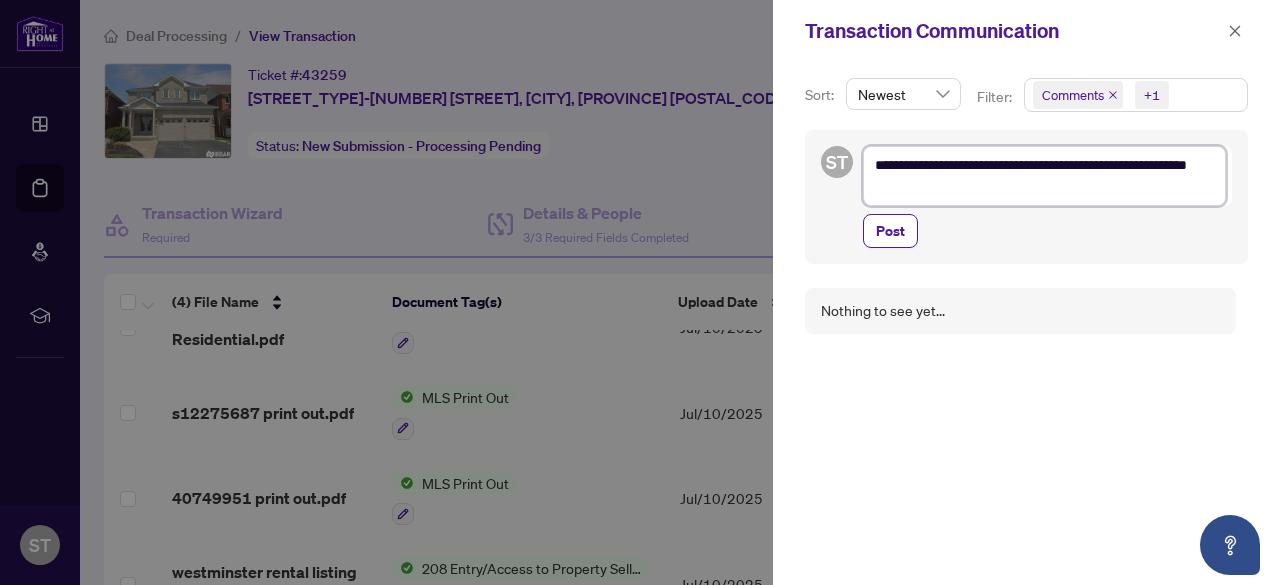 type on "**********" 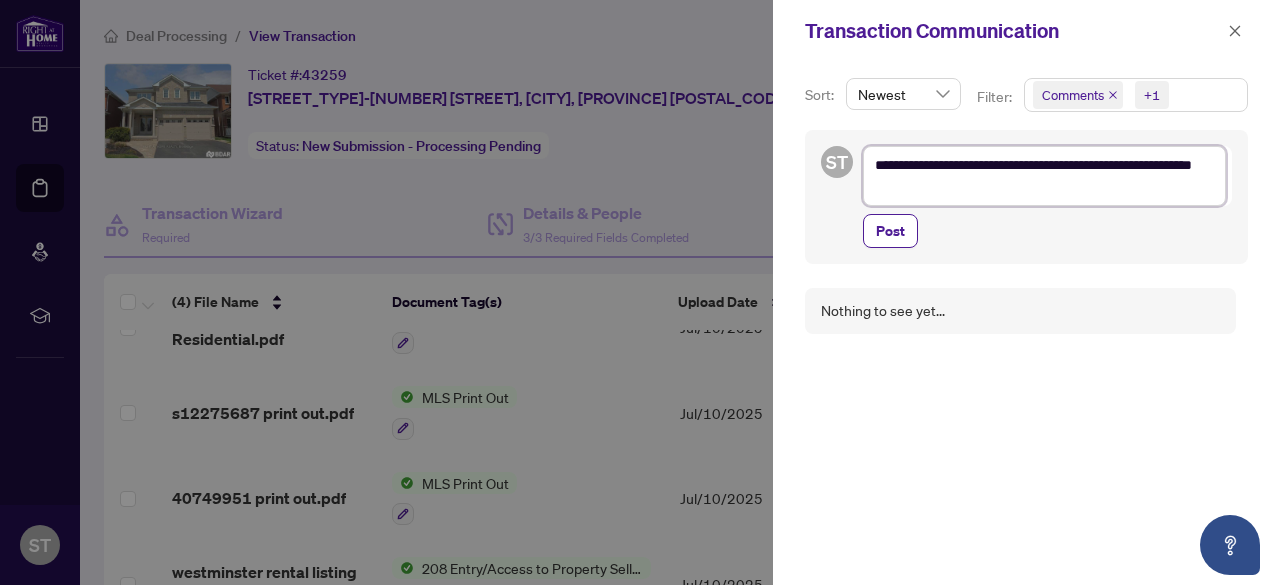type on "**********" 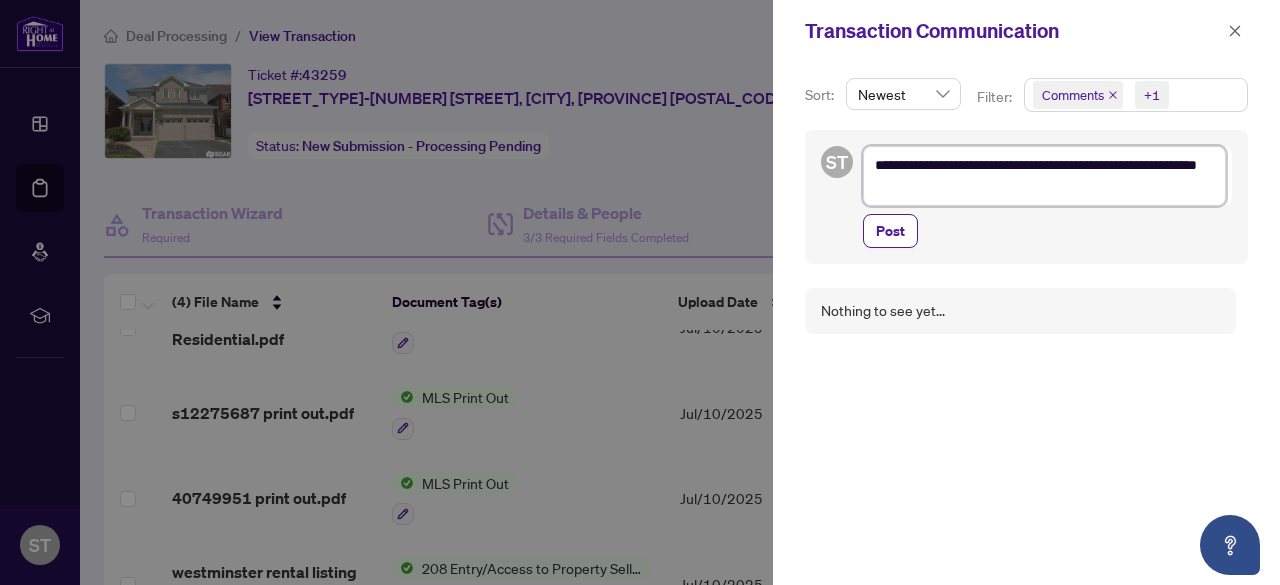 type on "**********" 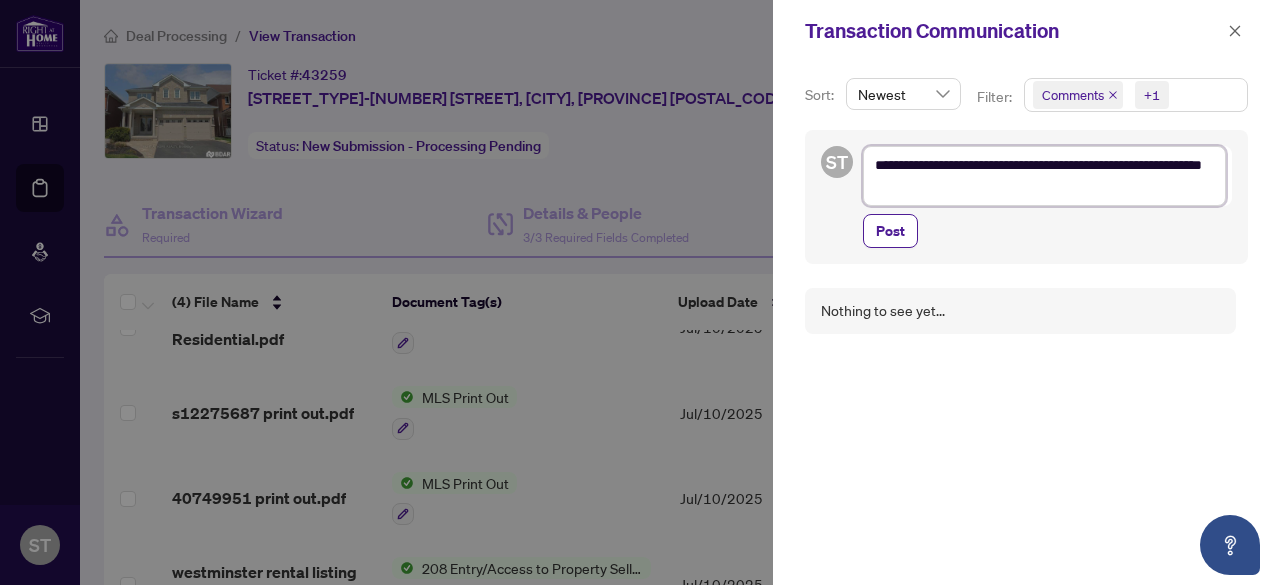 type on "**********" 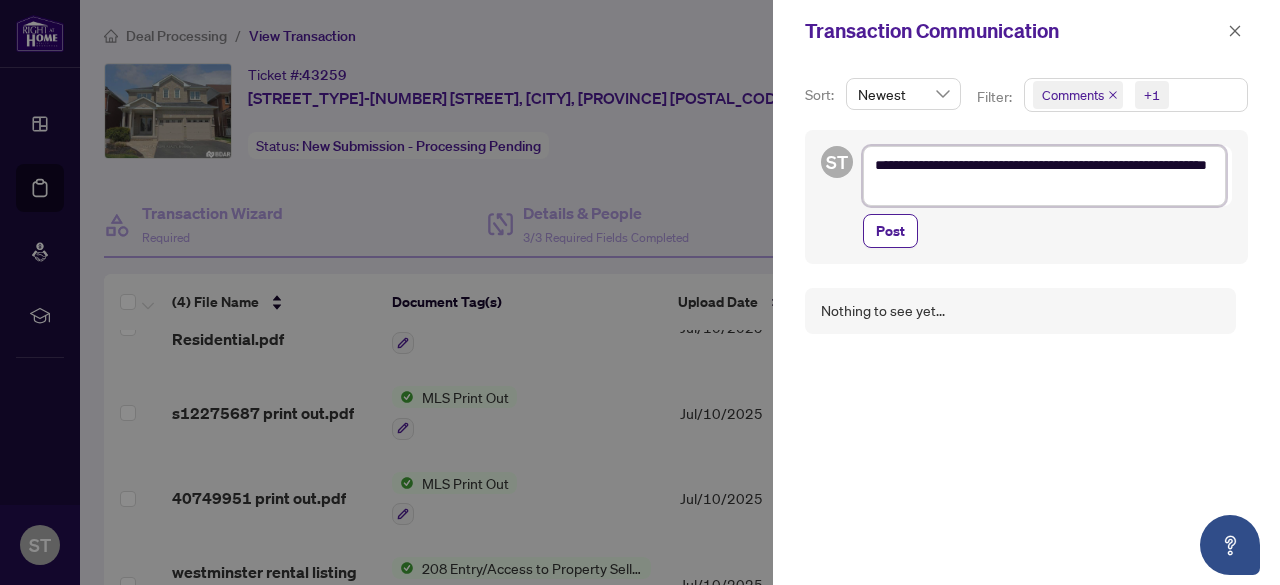 type on "**********" 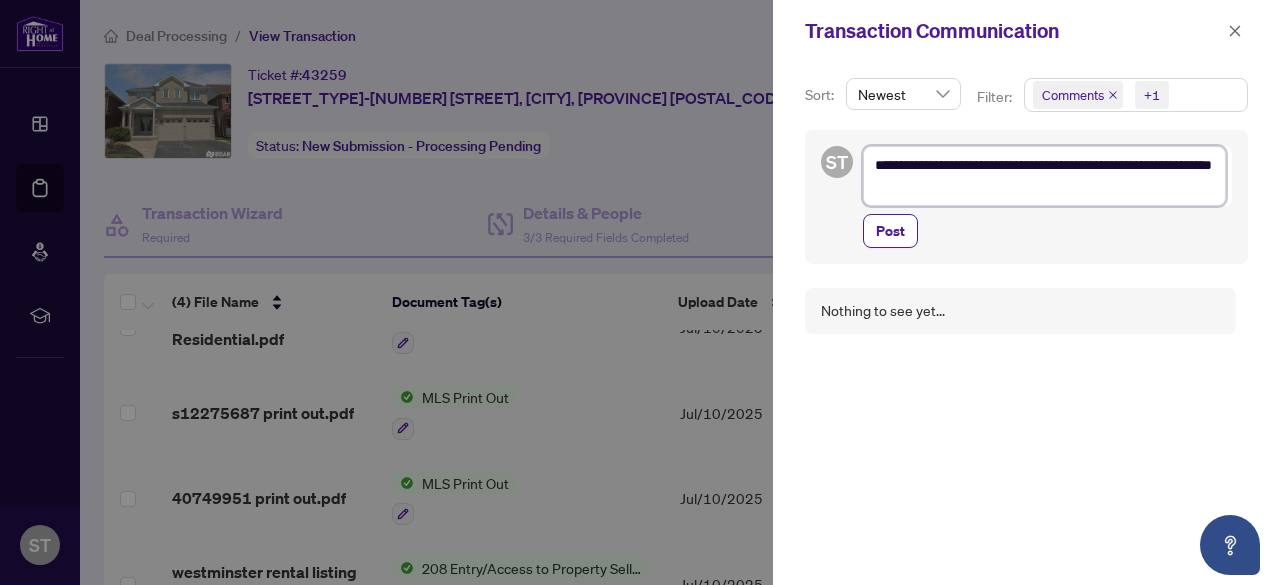 type on "**********" 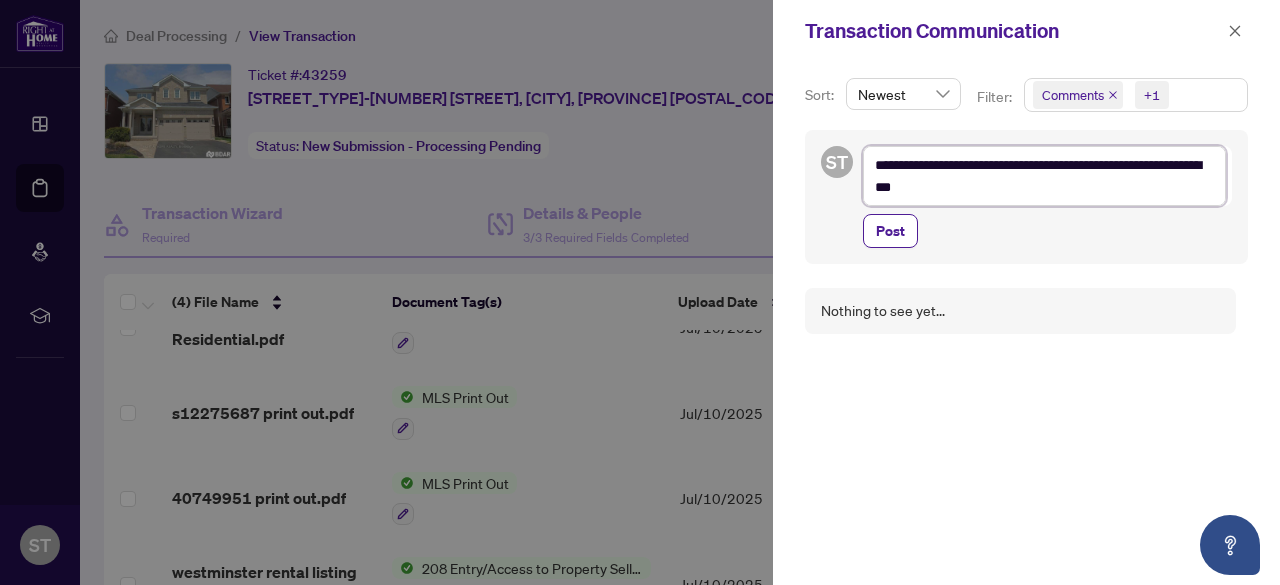 type on "**********" 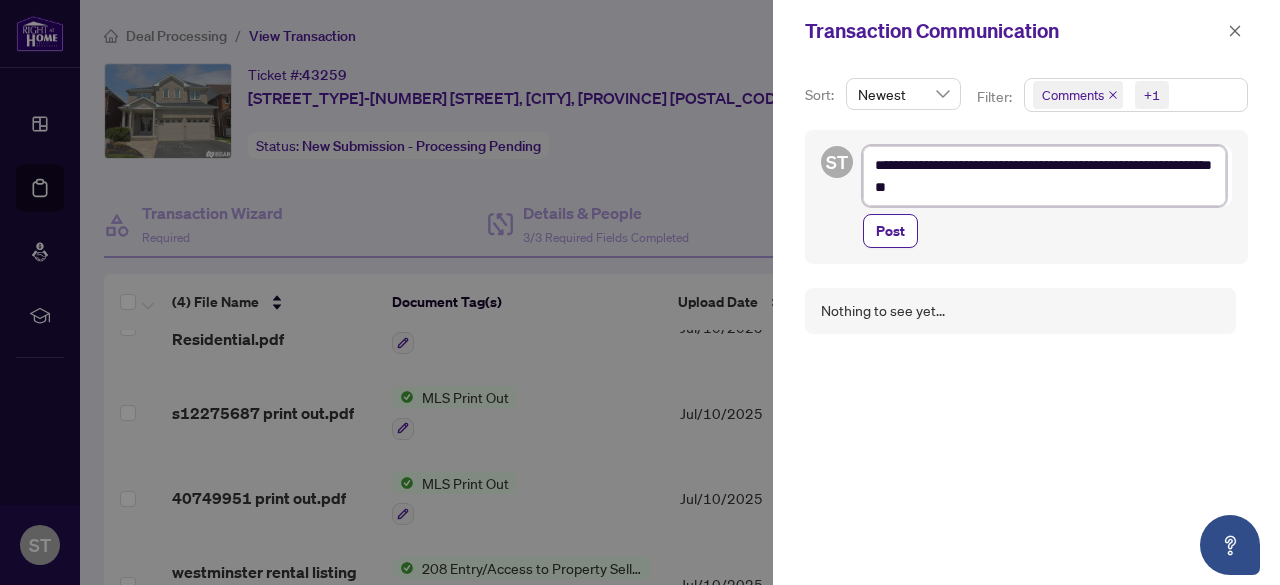 type on "**********" 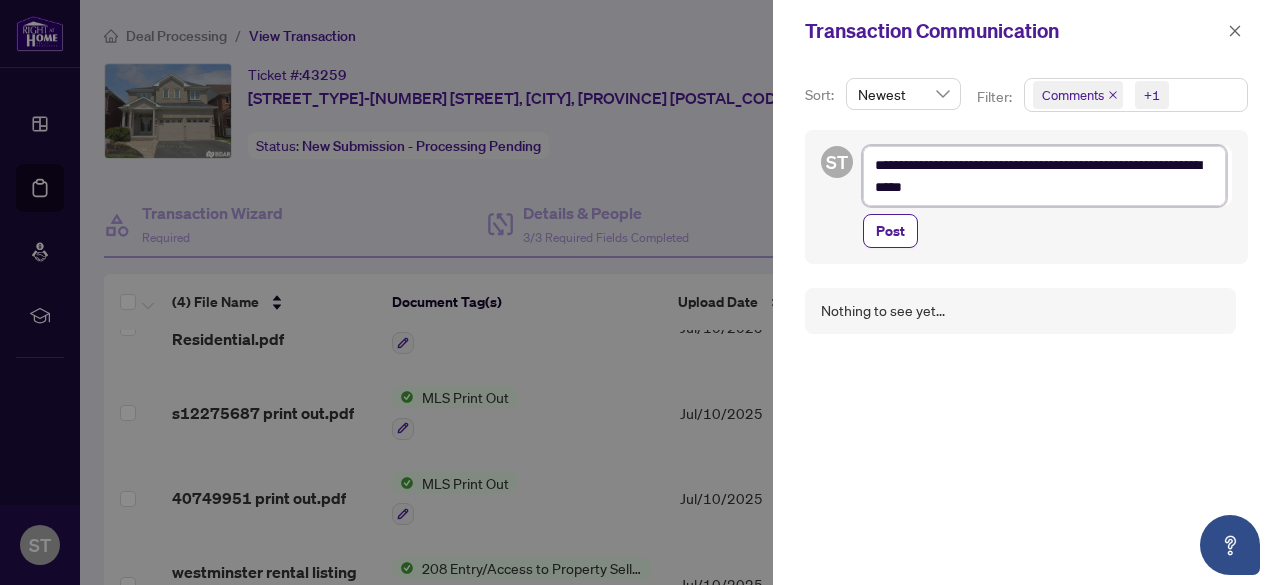 type on "**********" 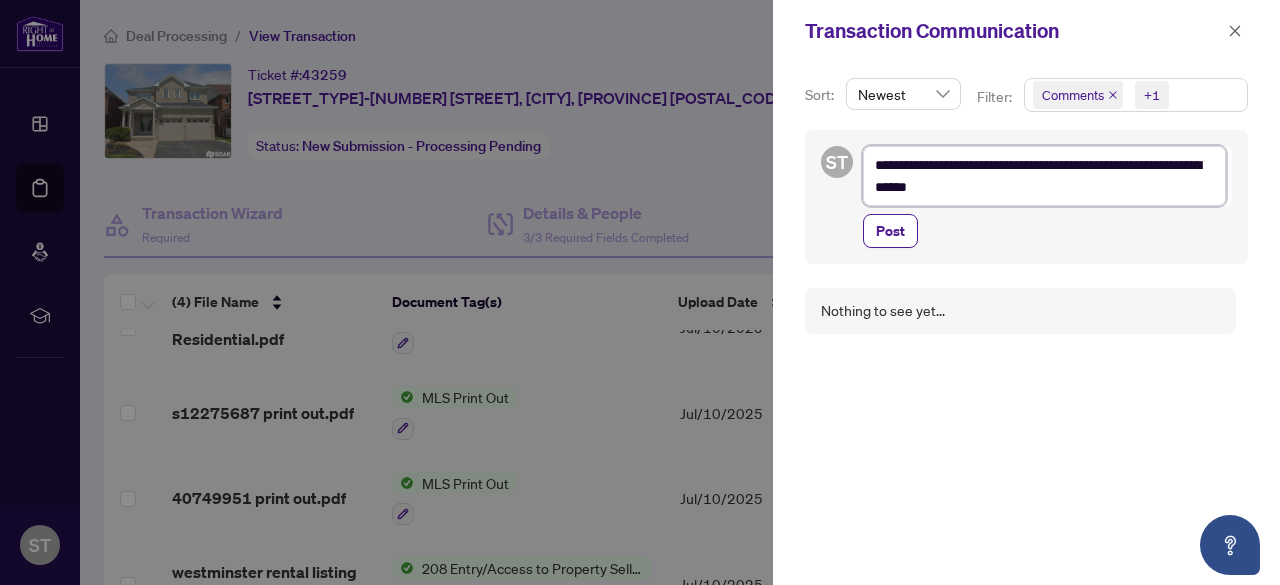 type on "**********" 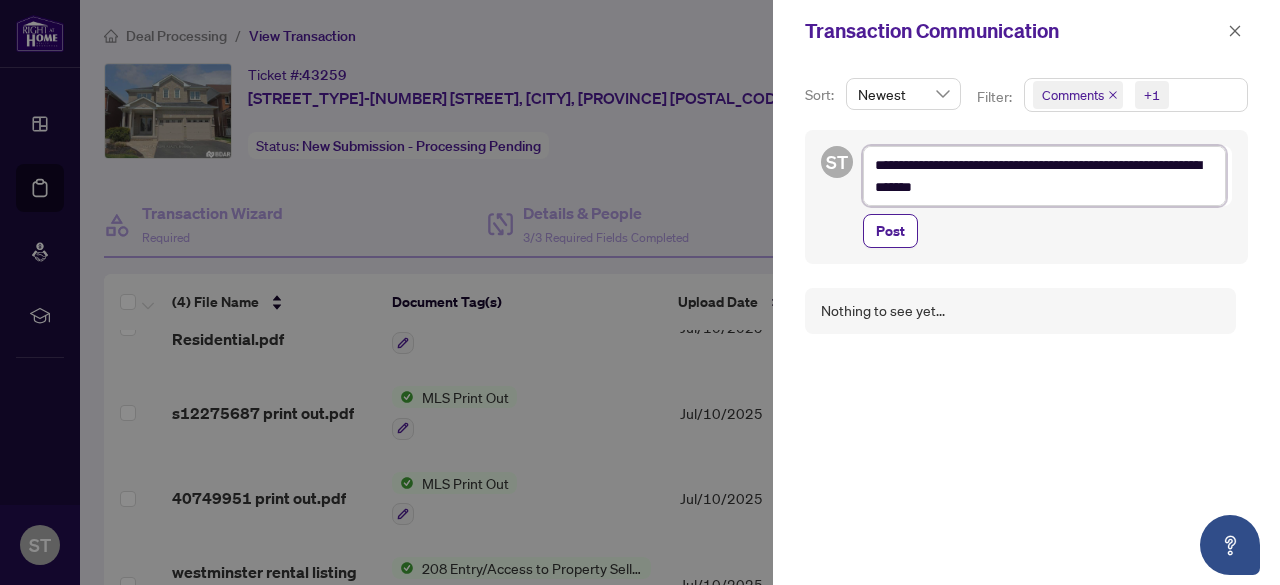 type on "**********" 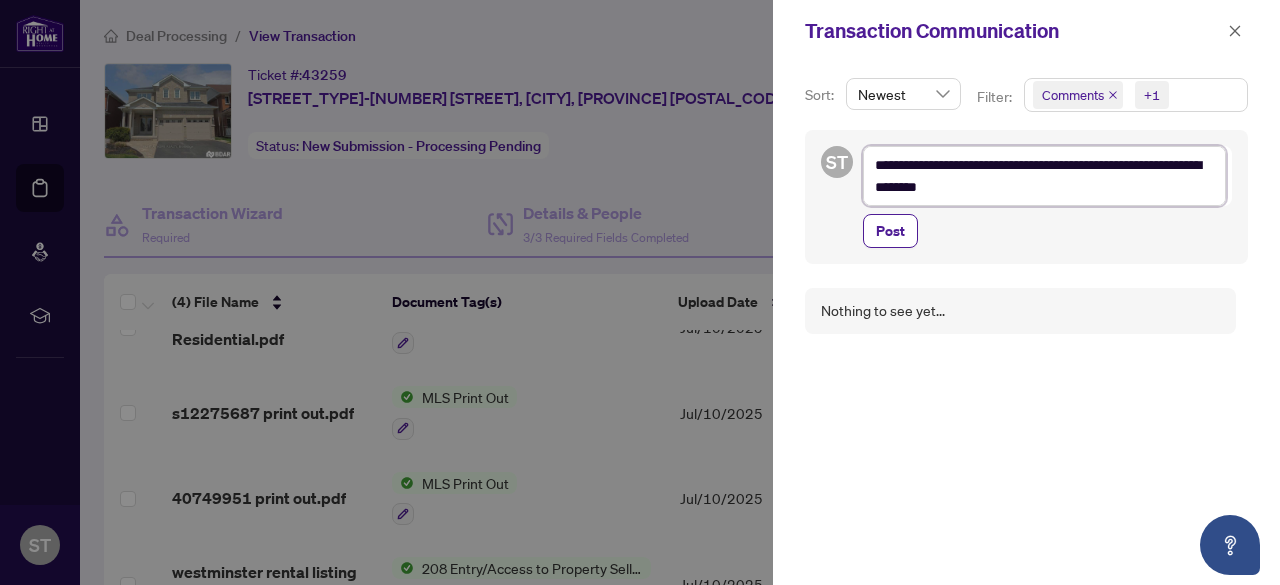 type on "**********" 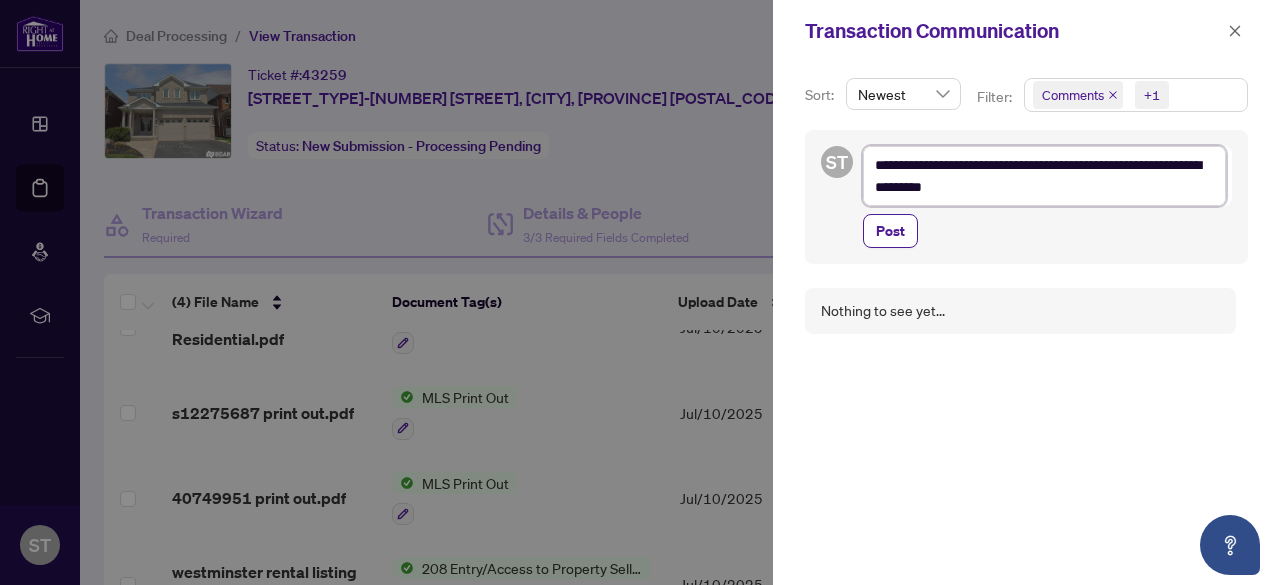 type on "**********" 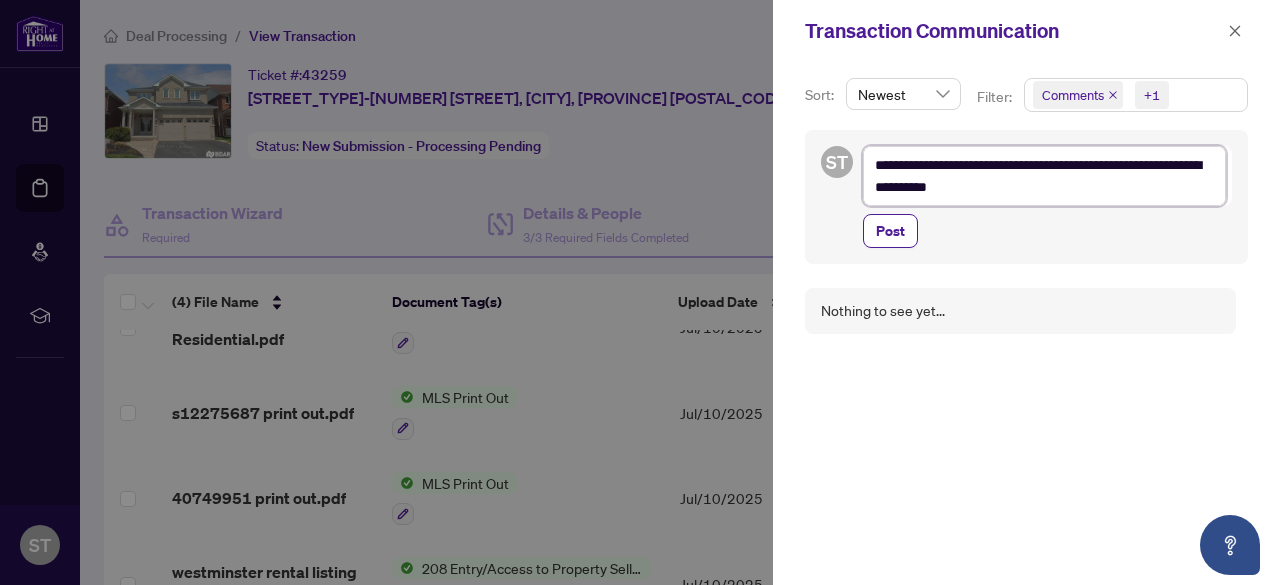 type on "**********" 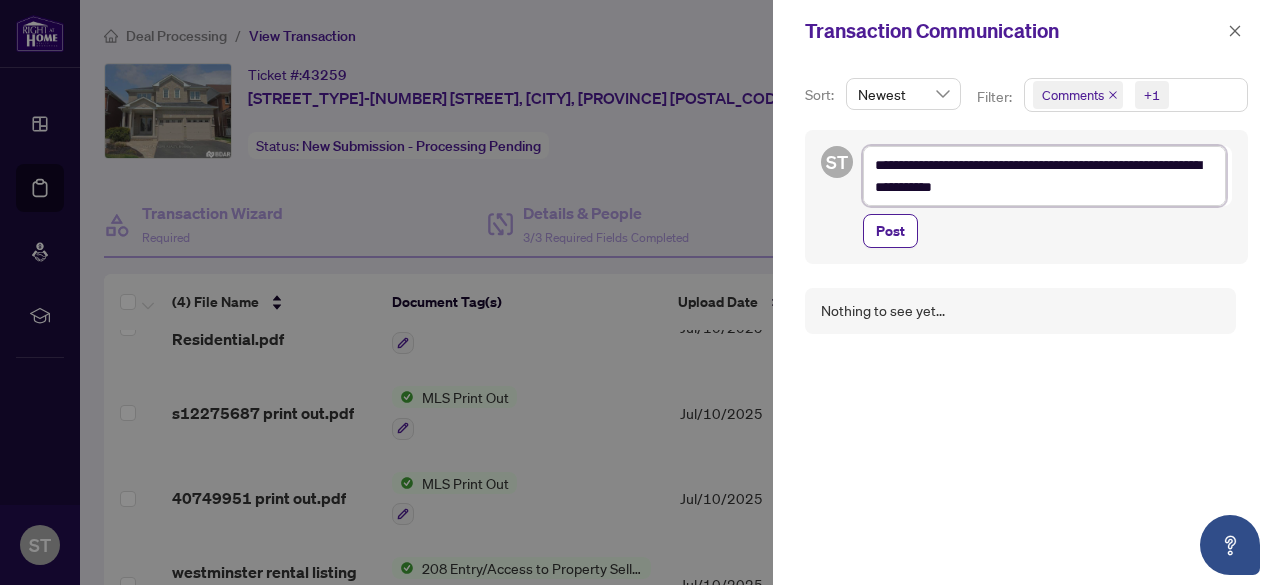 type on "**********" 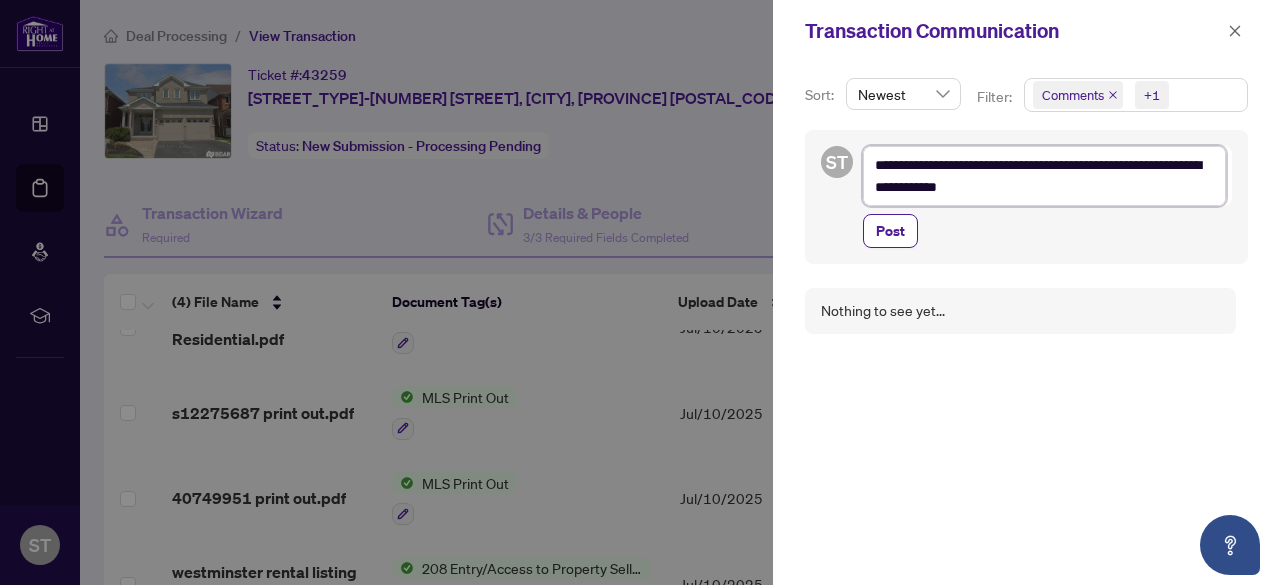 type on "**********" 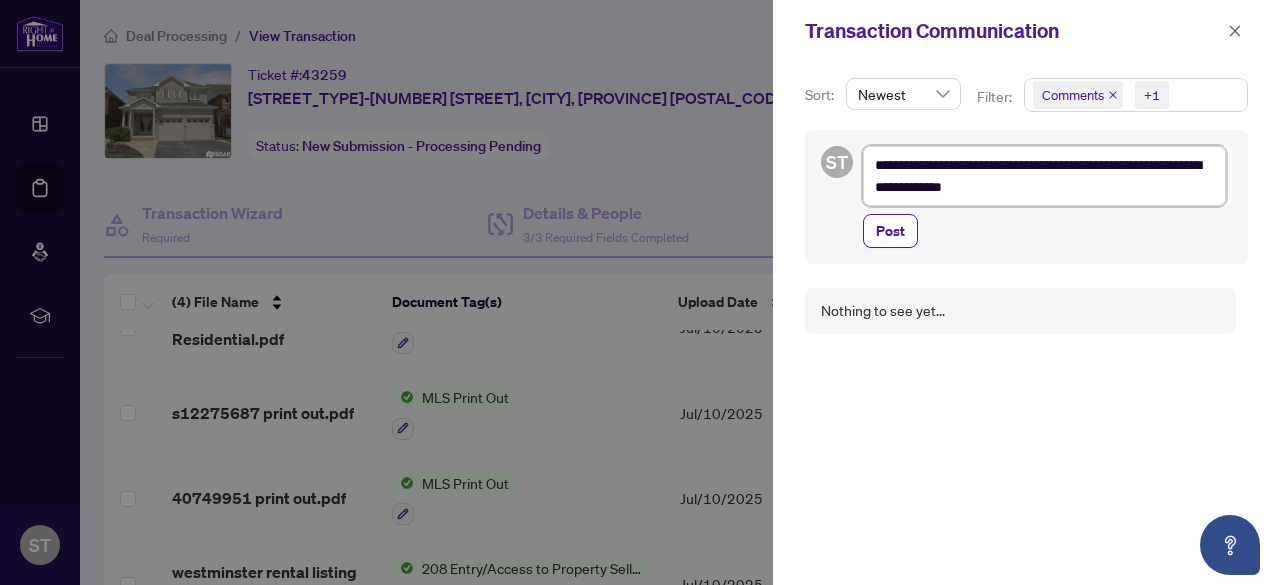 type on "**********" 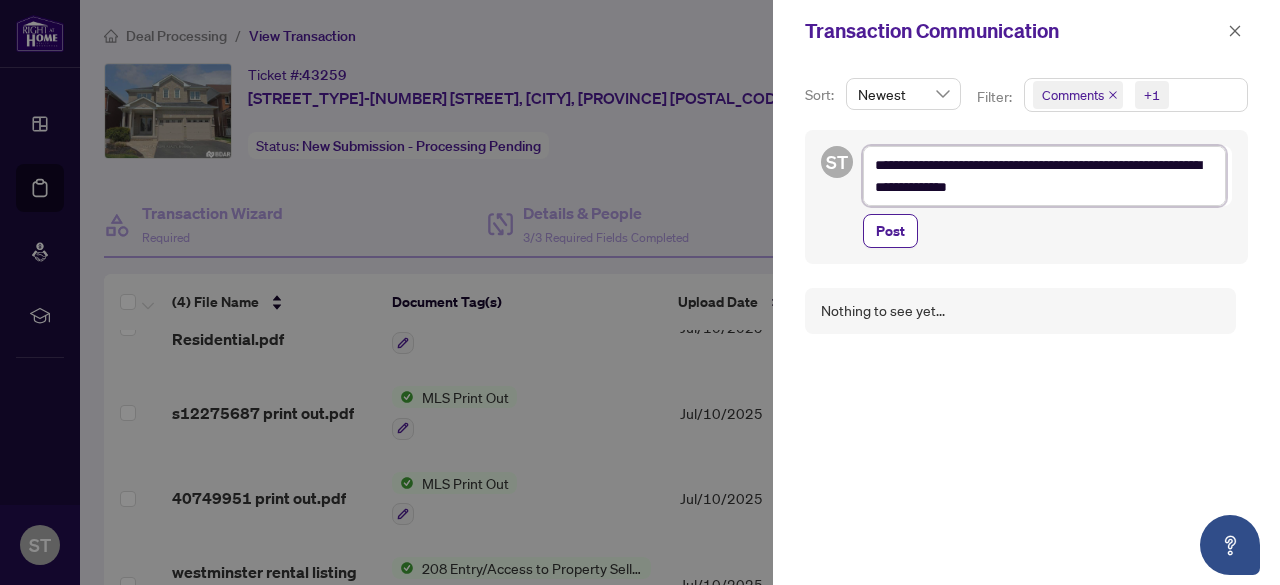 type on "**********" 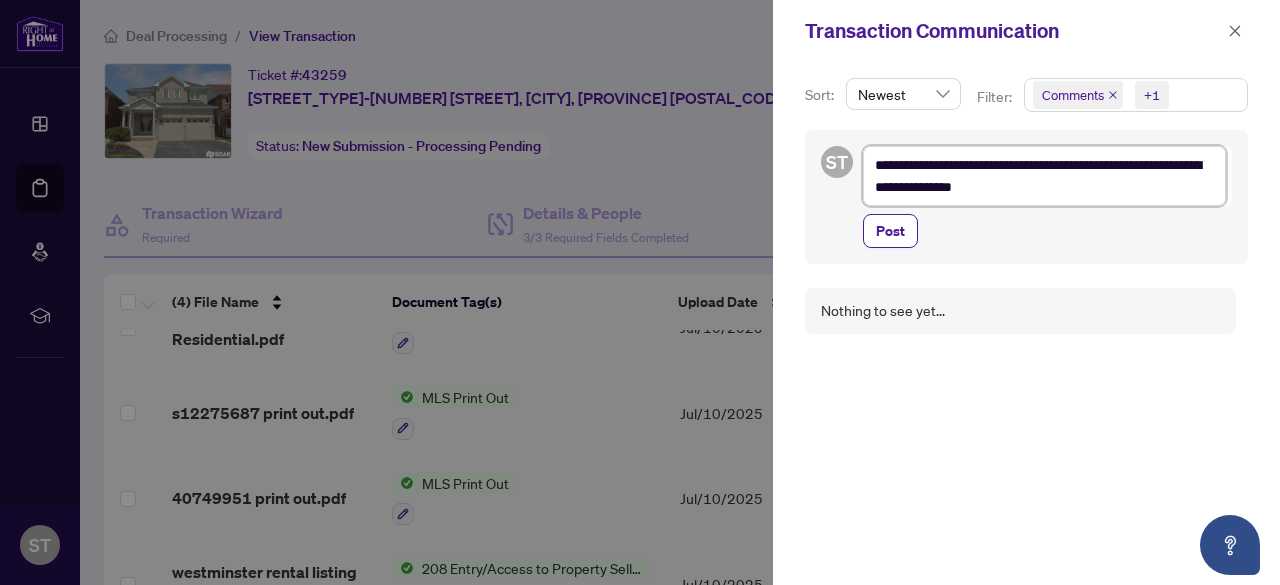 type on "**********" 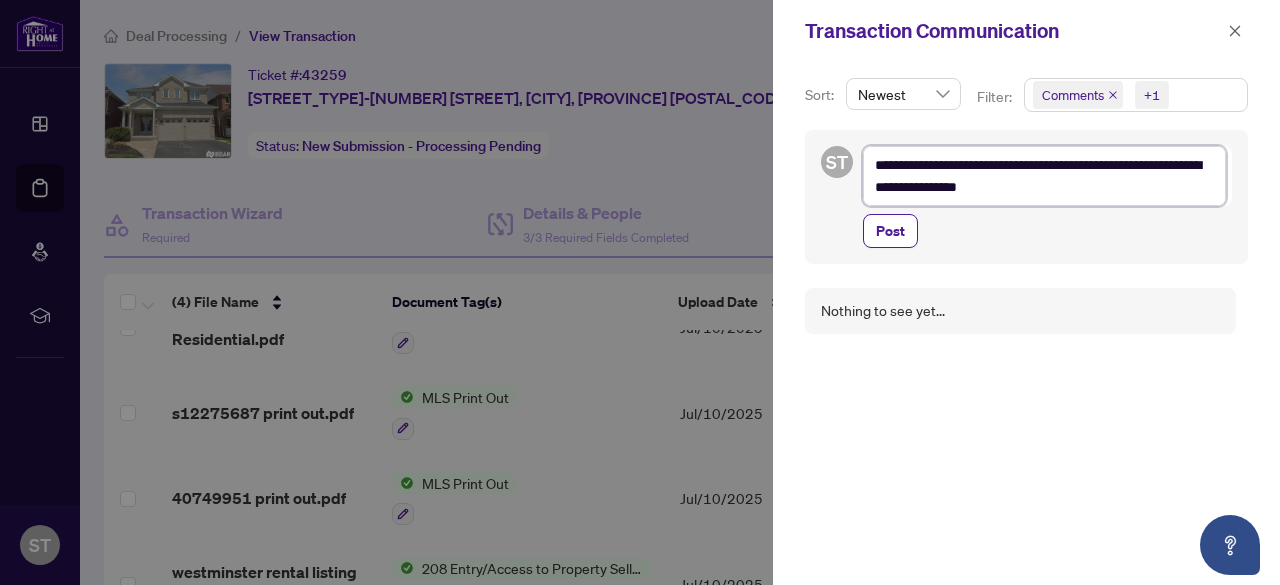 type 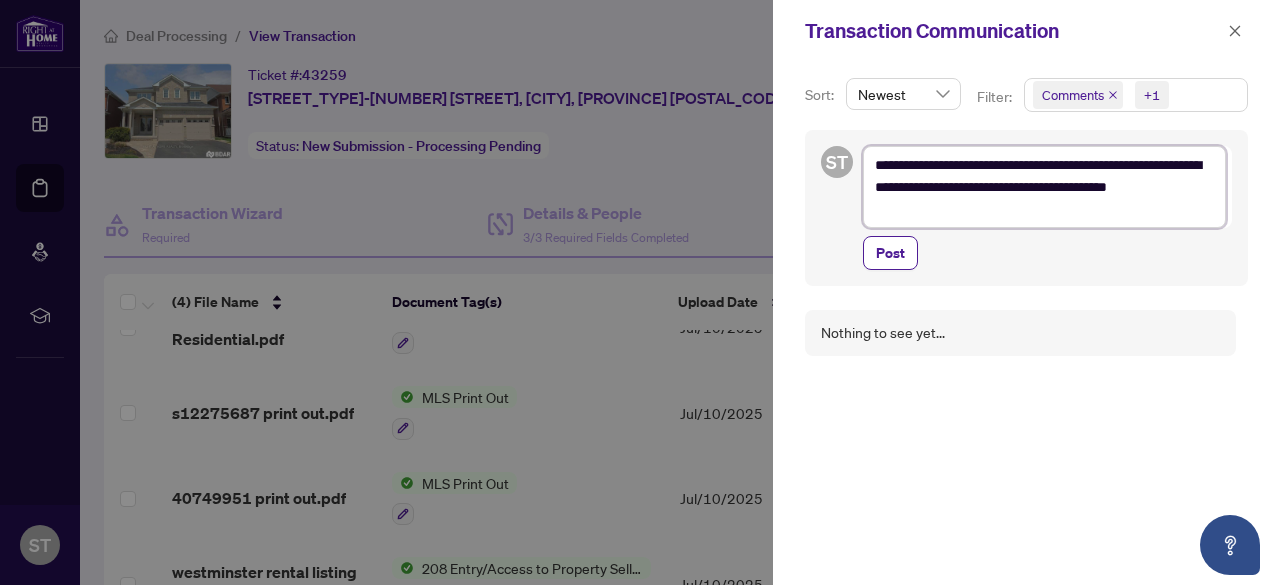 scroll, scrollTop: 0, scrollLeft: 0, axis: both 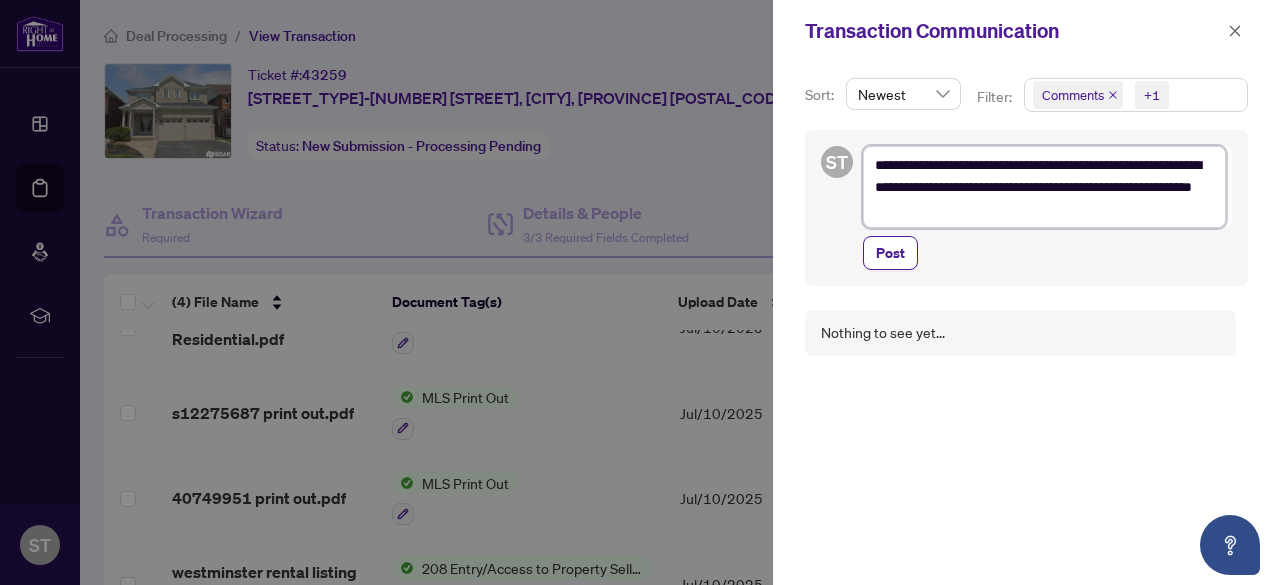 drag, startPoint x: 873, startPoint y: 162, endPoint x: 1024, endPoint y: 209, distance: 158.14551 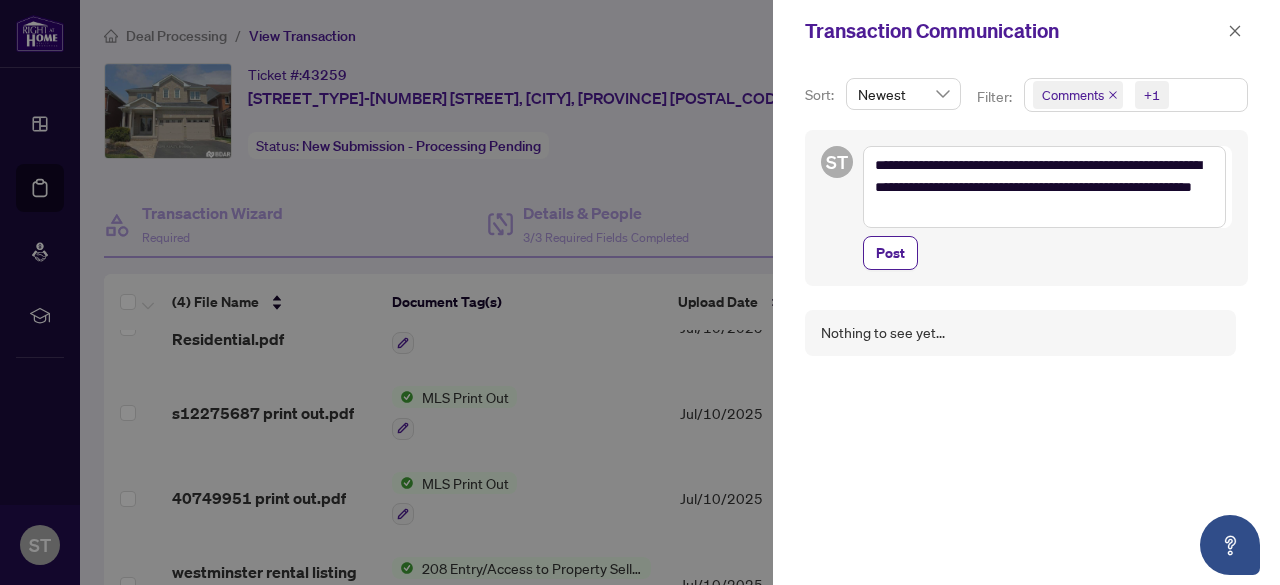 click on "Post" at bounding box center (1047, 253) 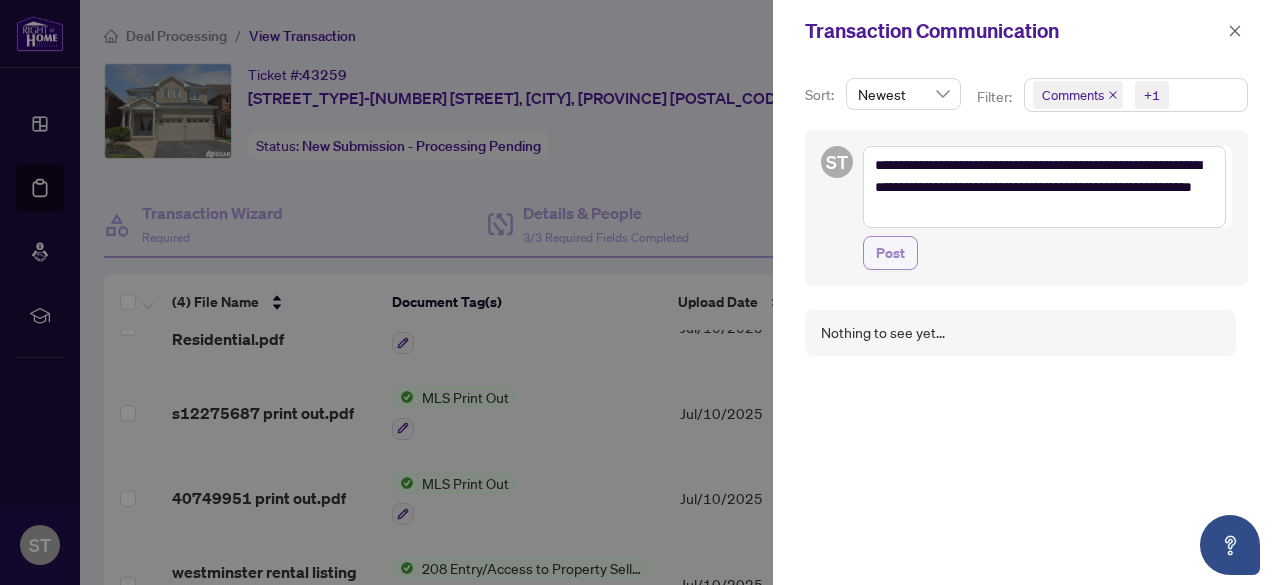click on "Post" at bounding box center (890, 253) 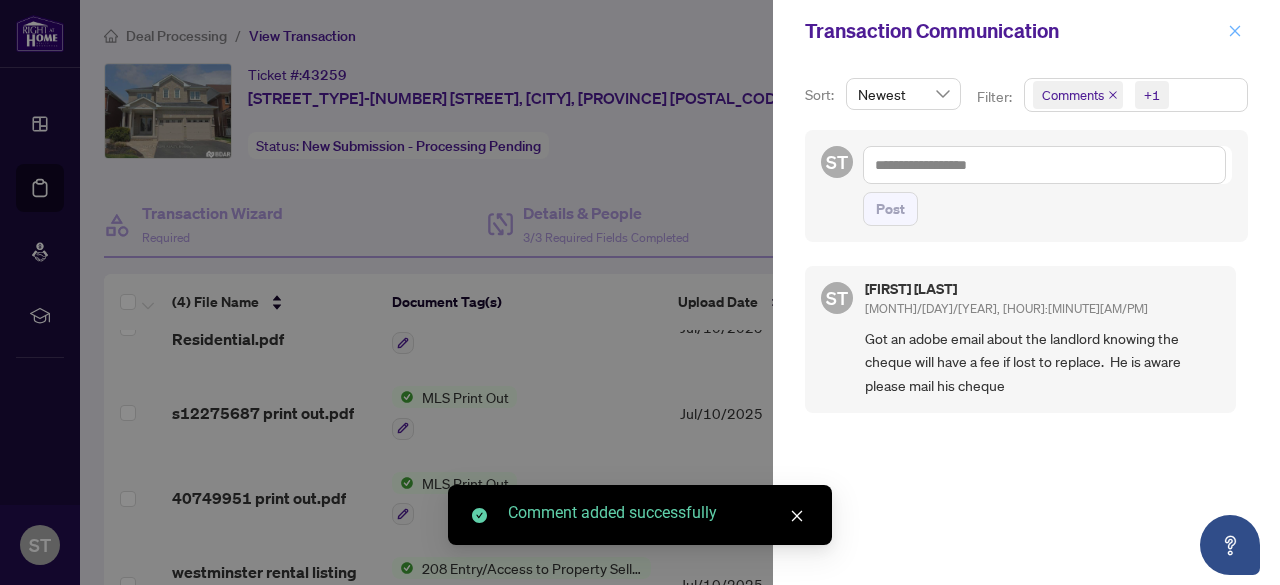 click 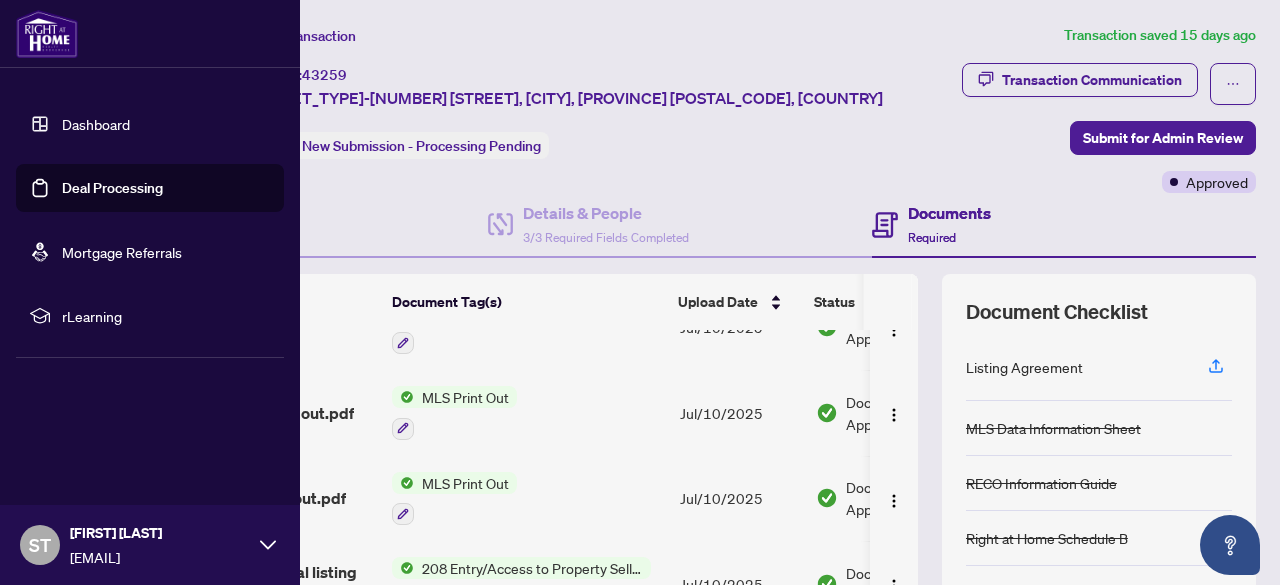 click on "Deal Processing" at bounding box center (112, 188) 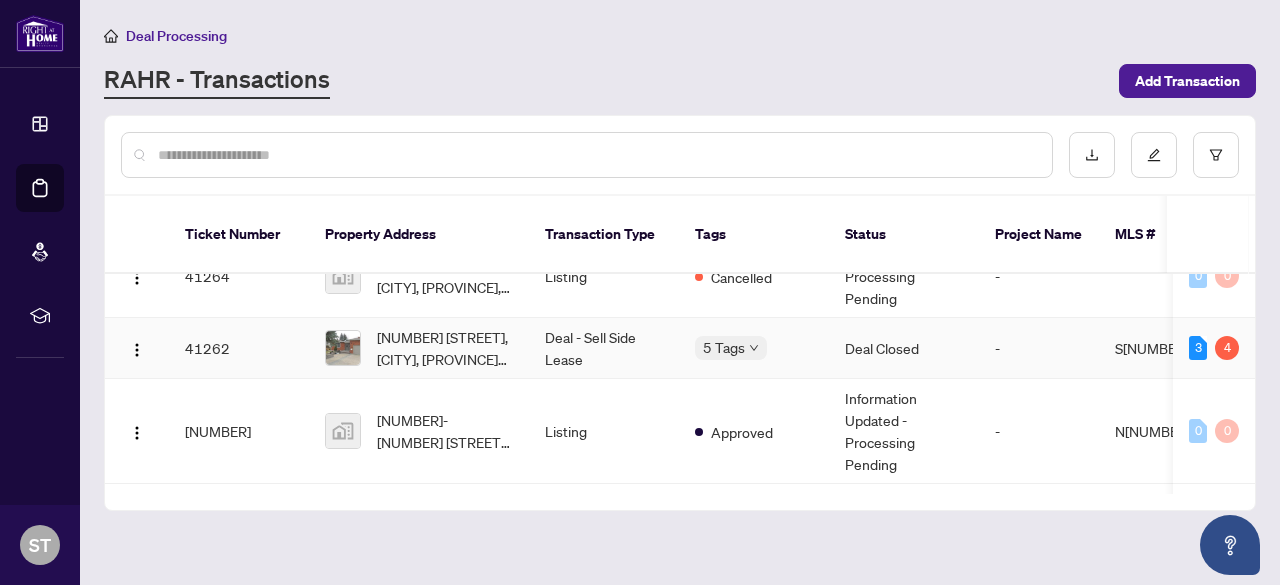 scroll, scrollTop: 500, scrollLeft: 0, axis: vertical 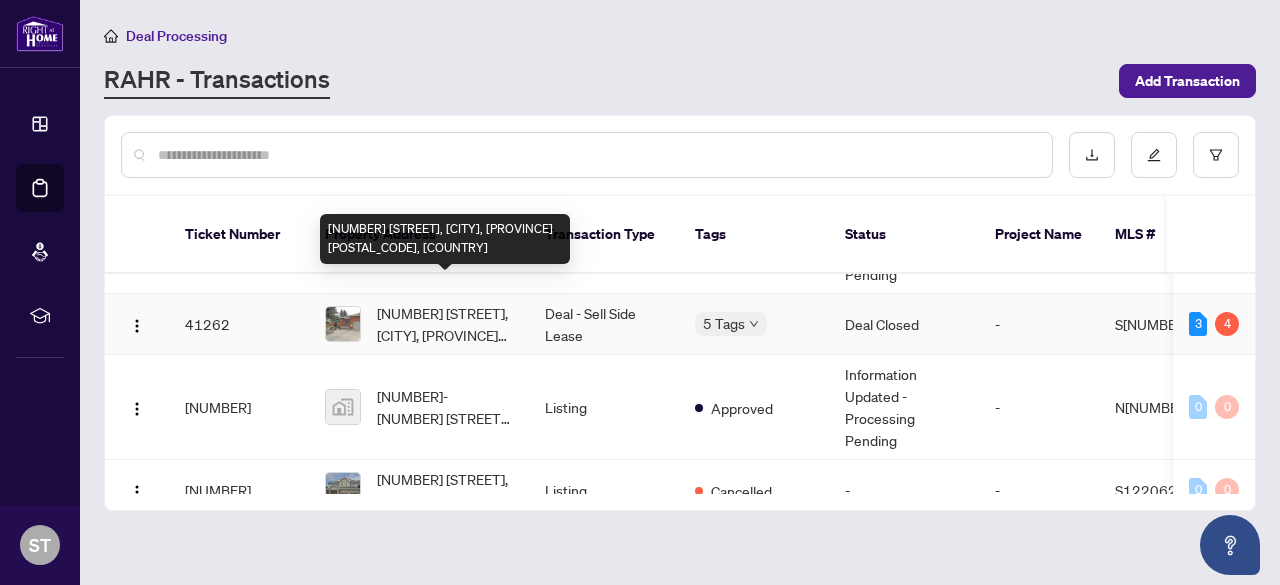 click on "[NUMBER] [STREET], [CITY], [PROVINCE] [POSTAL_CODE], [COUNTRY]" at bounding box center [445, 324] 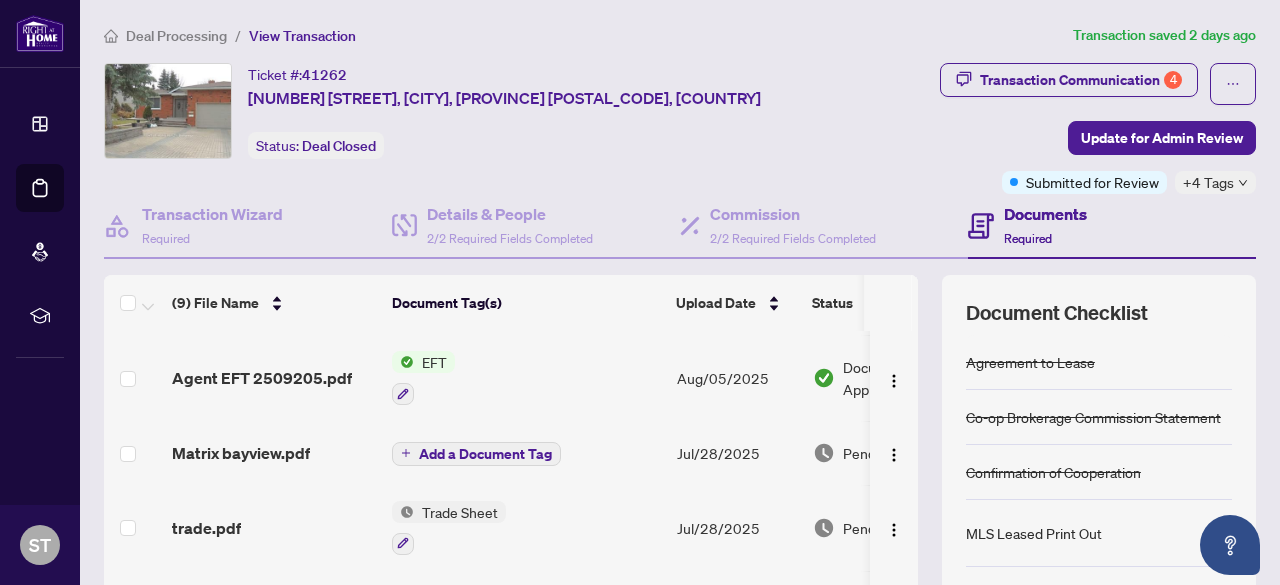 scroll, scrollTop: 100, scrollLeft: 0, axis: vertical 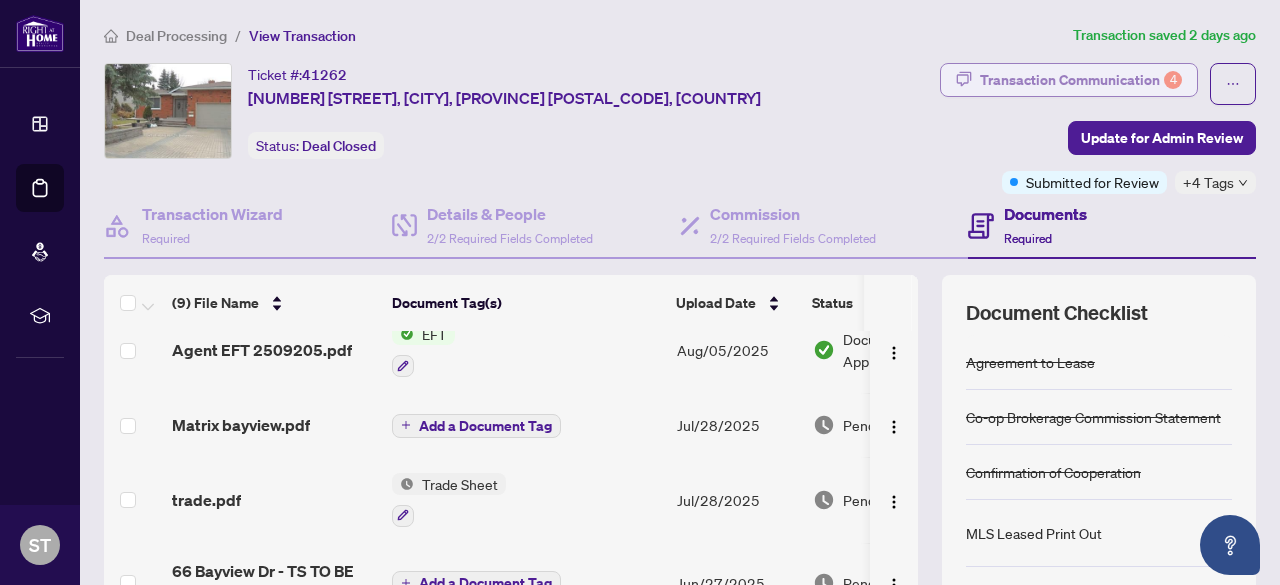 click on "Transaction Communication 4" at bounding box center (1081, 80) 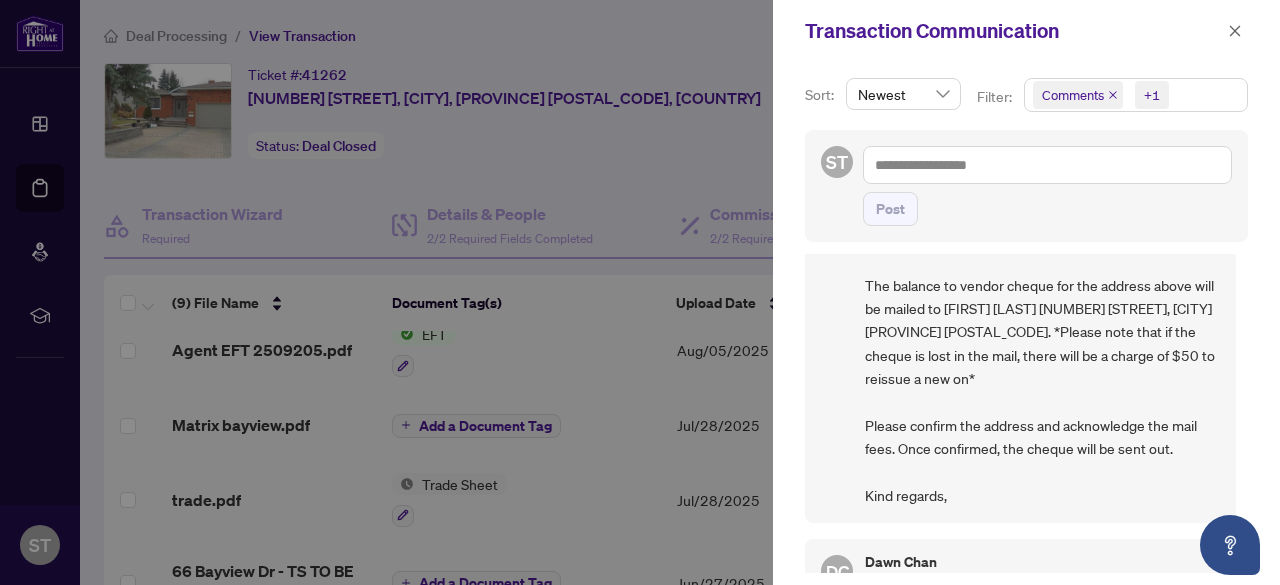 scroll, scrollTop: 0, scrollLeft: 0, axis: both 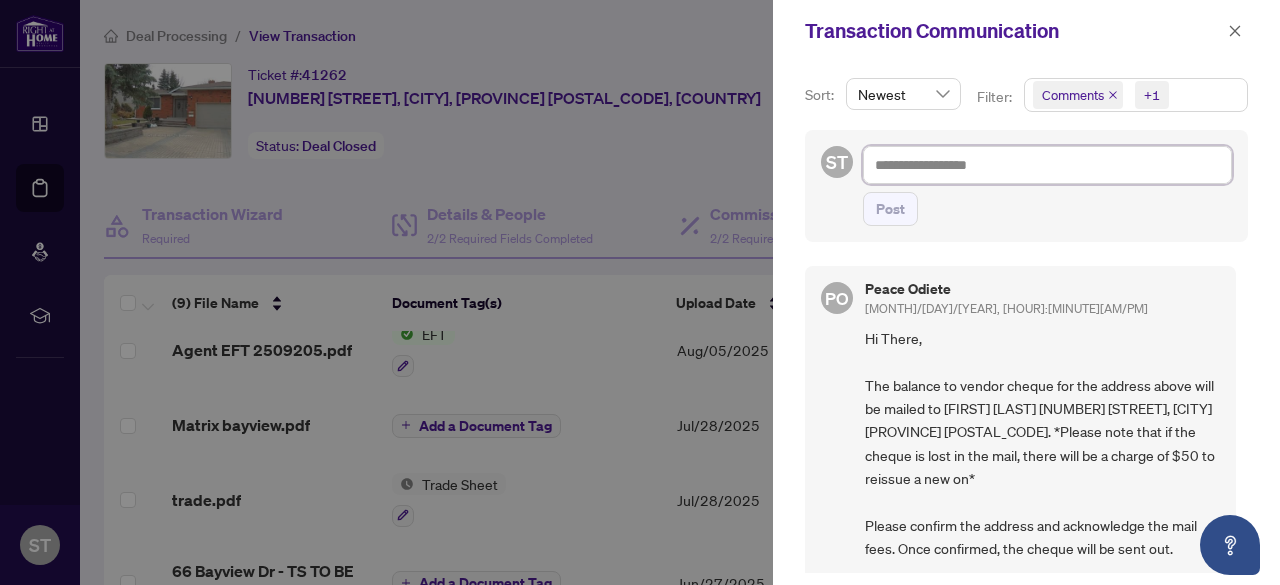 paste on "**********" 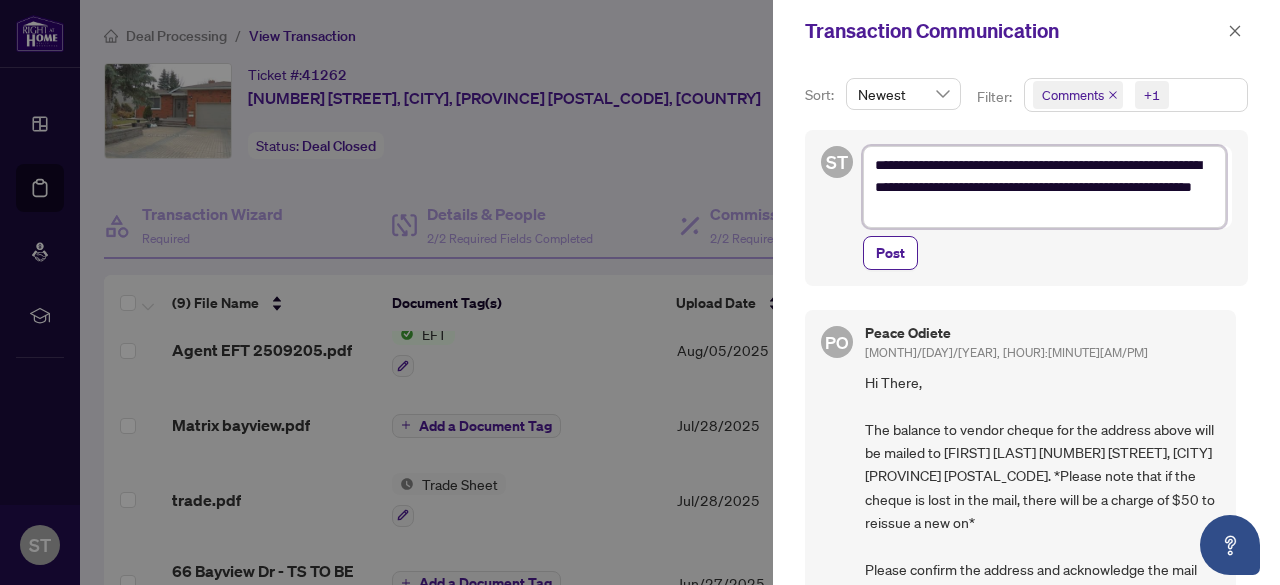 scroll, scrollTop: 0, scrollLeft: 0, axis: both 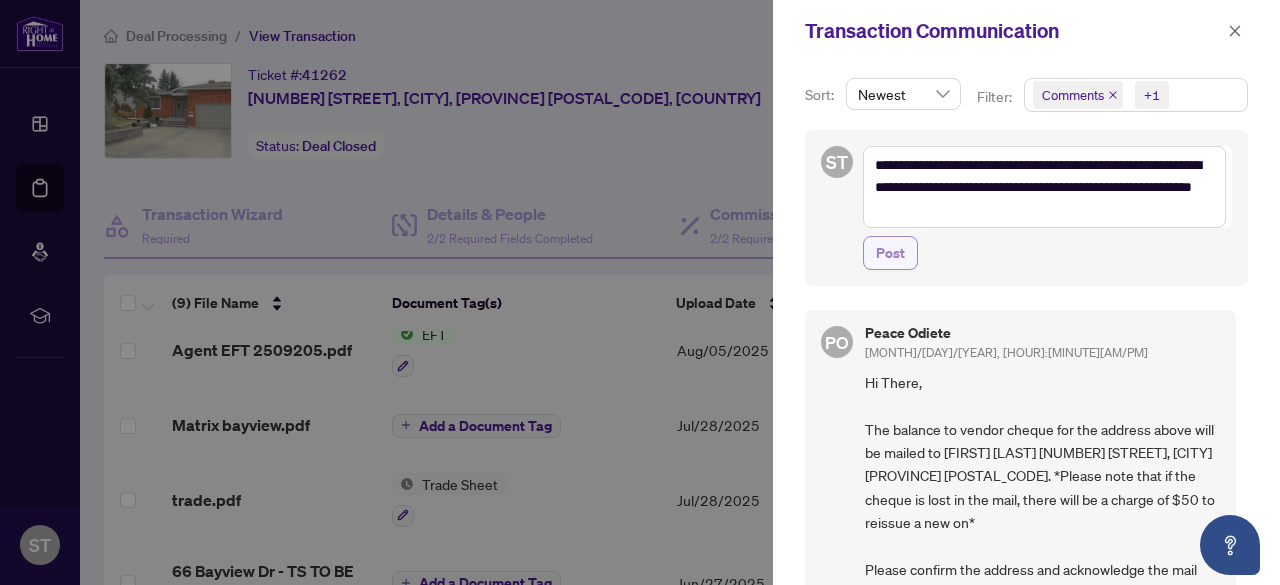 click on "Post" at bounding box center [890, 253] 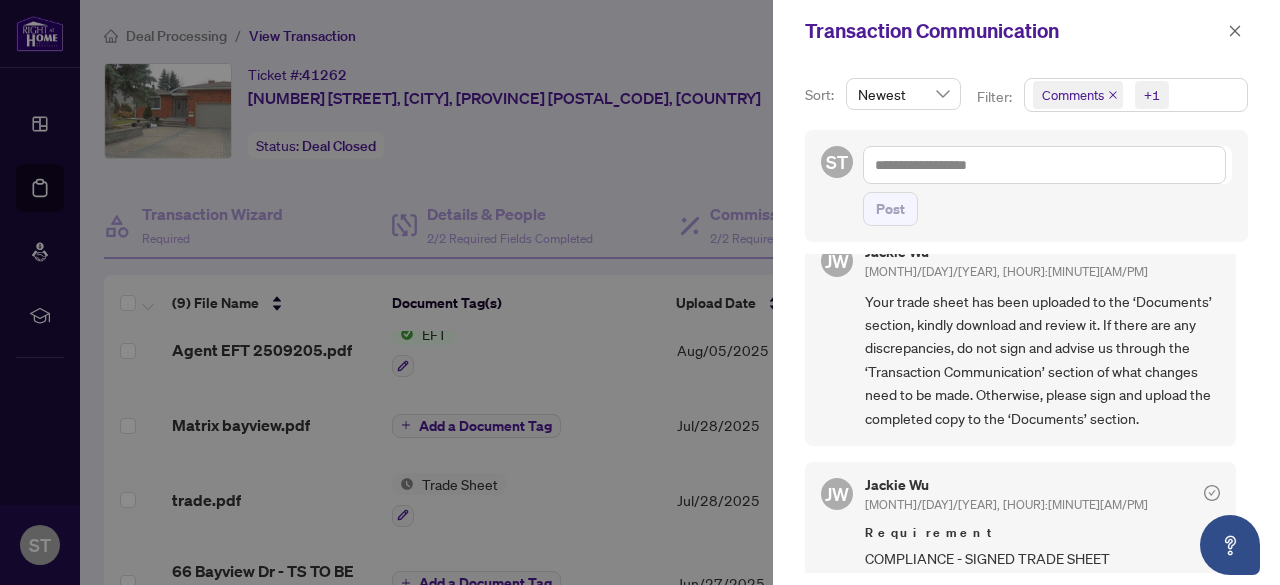 scroll, scrollTop: 1500, scrollLeft: 0, axis: vertical 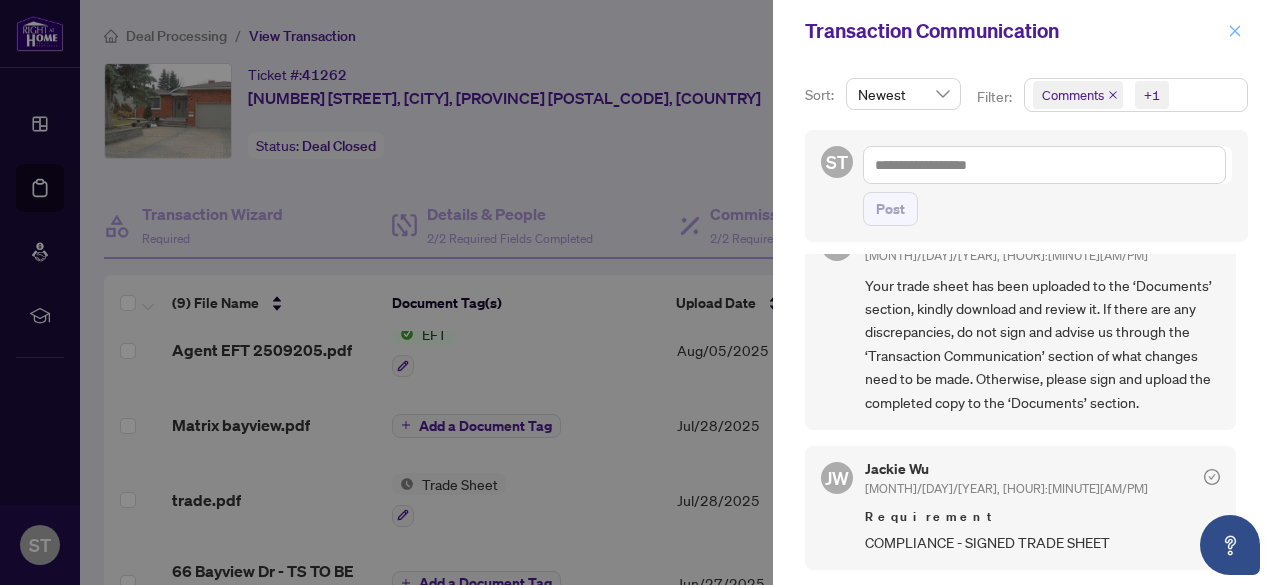click 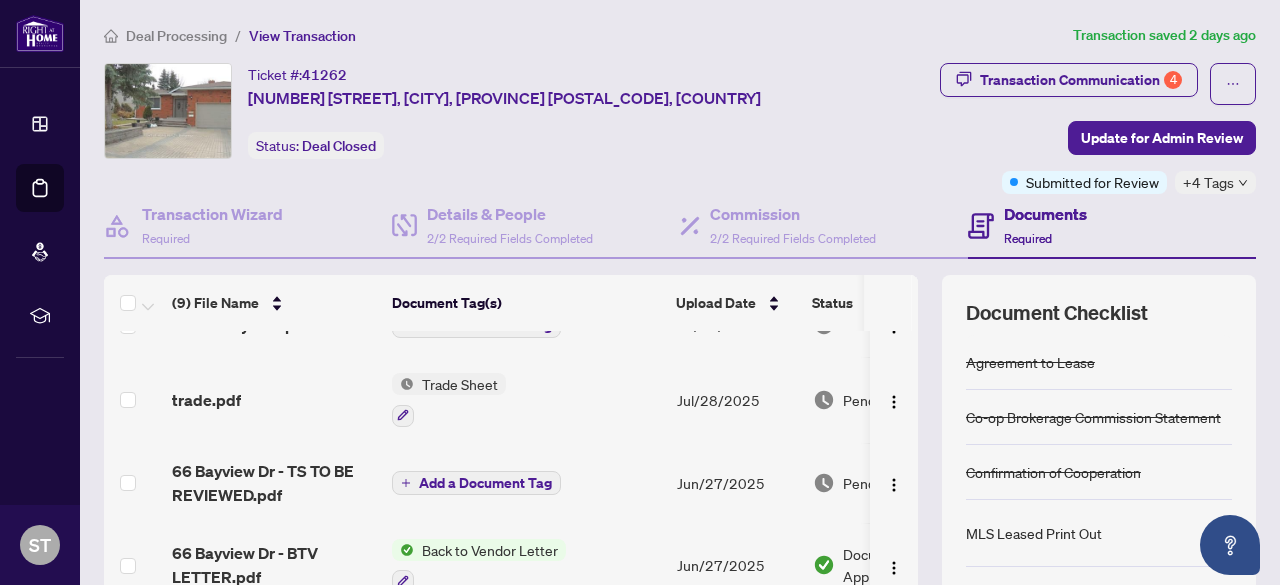 scroll, scrollTop: 100, scrollLeft: 0, axis: vertical 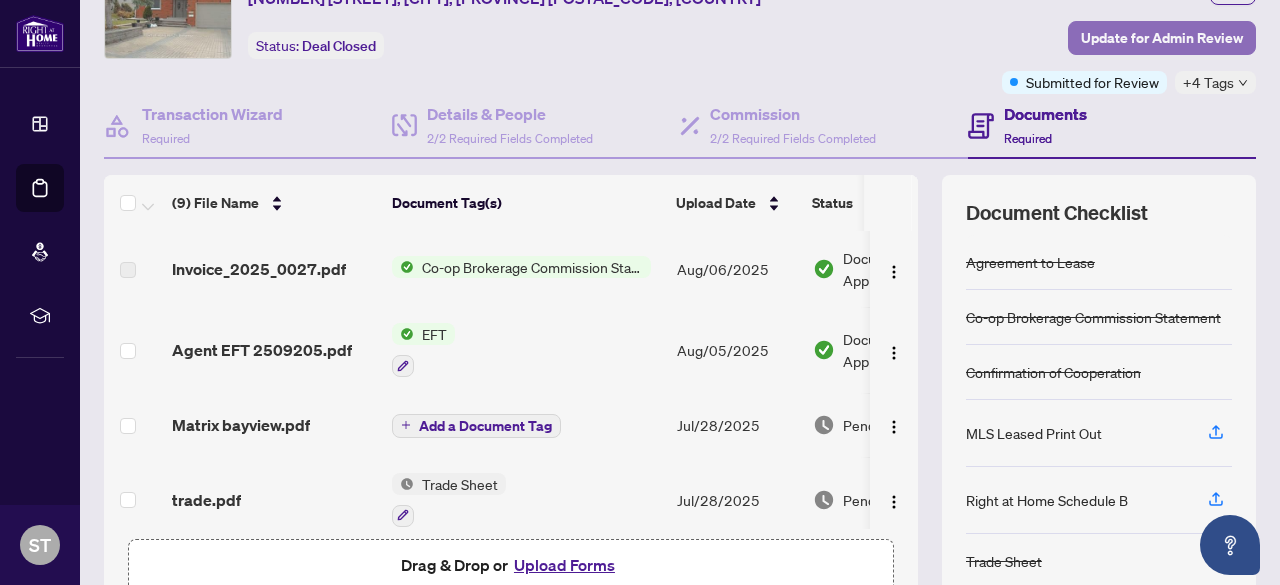 click on "Update for Admin Review" at bounding box center [1162, 38] 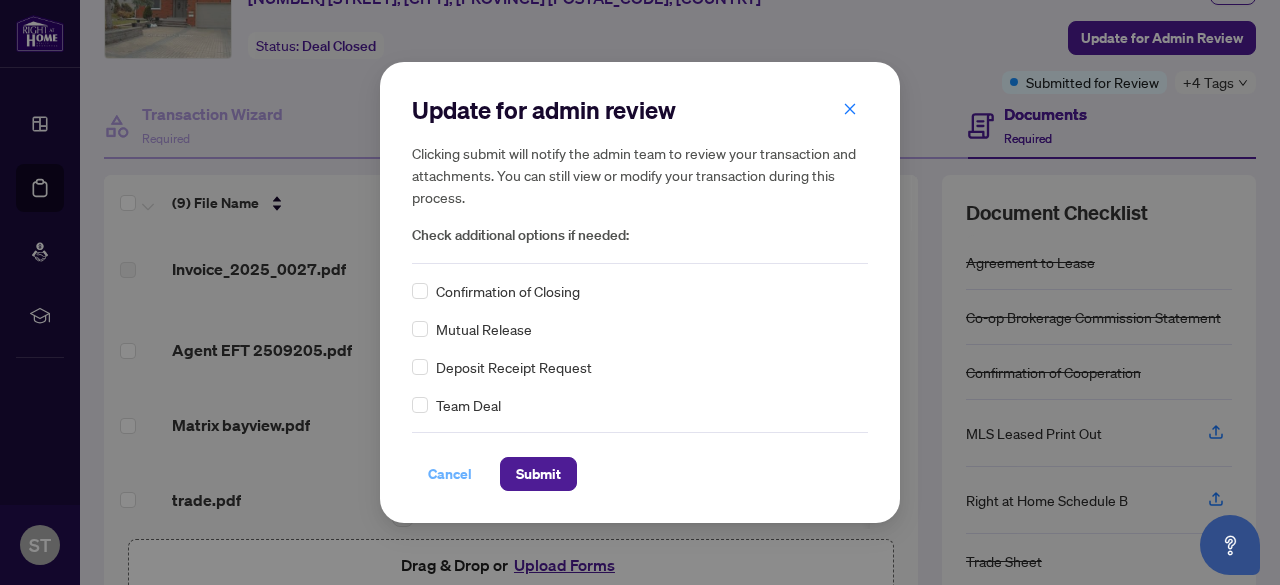 click on "Cancel" at bounding box center [450, 474] 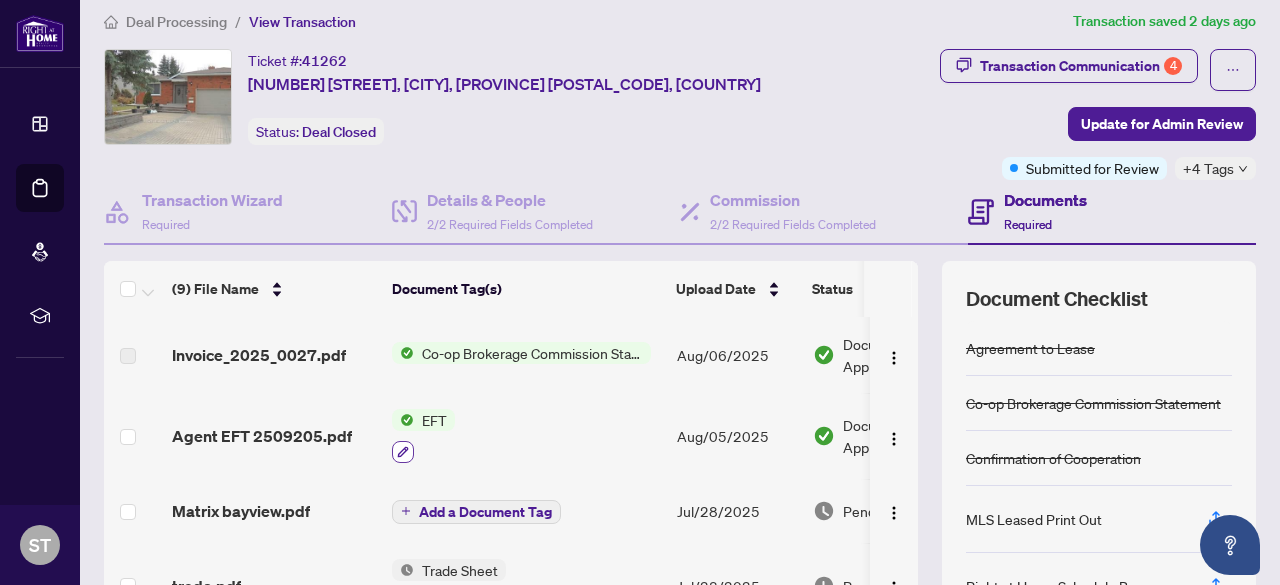 scroll, scrollTop: 0, scrollLeft: 0, axis: both 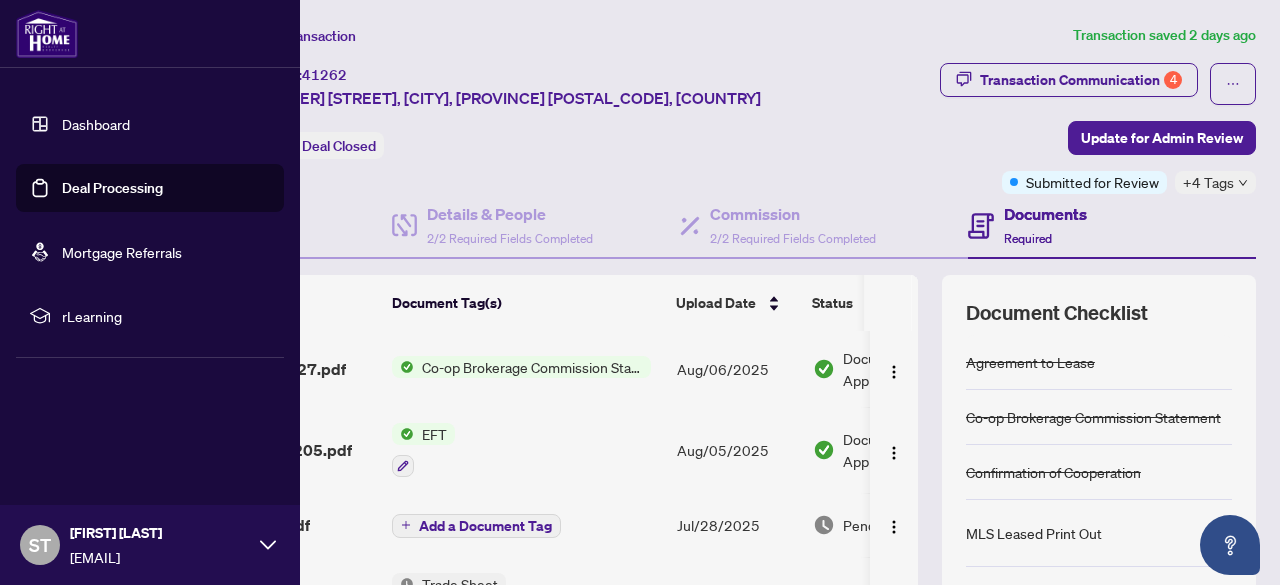 click on "Deal Processing" at bounding box center (112, 188) 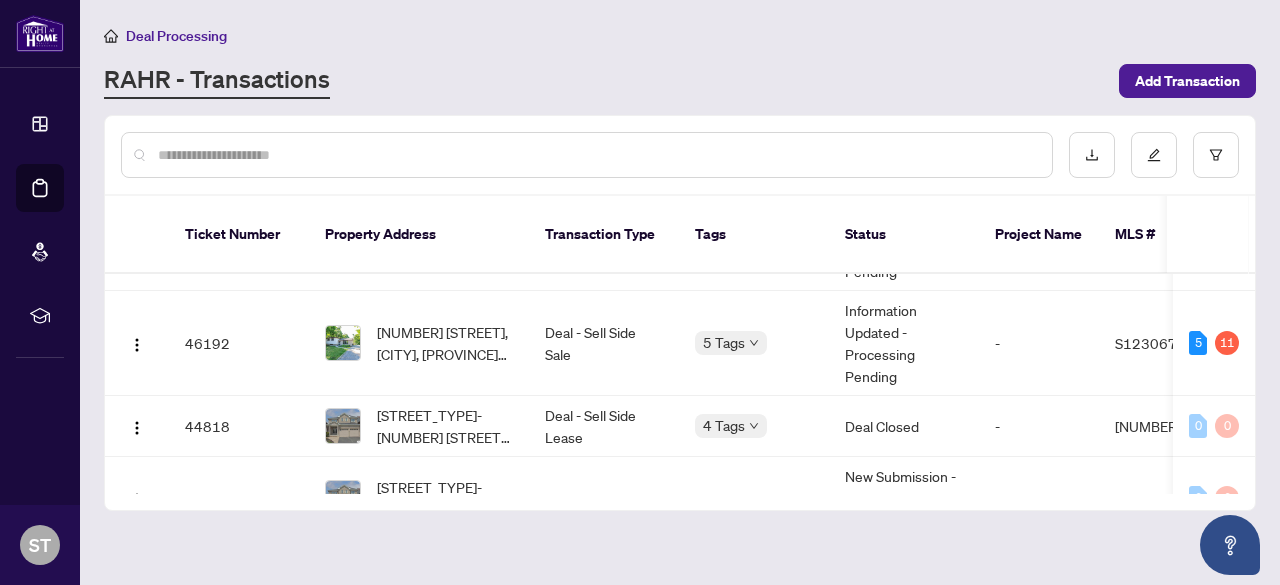 scroll, scrollTop: 0, scrollLeft: 0, axis: both 